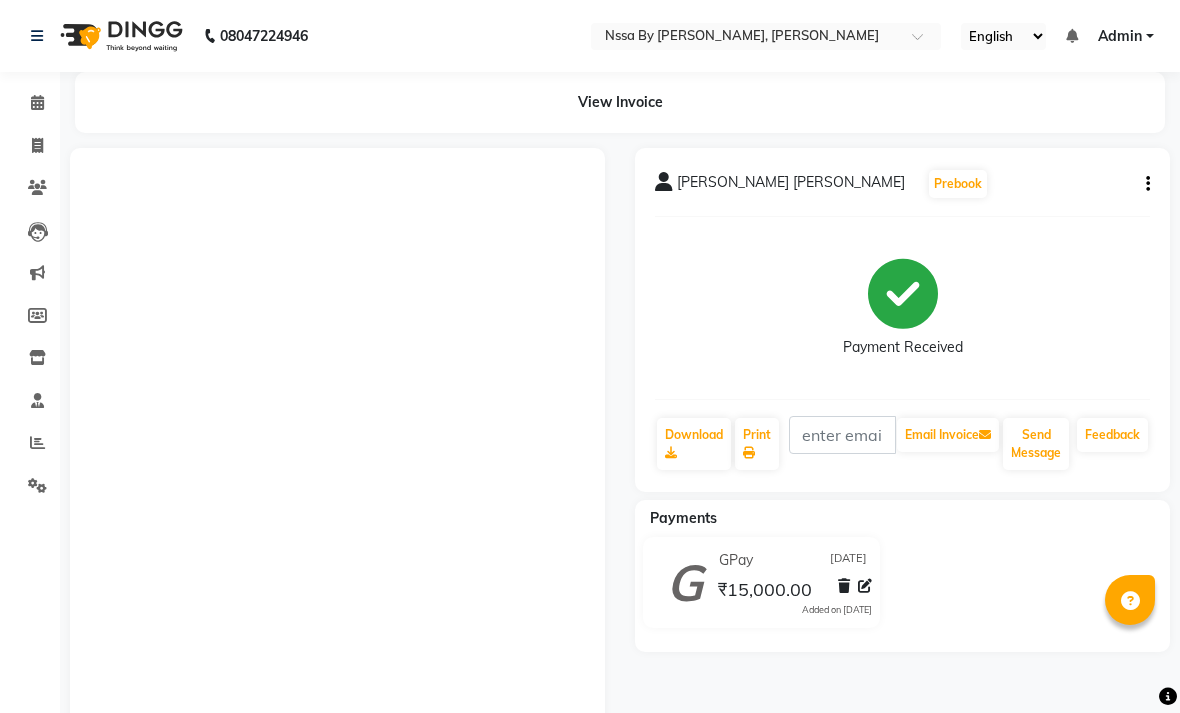 scroll, scrollTop: 65, scrollLeft: 0, axis: vertical 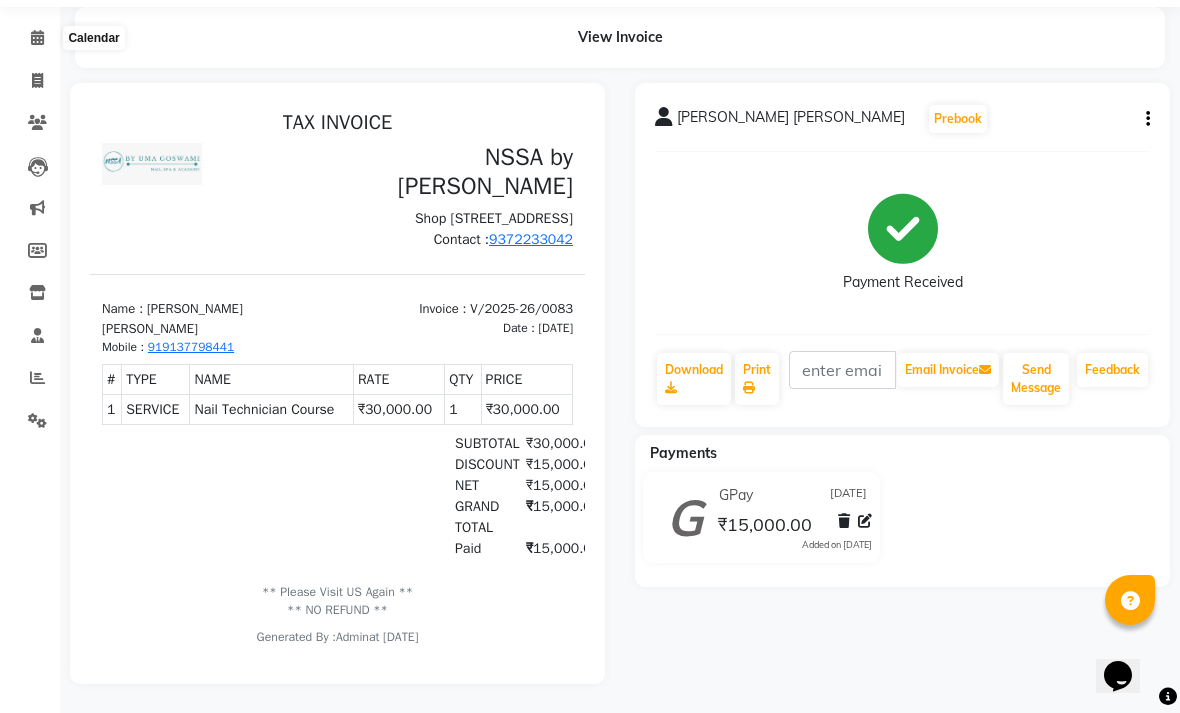 click 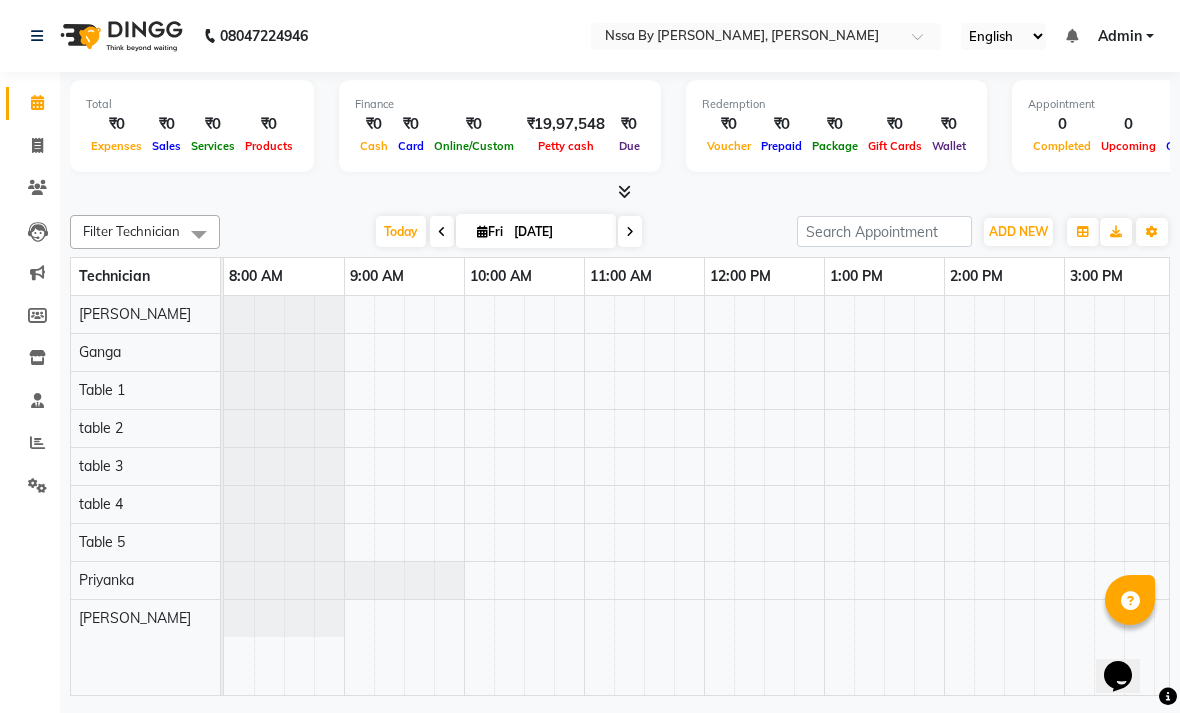 select on "12664" 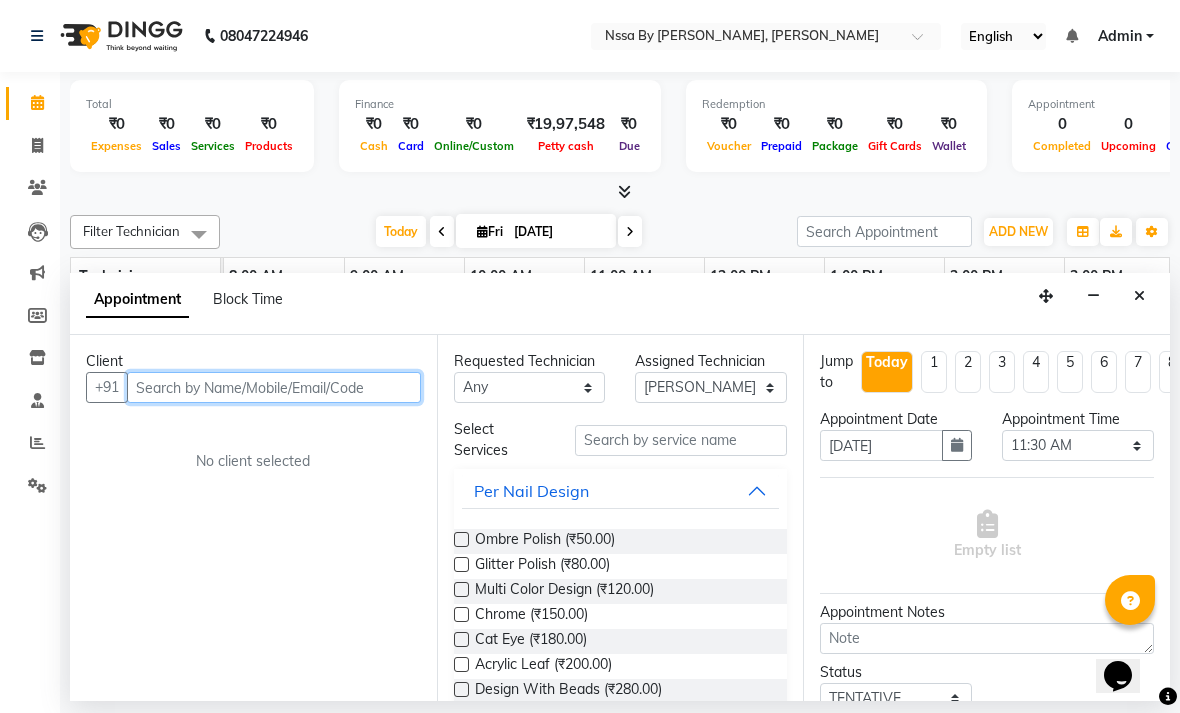 click at bounding box center [274, 387] 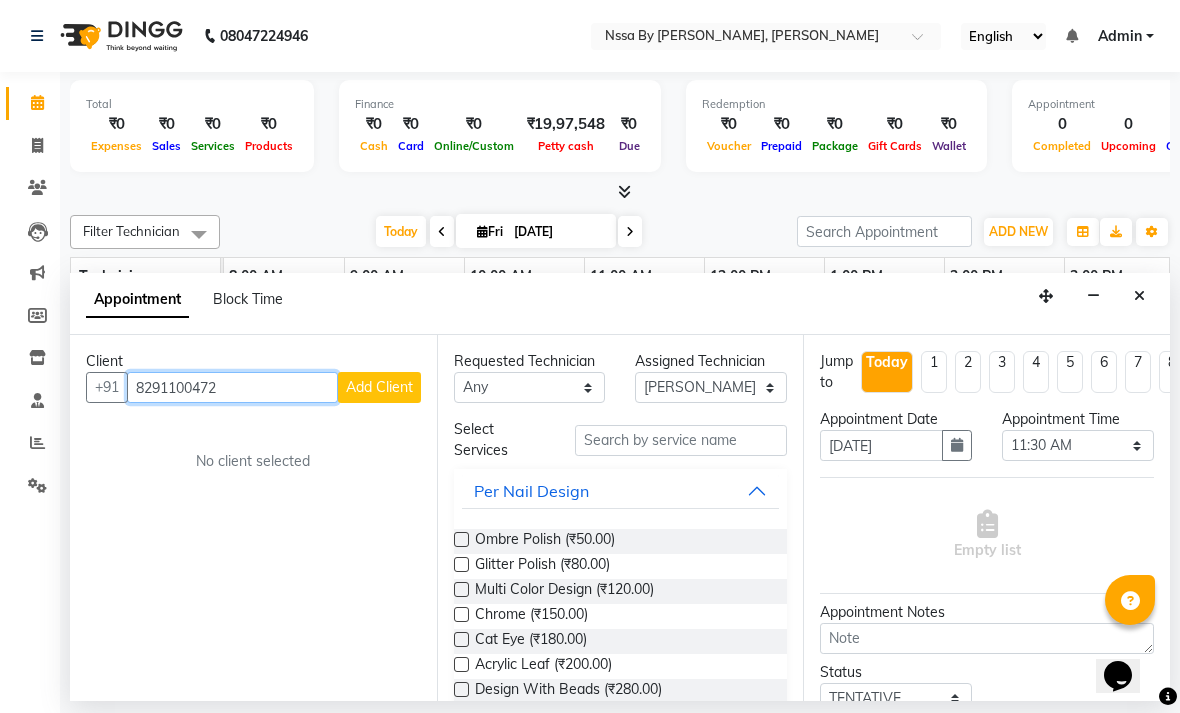 type on "8291100472" 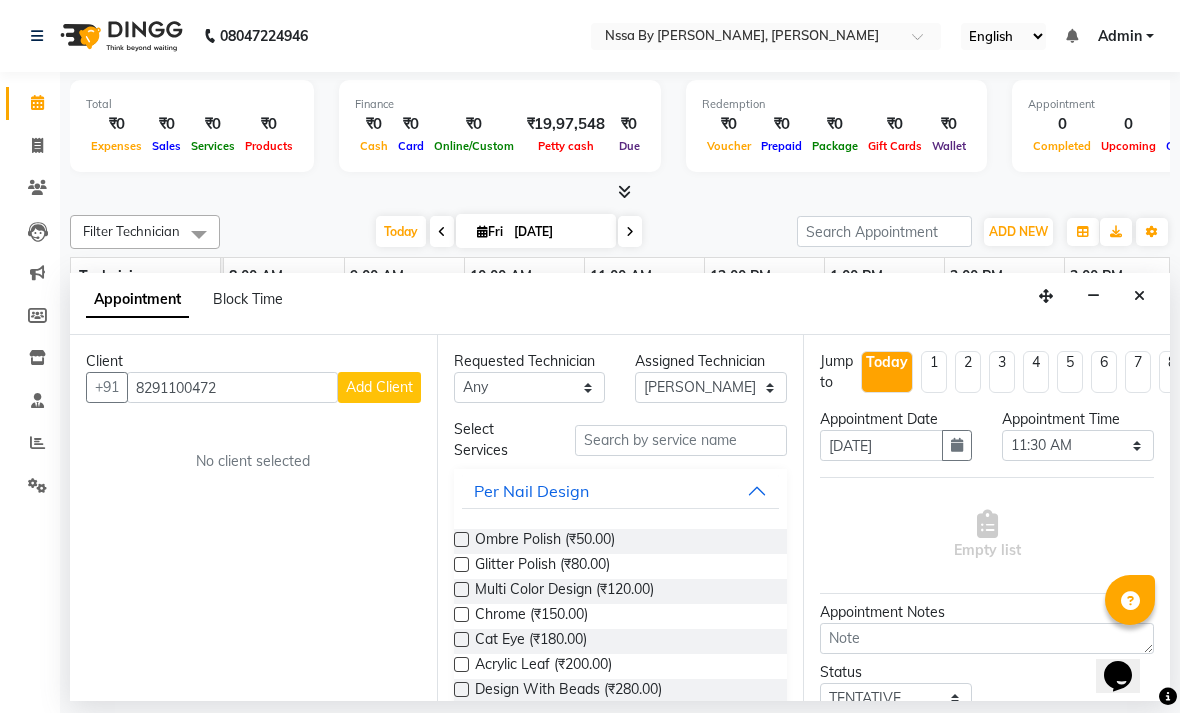 click on "Add Client" at bounding box center [379, 387] 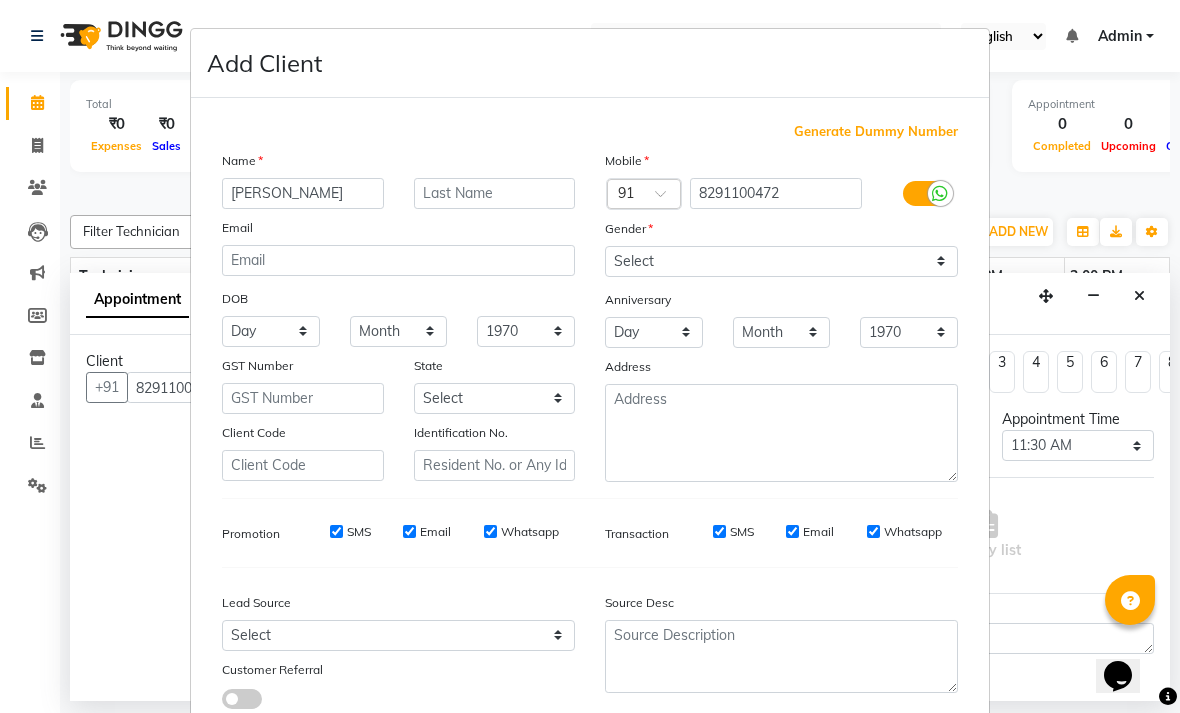 type on "[PERSON_NAME]" 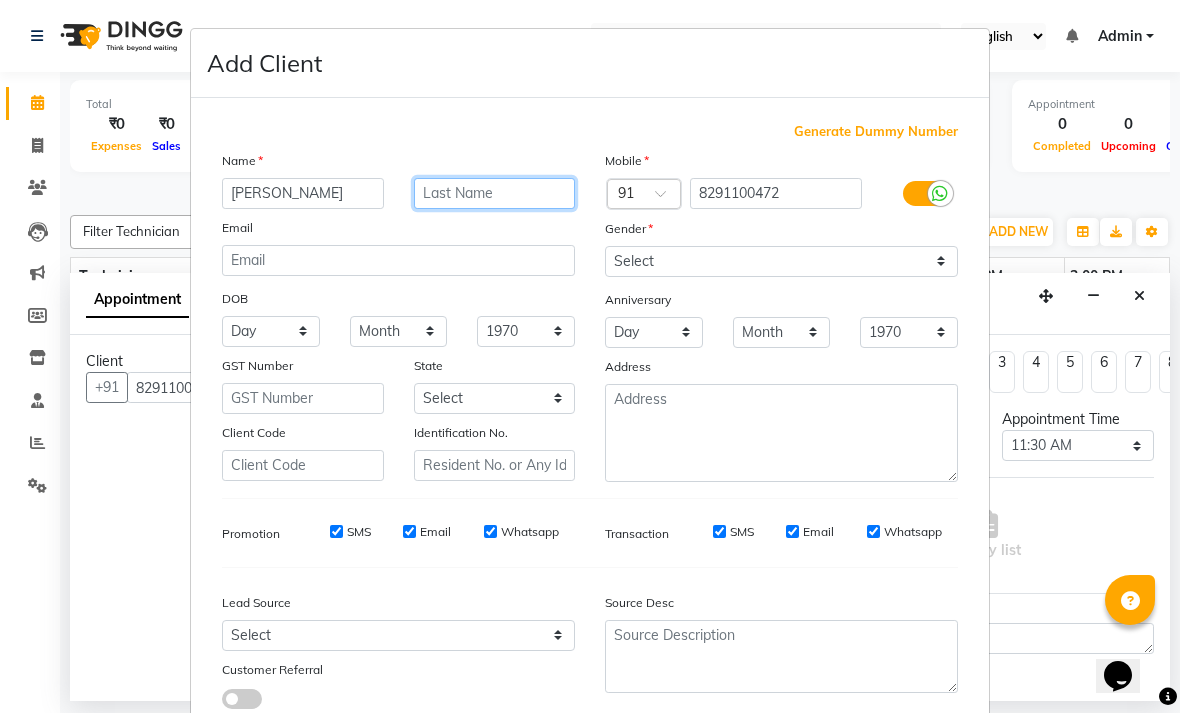 click at bounding box center (495, 193) 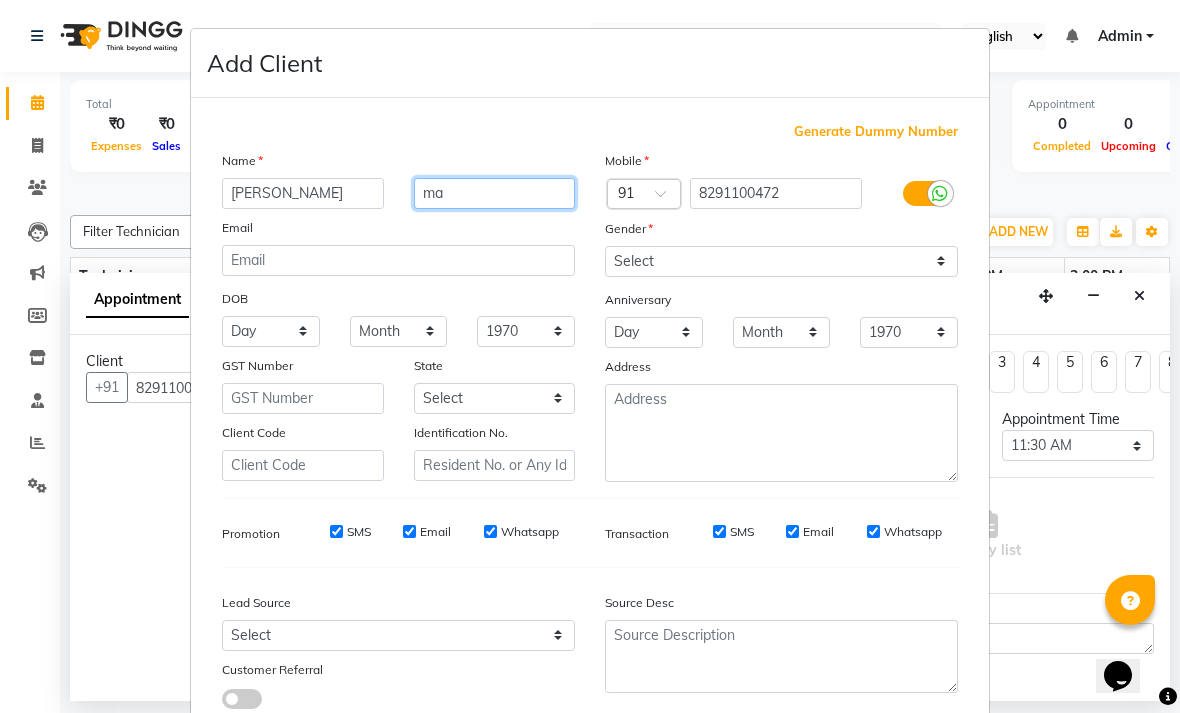 type on "m" 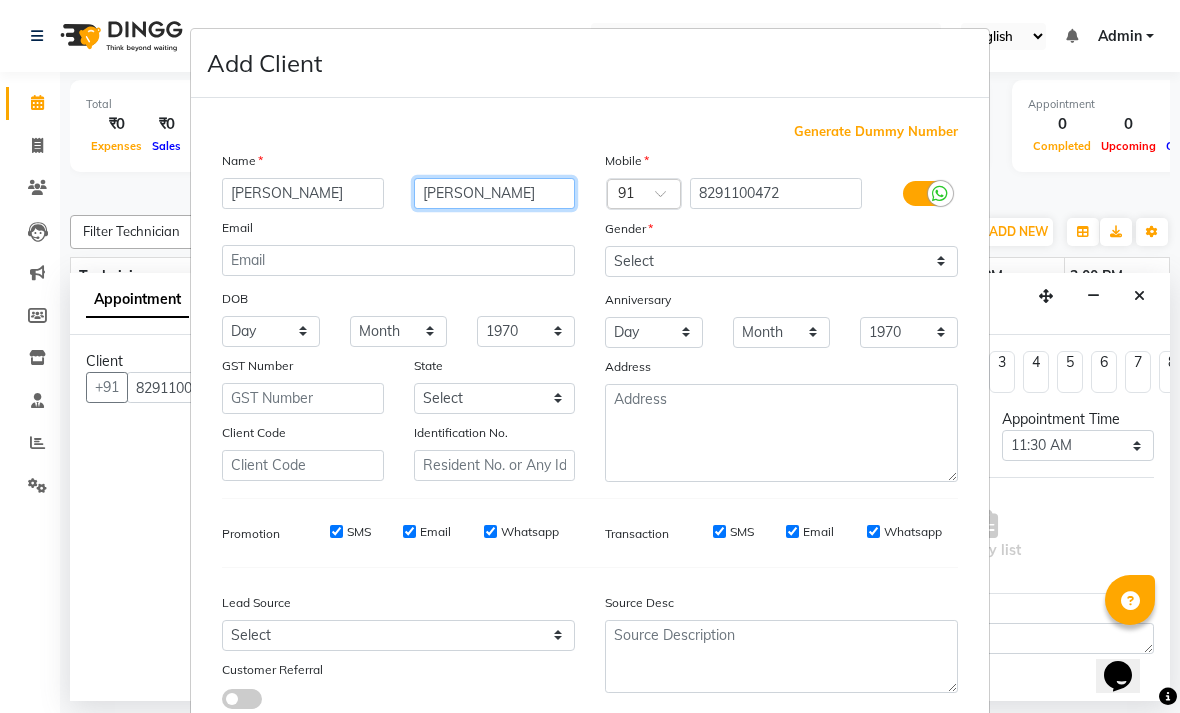 type on "[PERSON_NAME]" 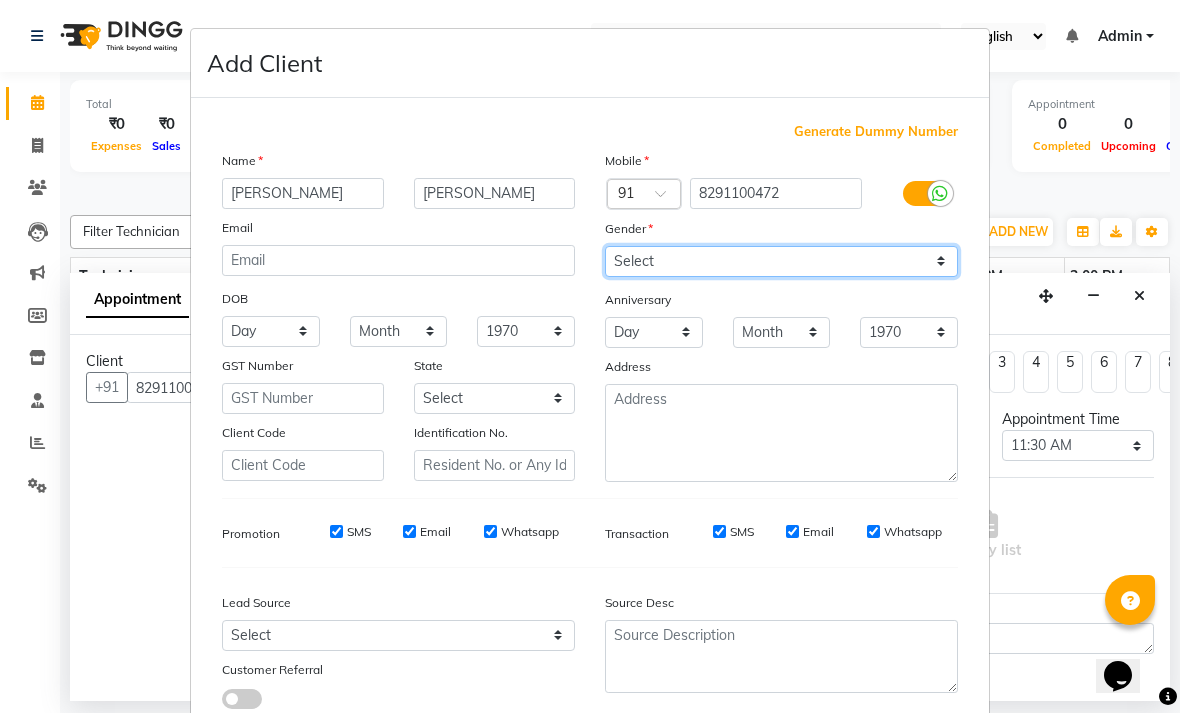 click on "Select [DEMOGRAPHIC_DATA] [DEMOGRAPHIC_DATA] Other Prefer Not To Say" at bounding box center (781, 261) 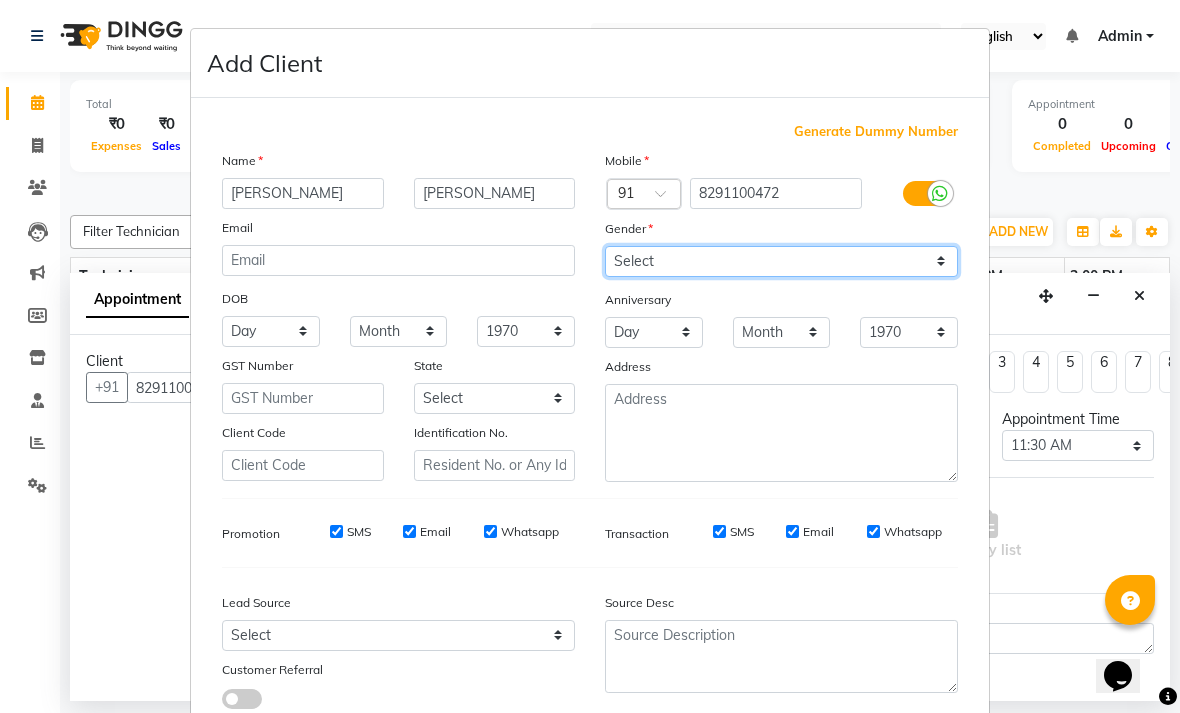 select on "[DEMOGRAPHIC_DATA]" 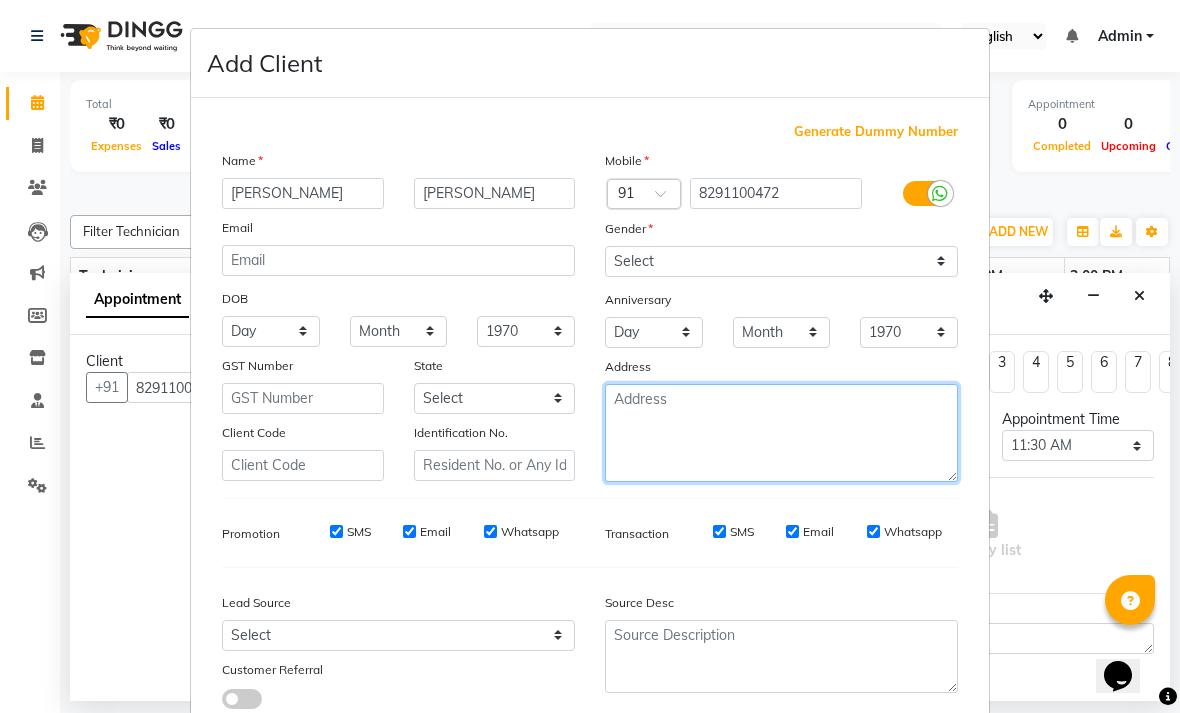 click at bounding box center (781, 433) 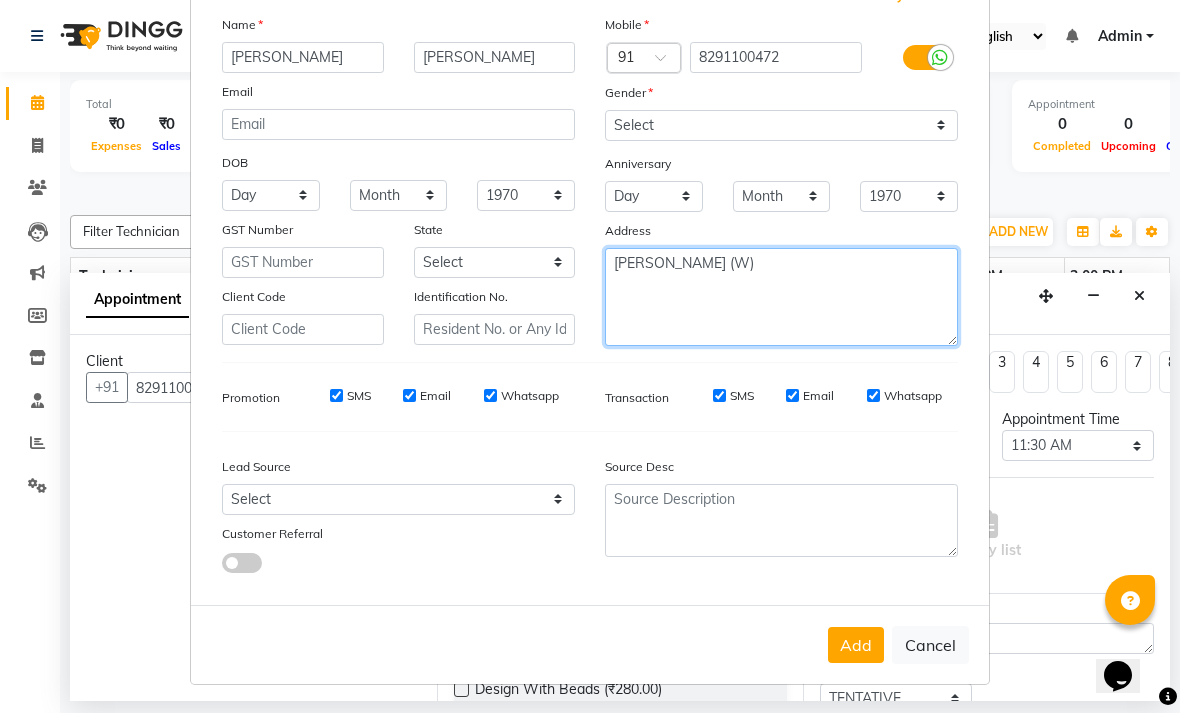 scroll, scrollTop: 135, scrollLeft: 0, axis: vertical 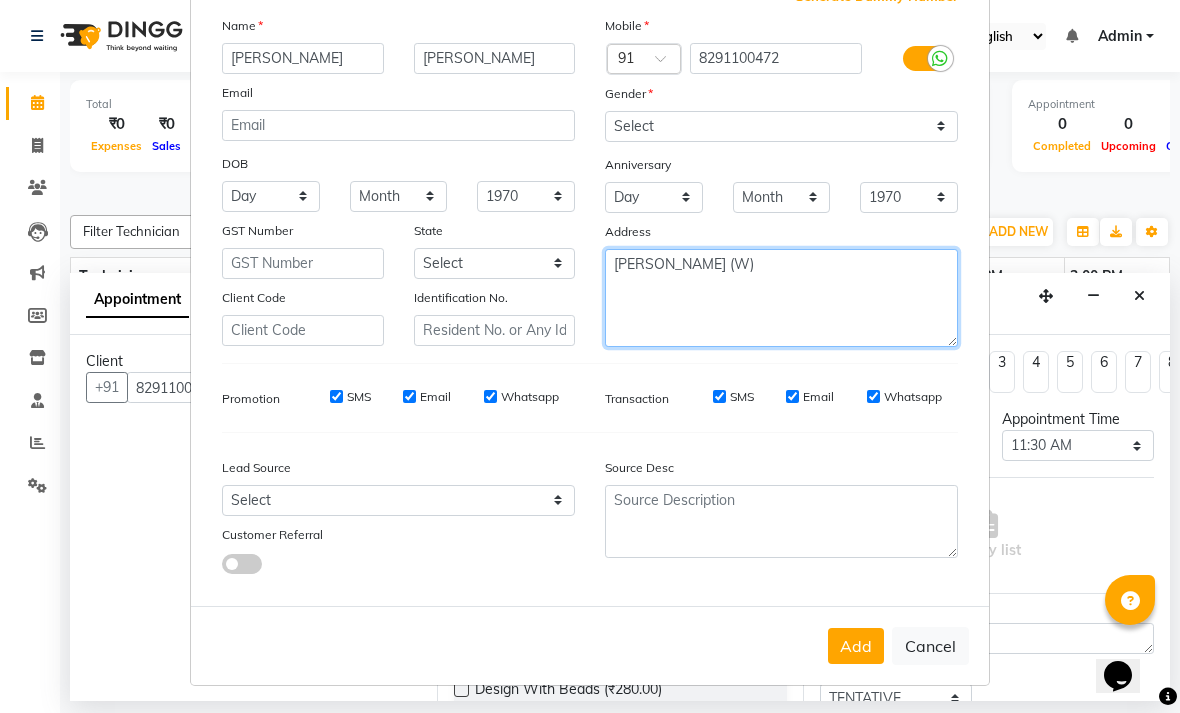 type on "[PERSON_NAME] (W)" 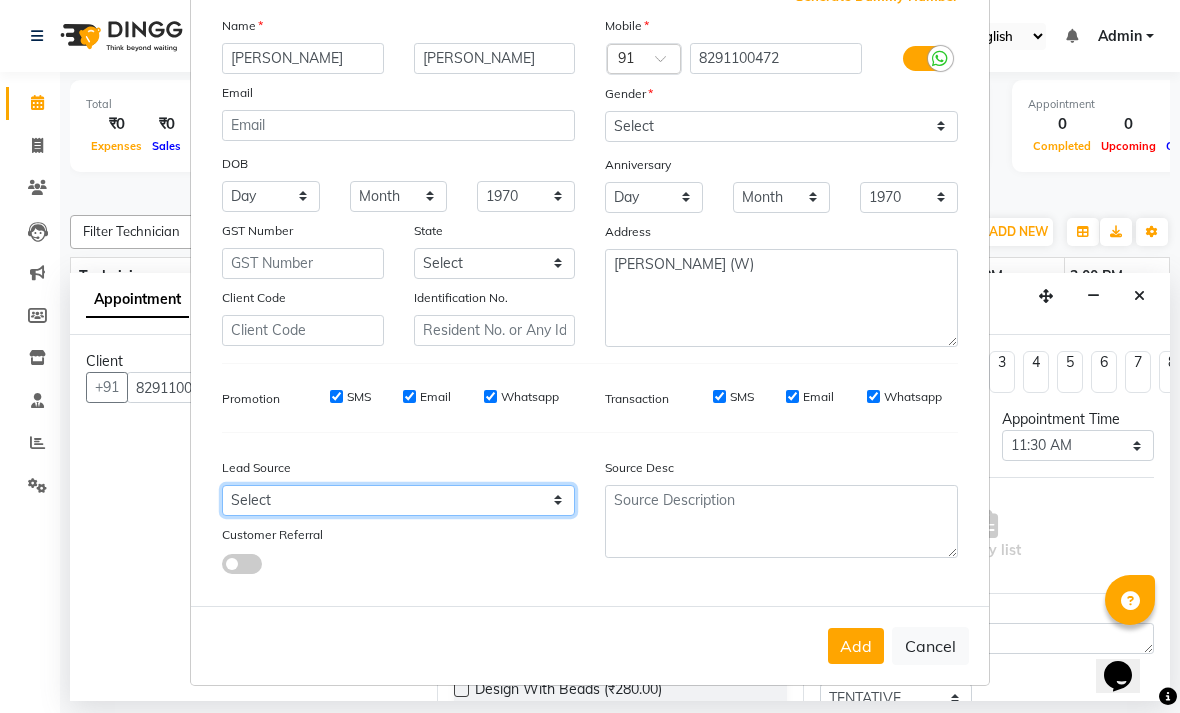 click on "Select Walk-in Referral Internet Friend Word of Mouth Advertisement Facebook JustDial Google Other Instagram  YouTube  WhatsApp" at bounding box center [398, 500] 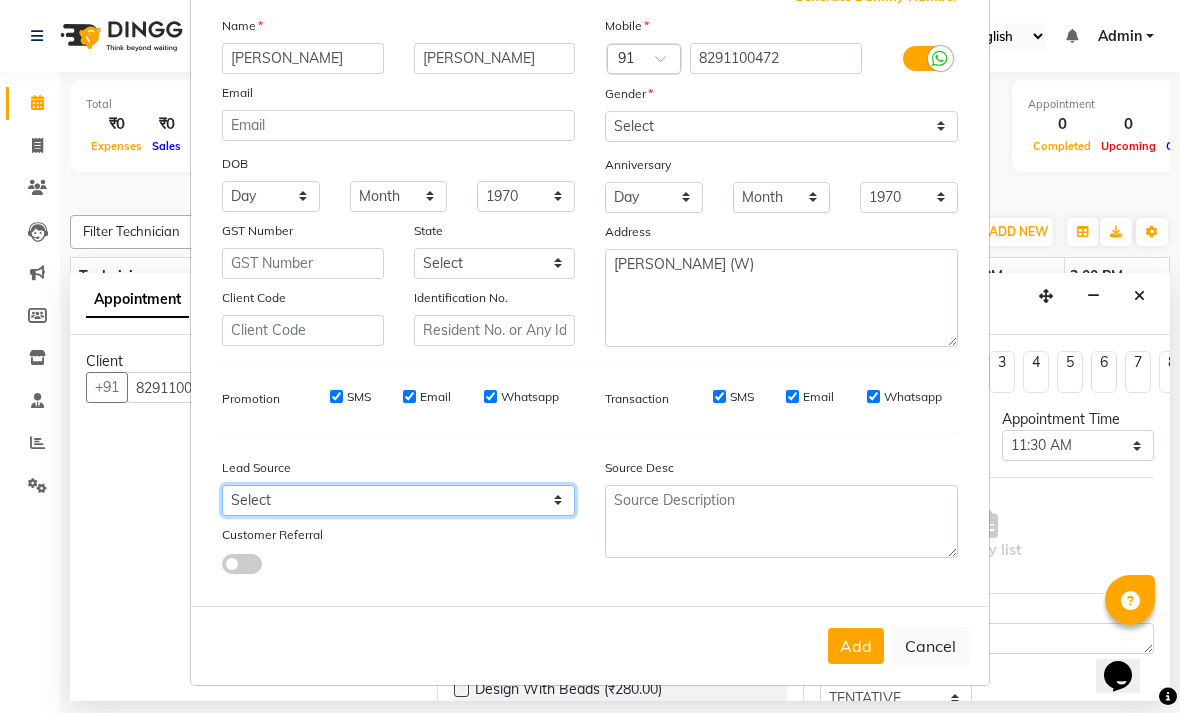 select on "24111" 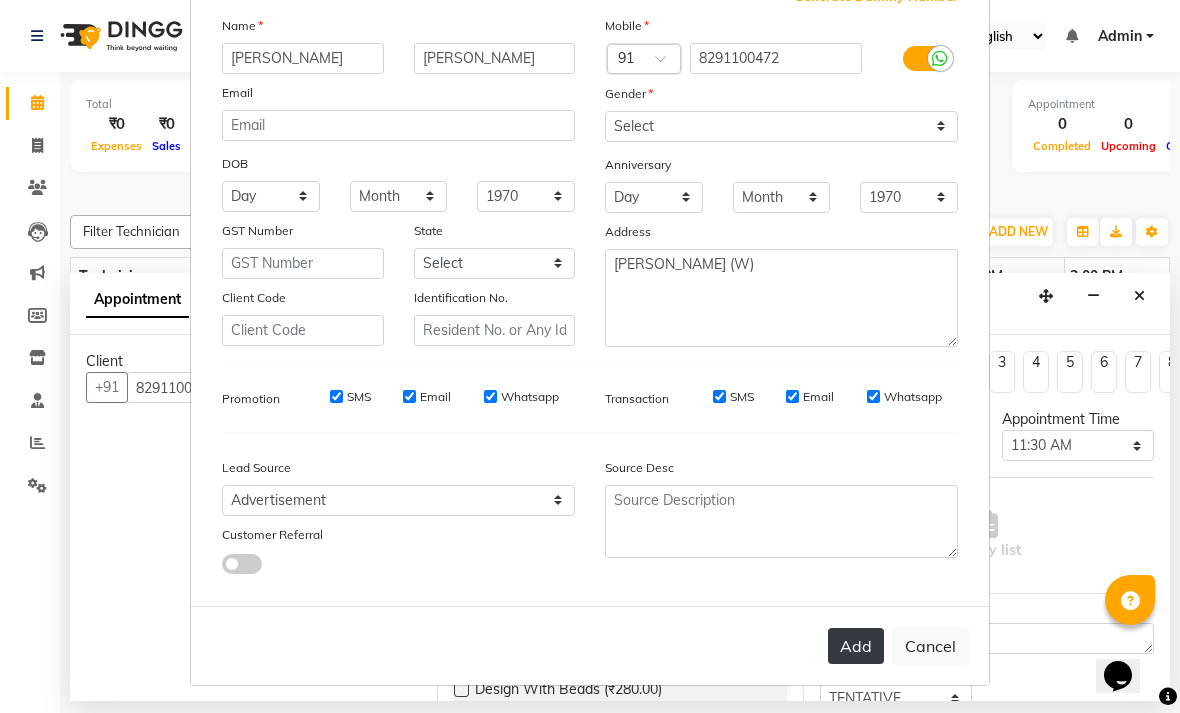 click on "Add" at bounding box center [856, 646] 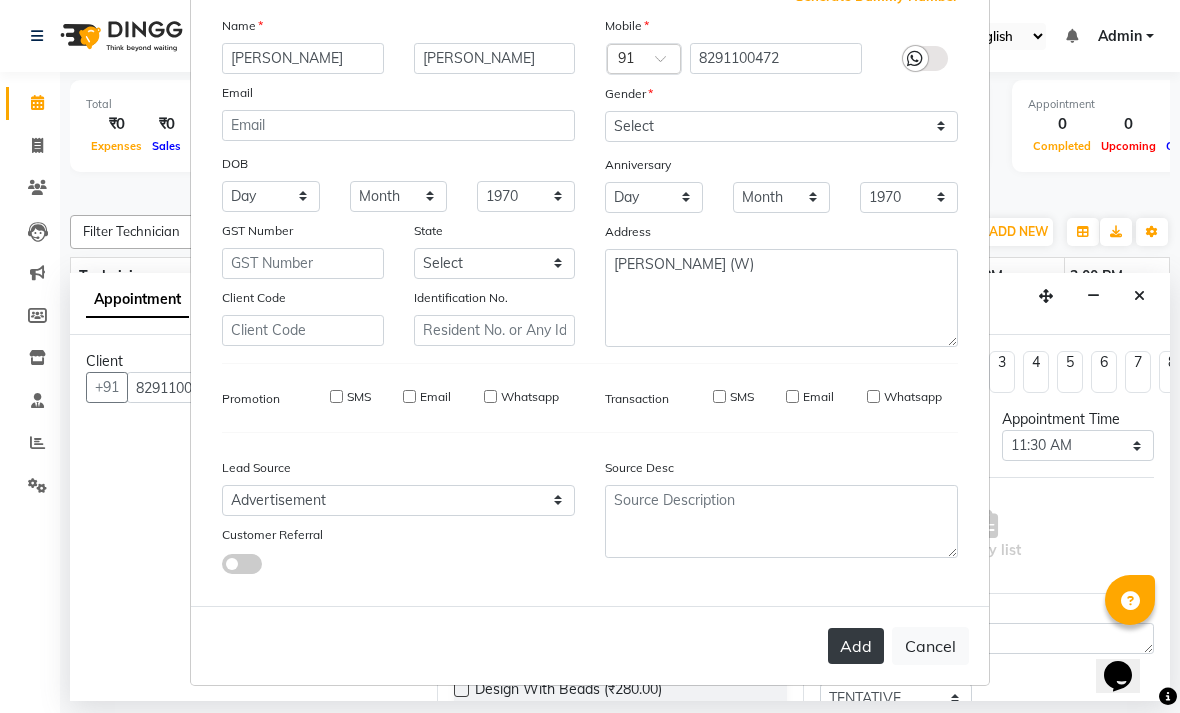 type 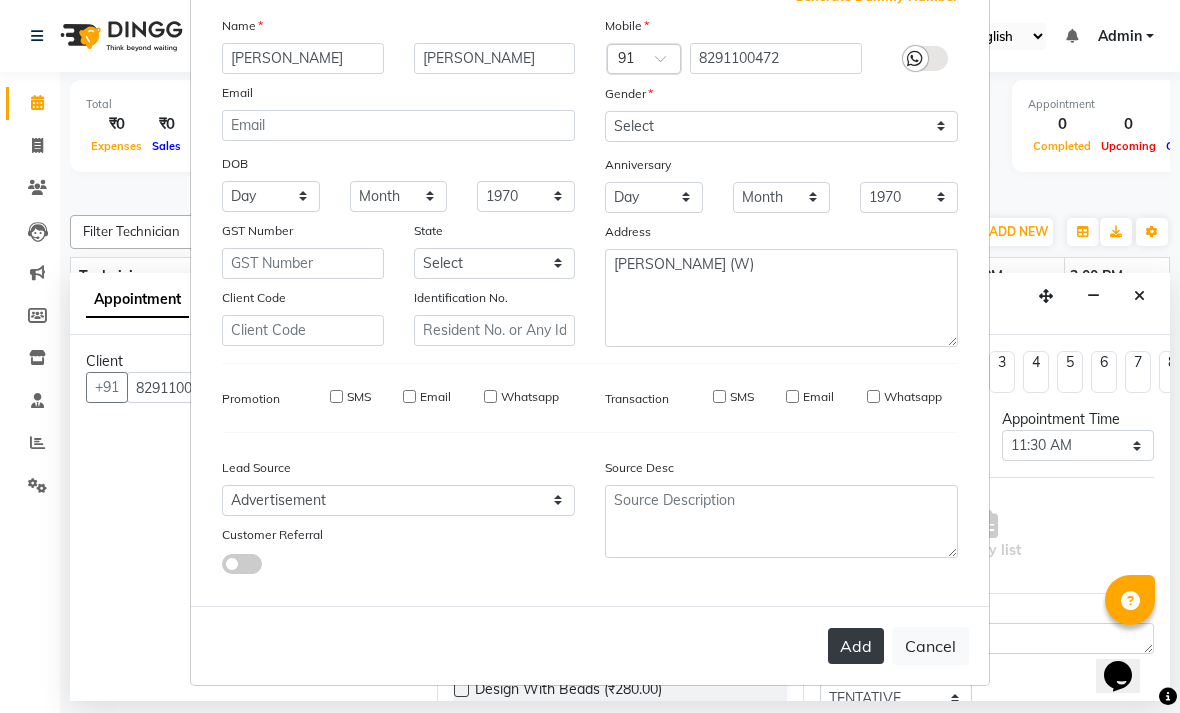 type 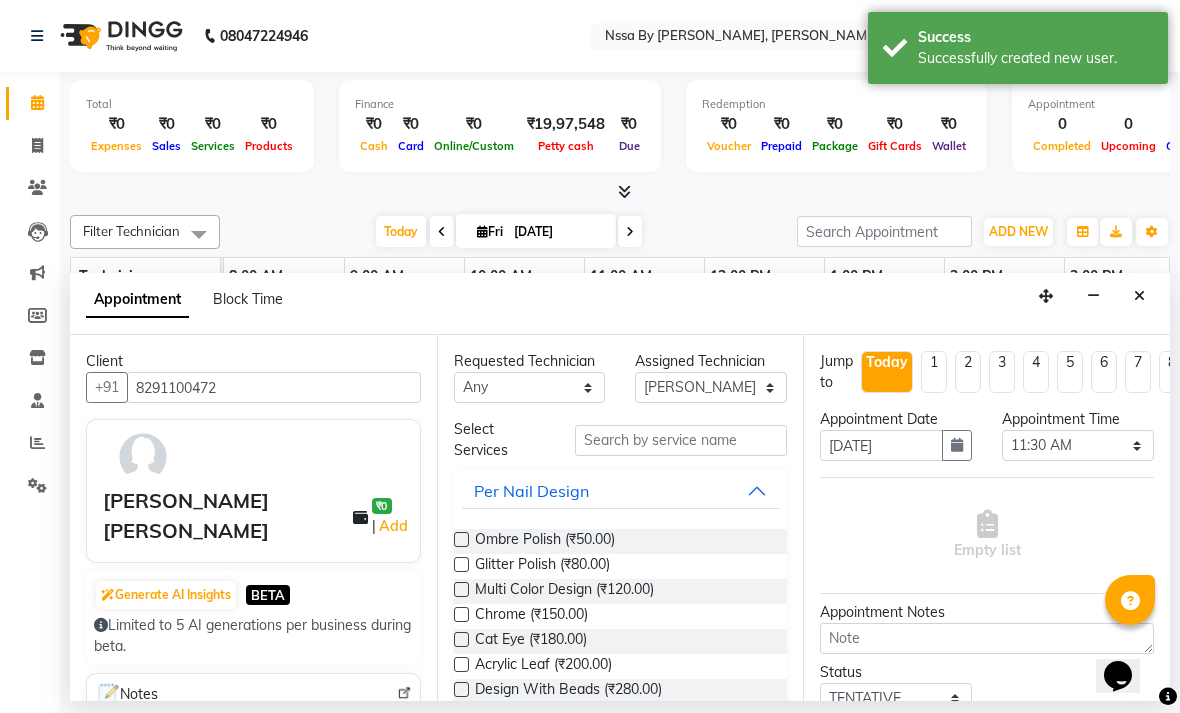 click on "Per Nail Design" at bounding box center [621, 491] 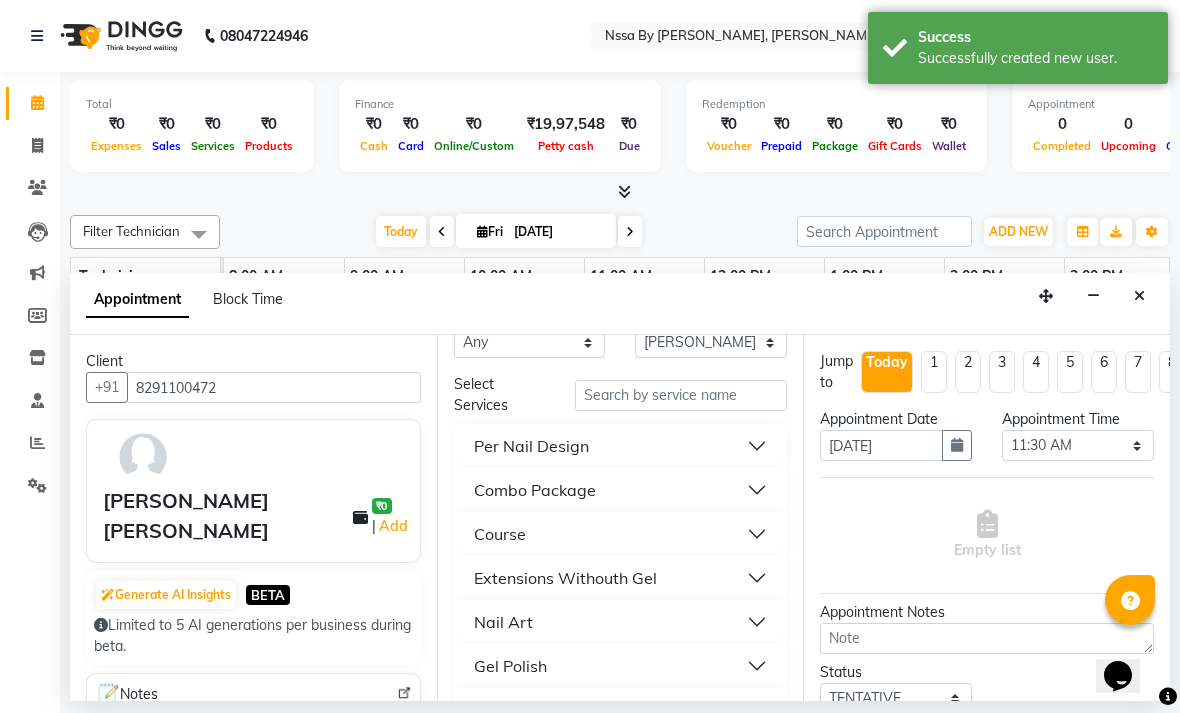 scroll, scrollTop: 53, scrollLeft: 0, axis: vertical 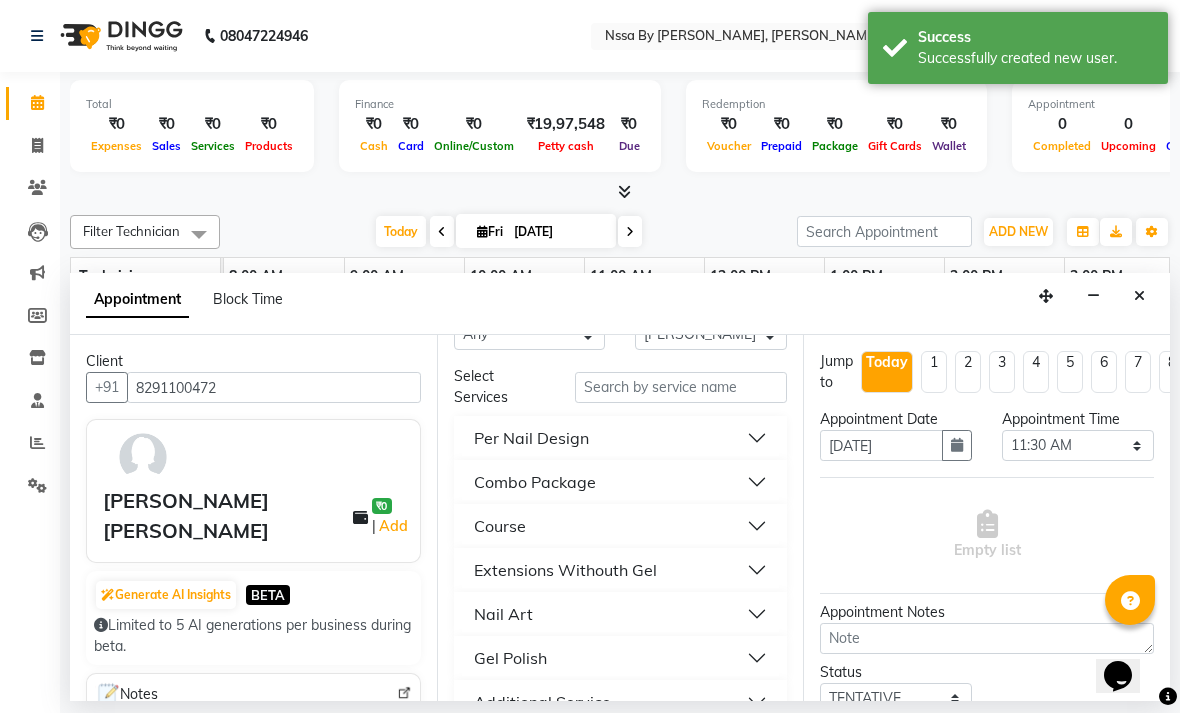 click on "Course" at bounding box center (621, 526) 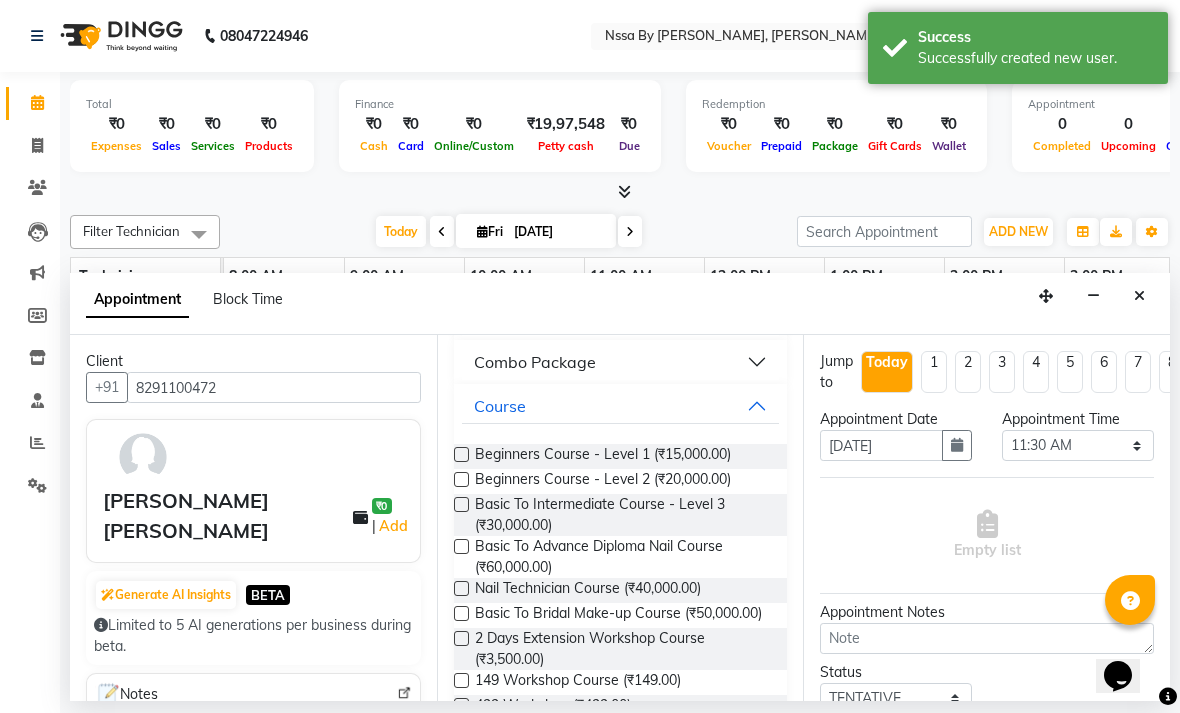 scroll, scrollTop: 175, scrollLeft: 0, axis: vertical 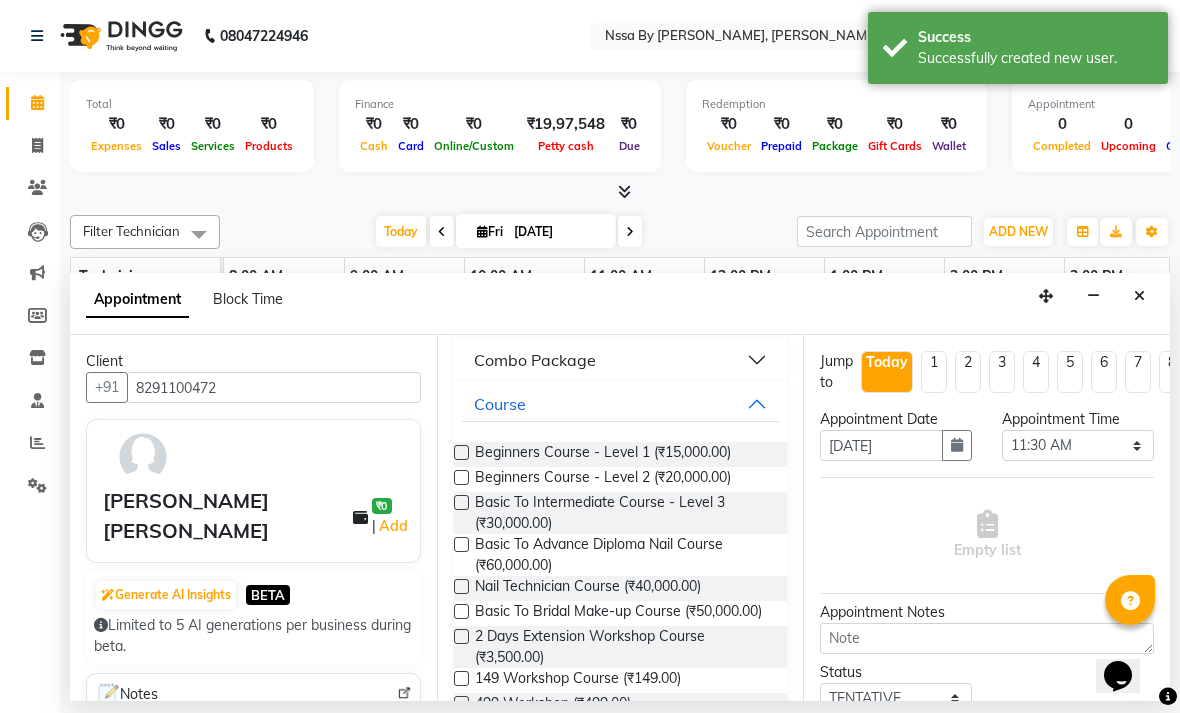 click on "Nail Technician Course (₹40,000.00)" at bounding box center [621, 588] 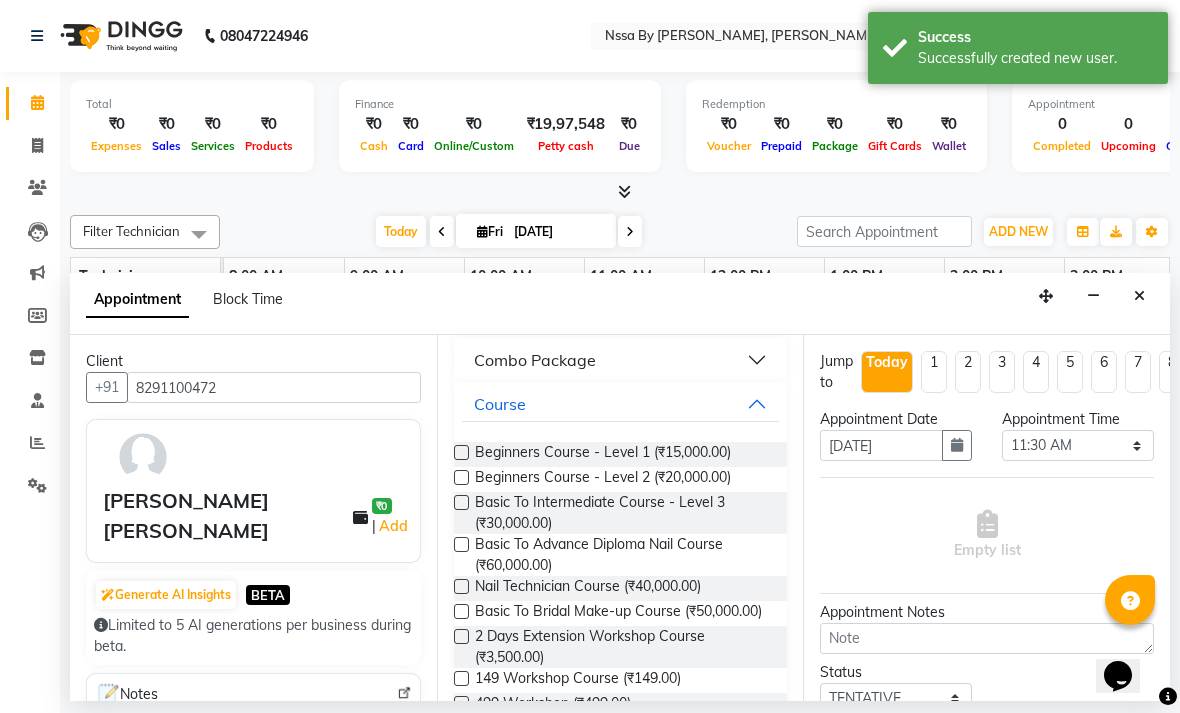 click at bounding box center (461, 586) 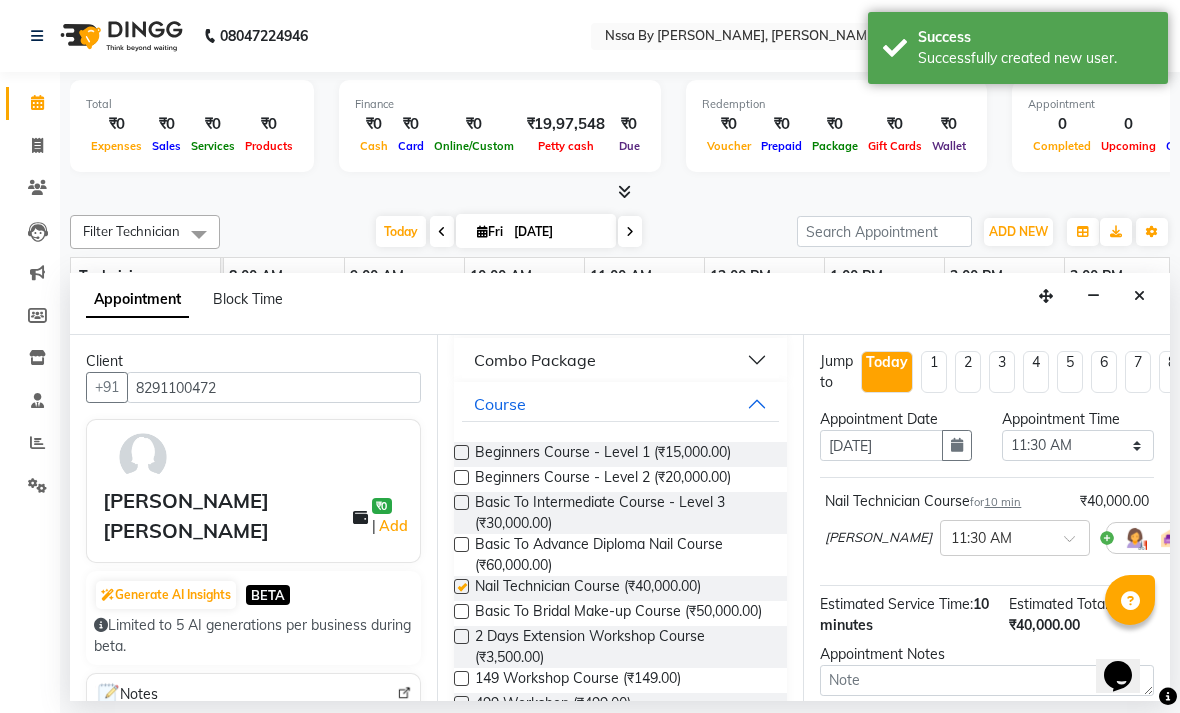 checkbox on "false" 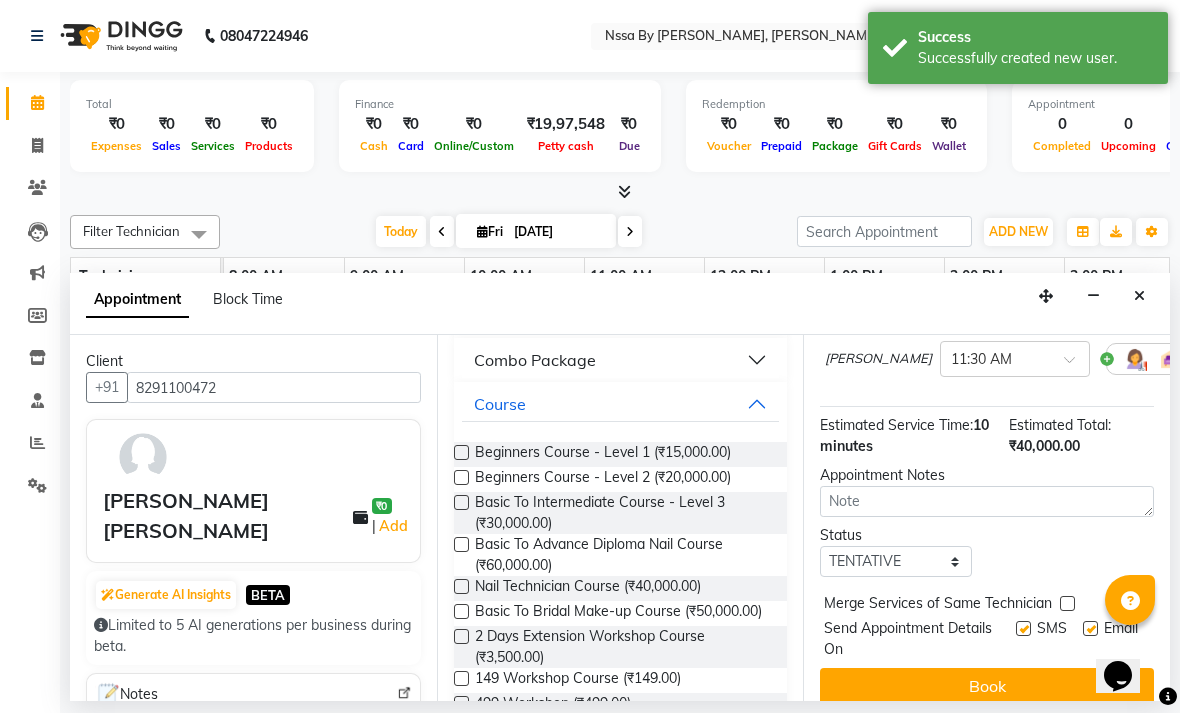 scroll, scrollTop: 178, scrollLeft: 0, axis: vertical 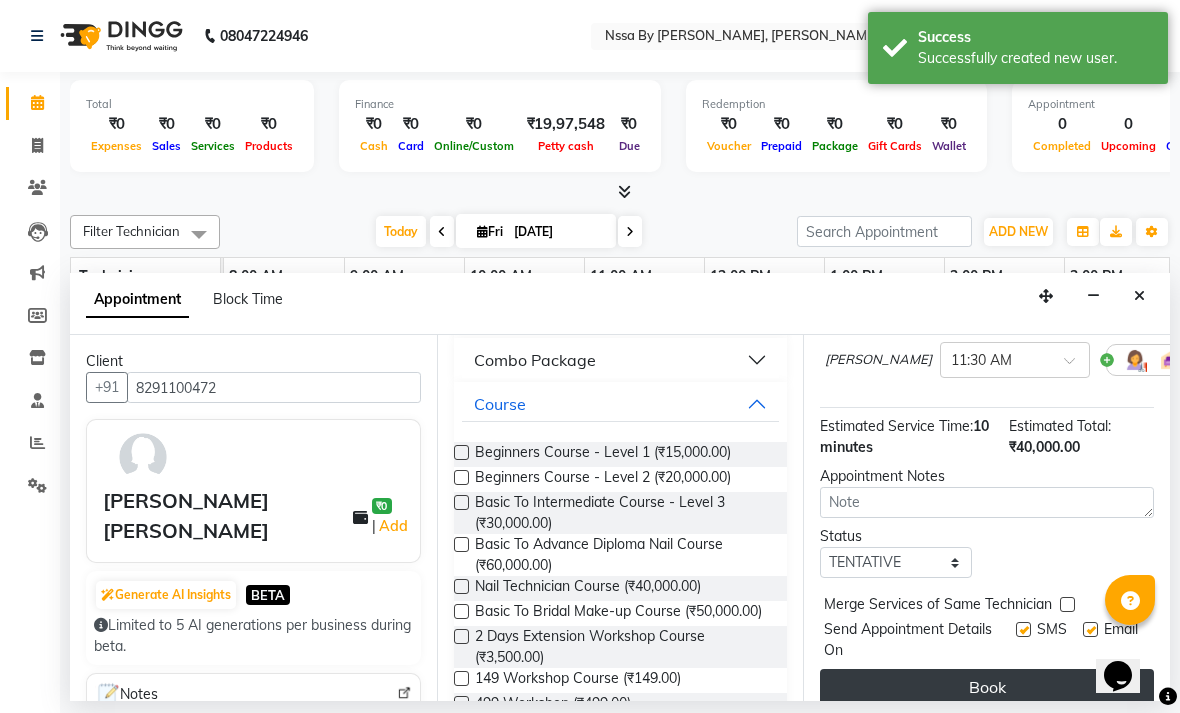 click on "Book" at bounding box center [987, 687] 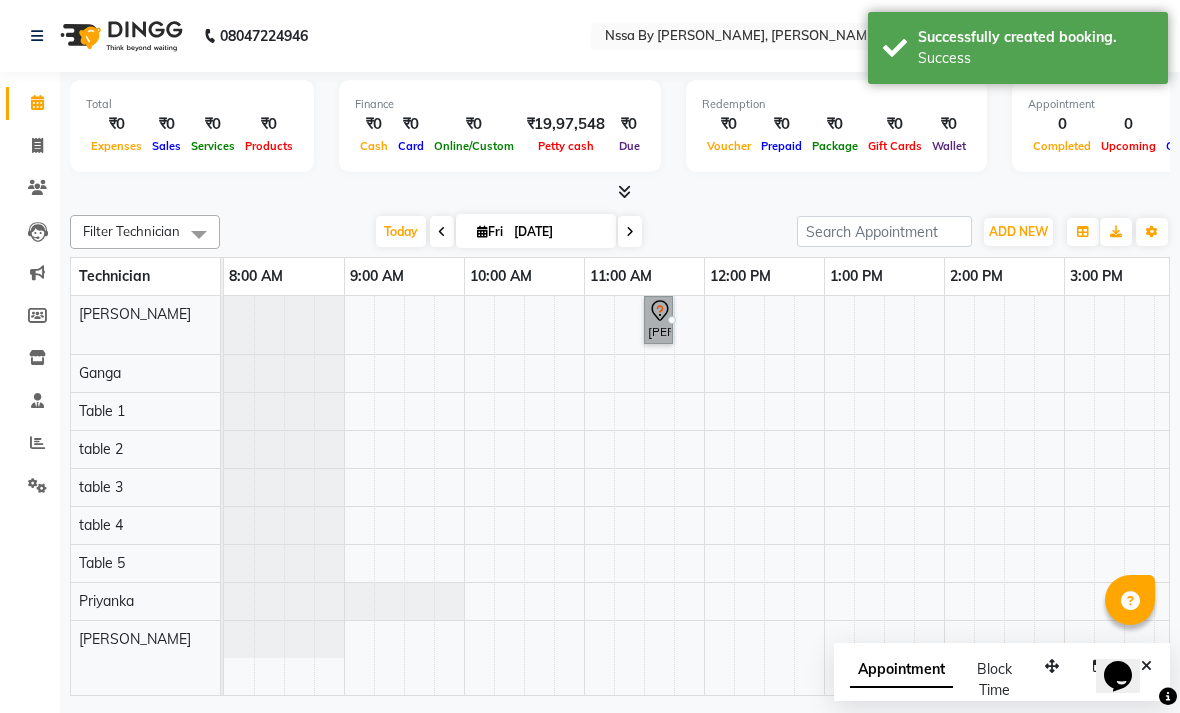 click at bounding box center (672, 320) 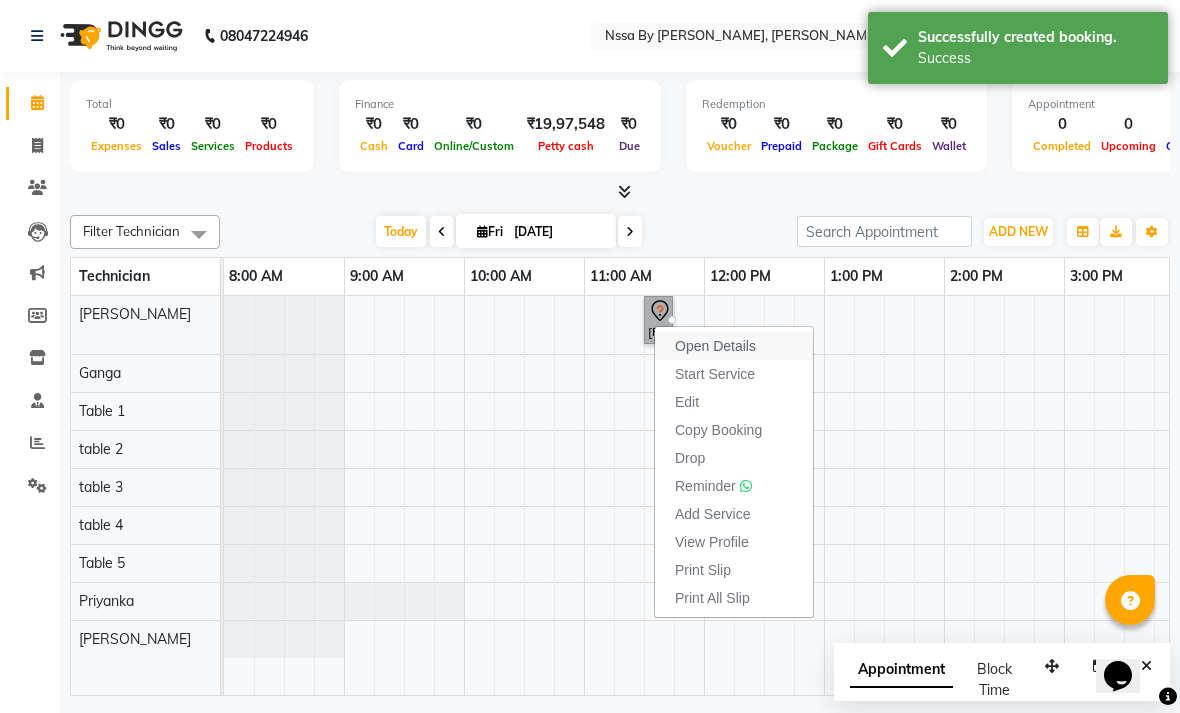 click on "Open Details" at bounding box center [715, 346] 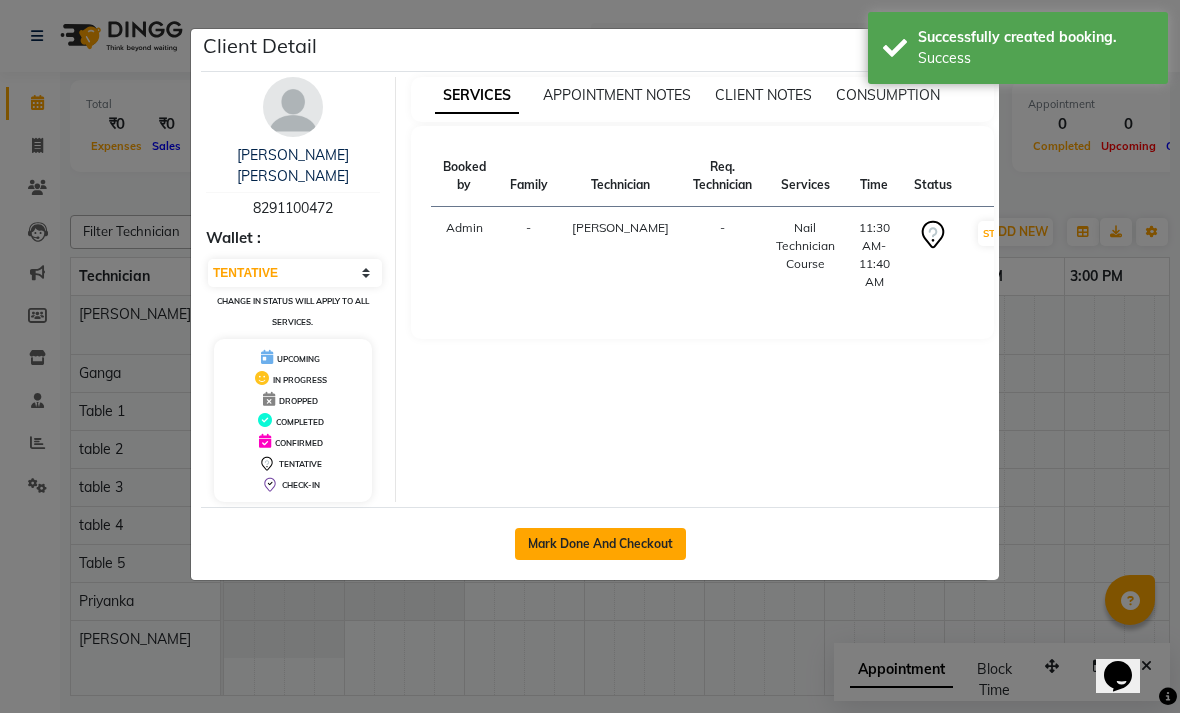click on "Mark Done And Checkout" 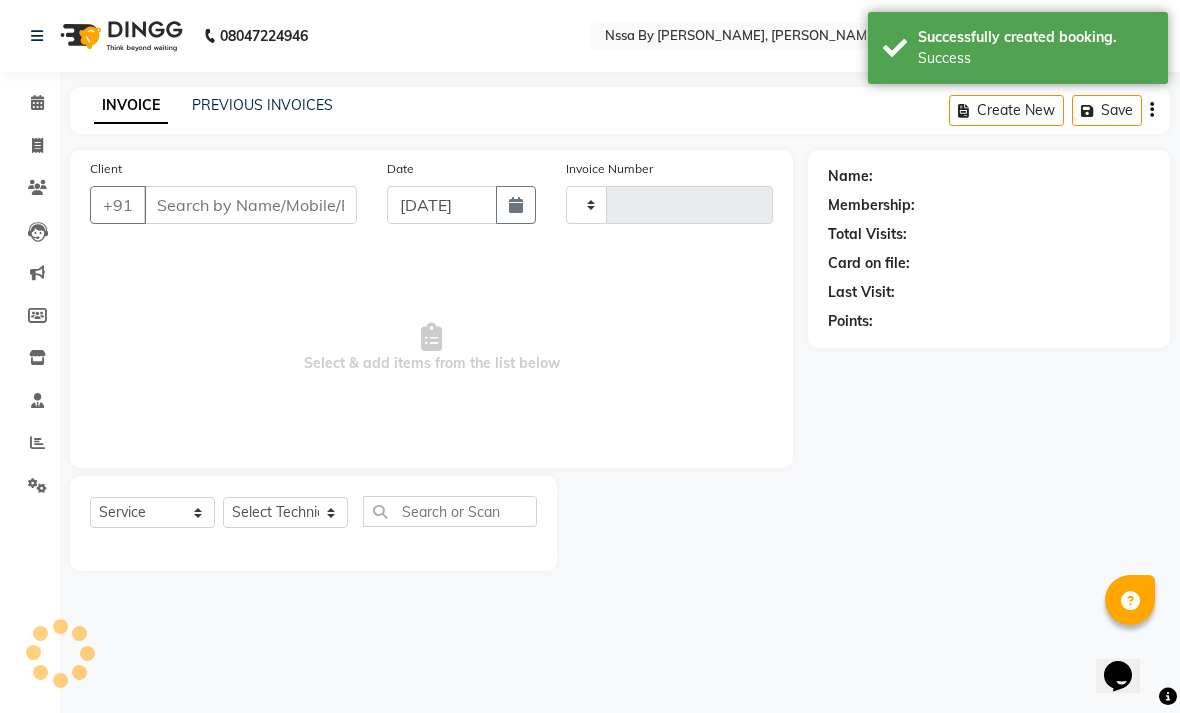 type on "0084" 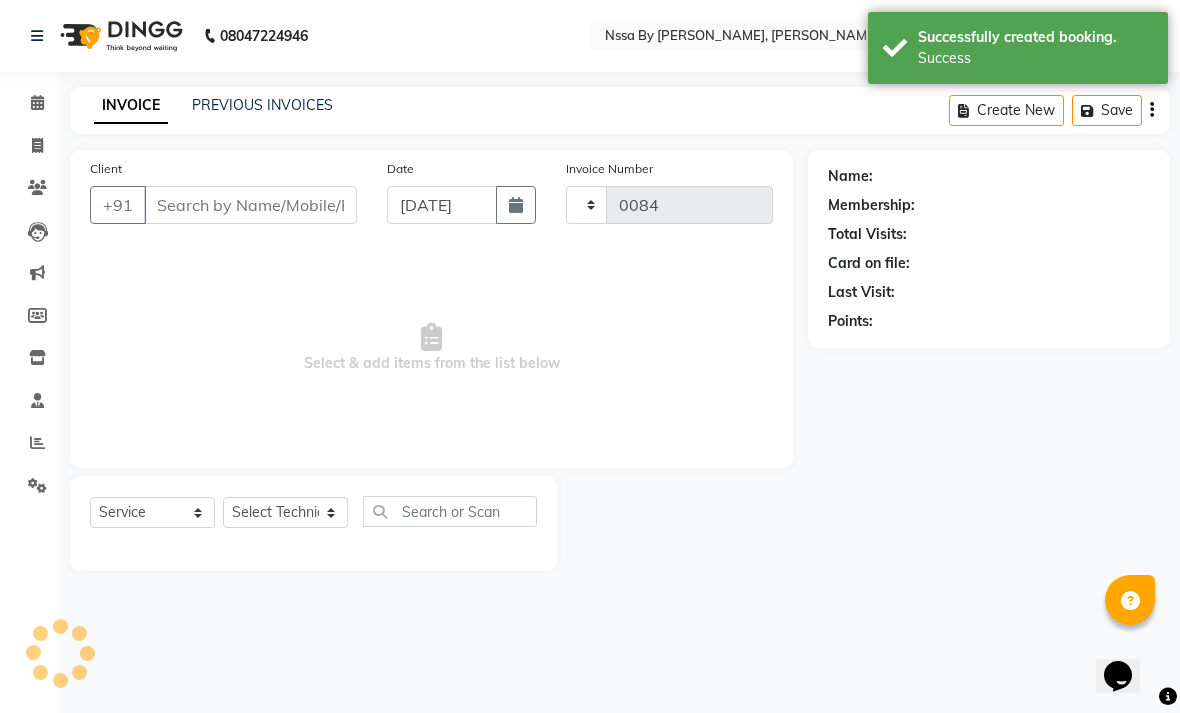 select on "775" 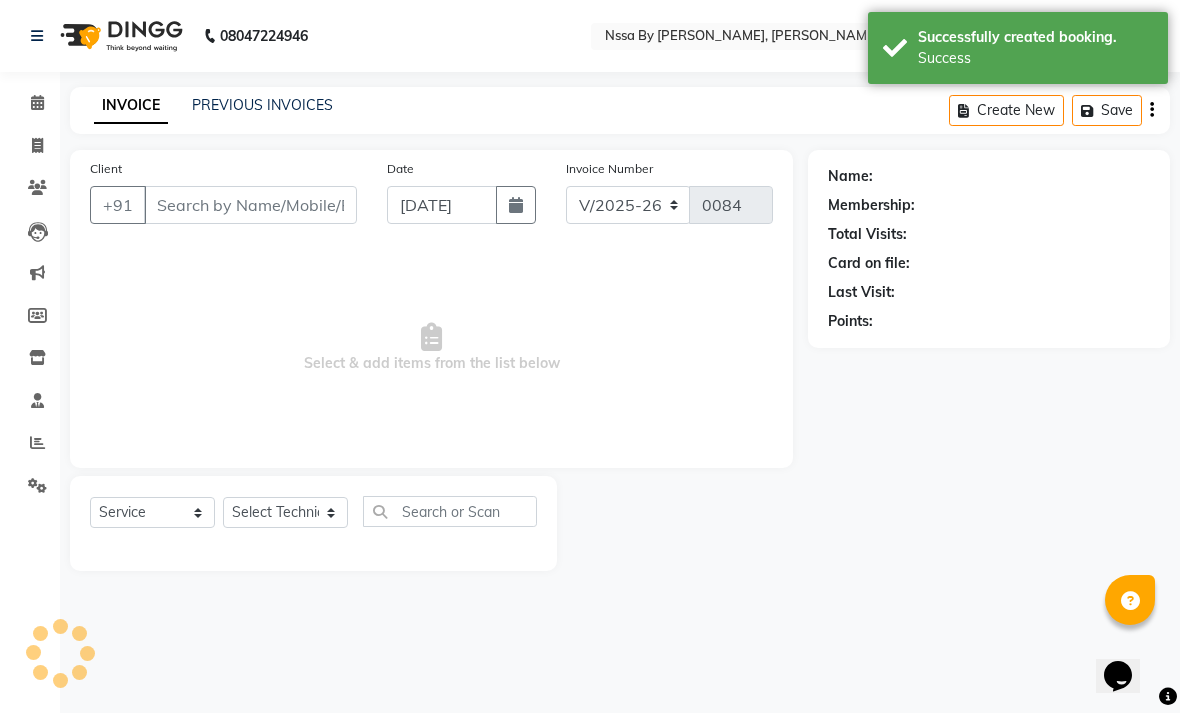 type on "8291100472" 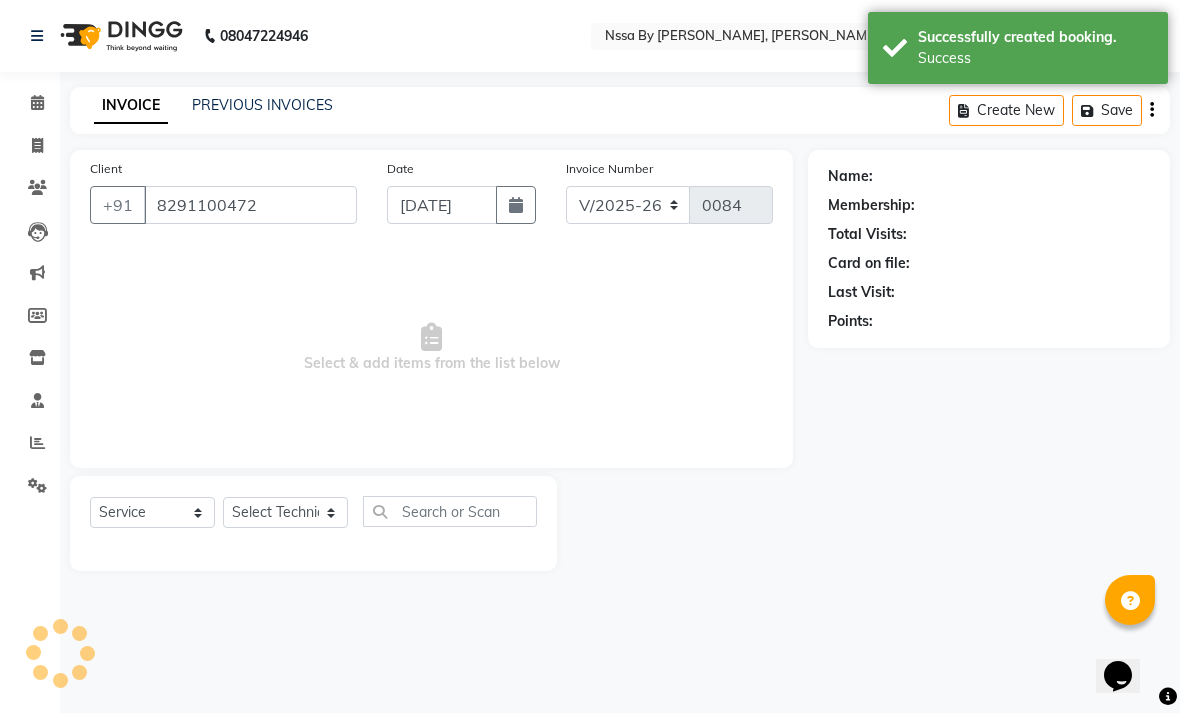 select on "12664" 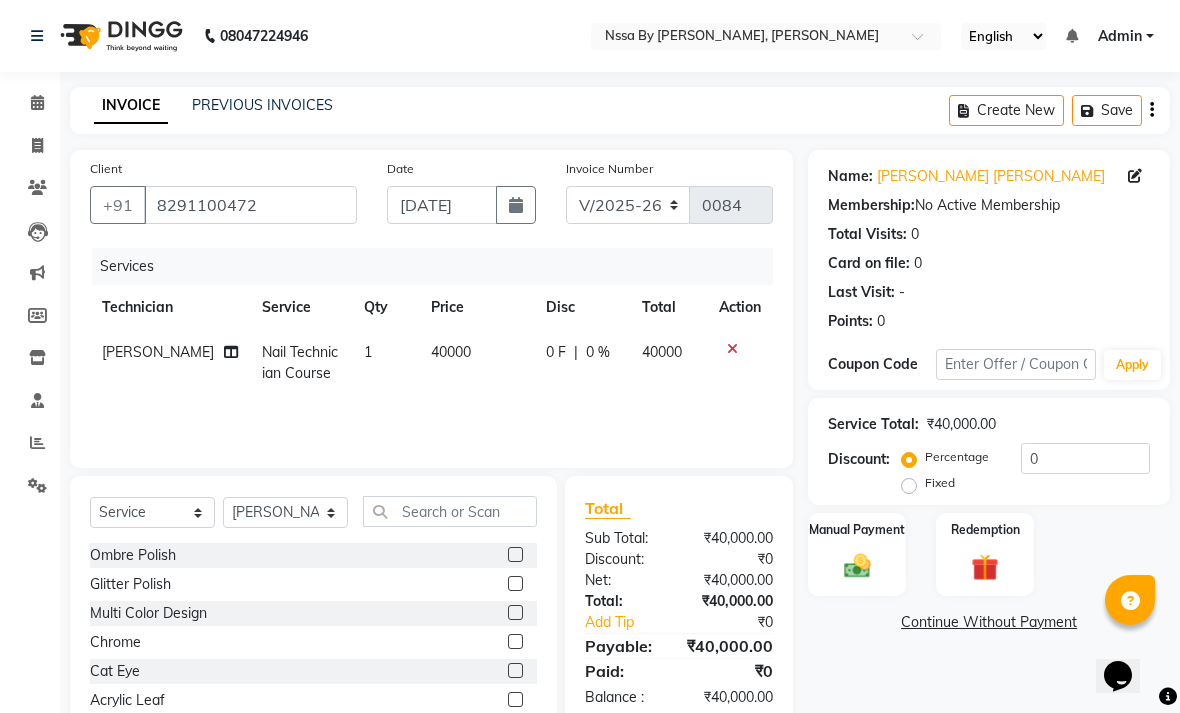 click on "40000" 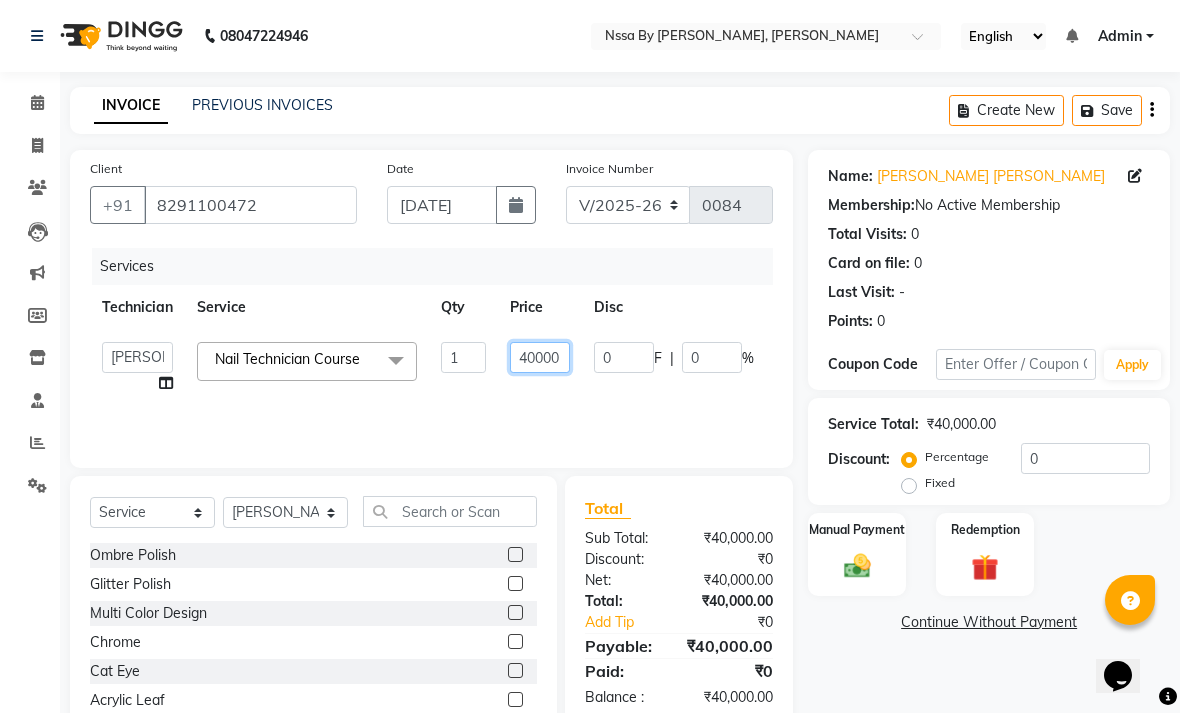 click on "40000" 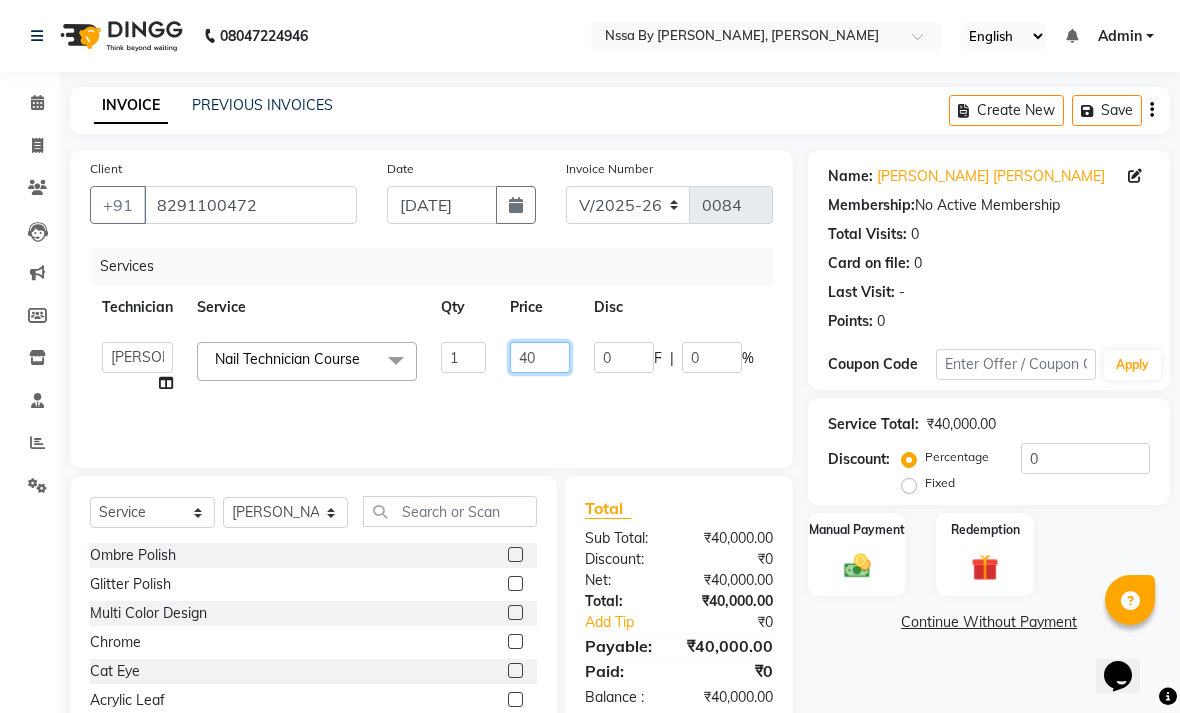type on "4" 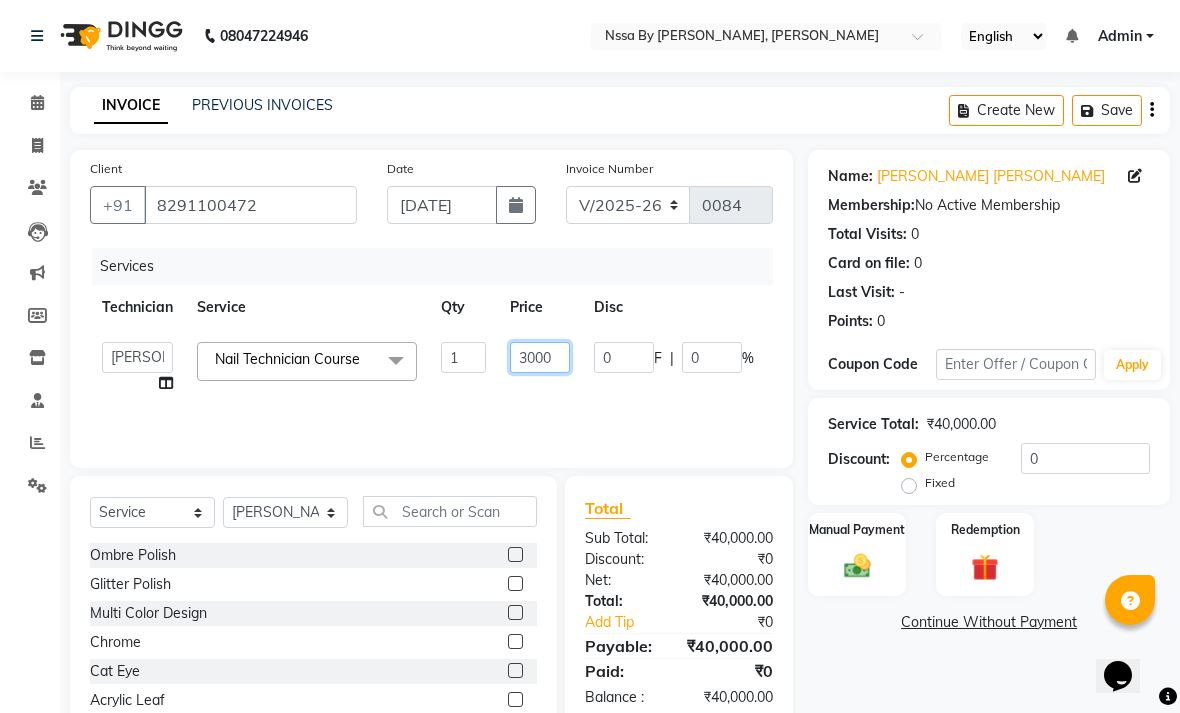 type on "30000" 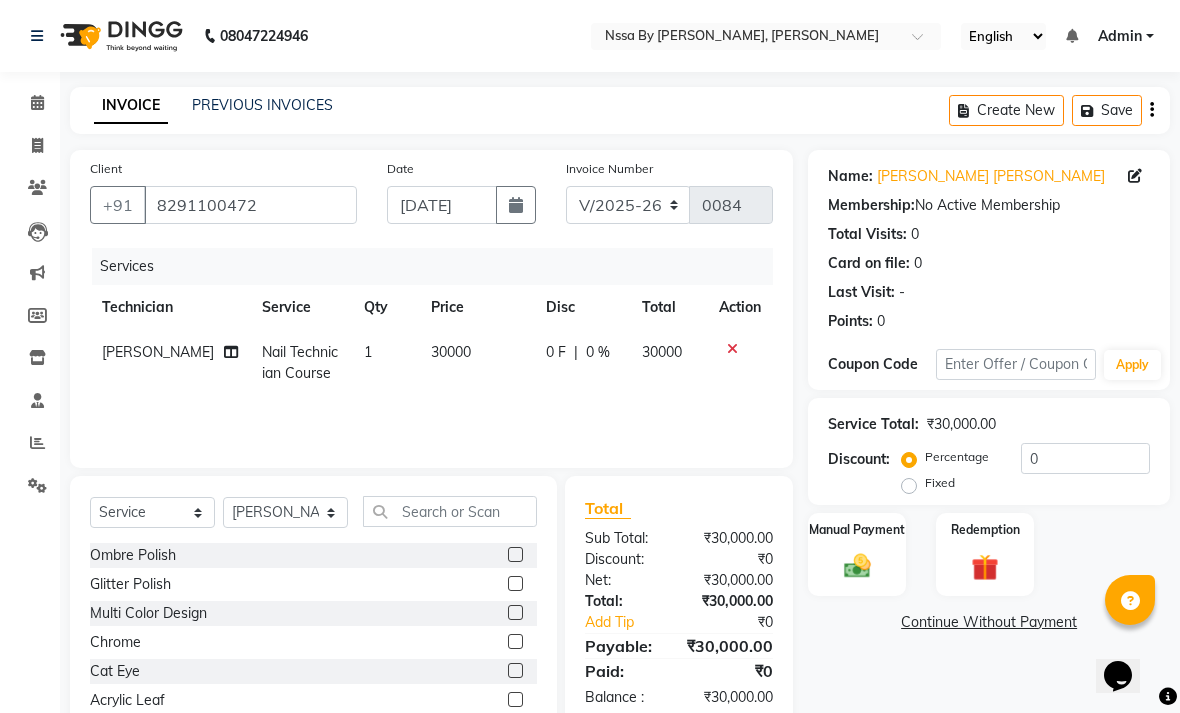 click on "0 F | 0 %" 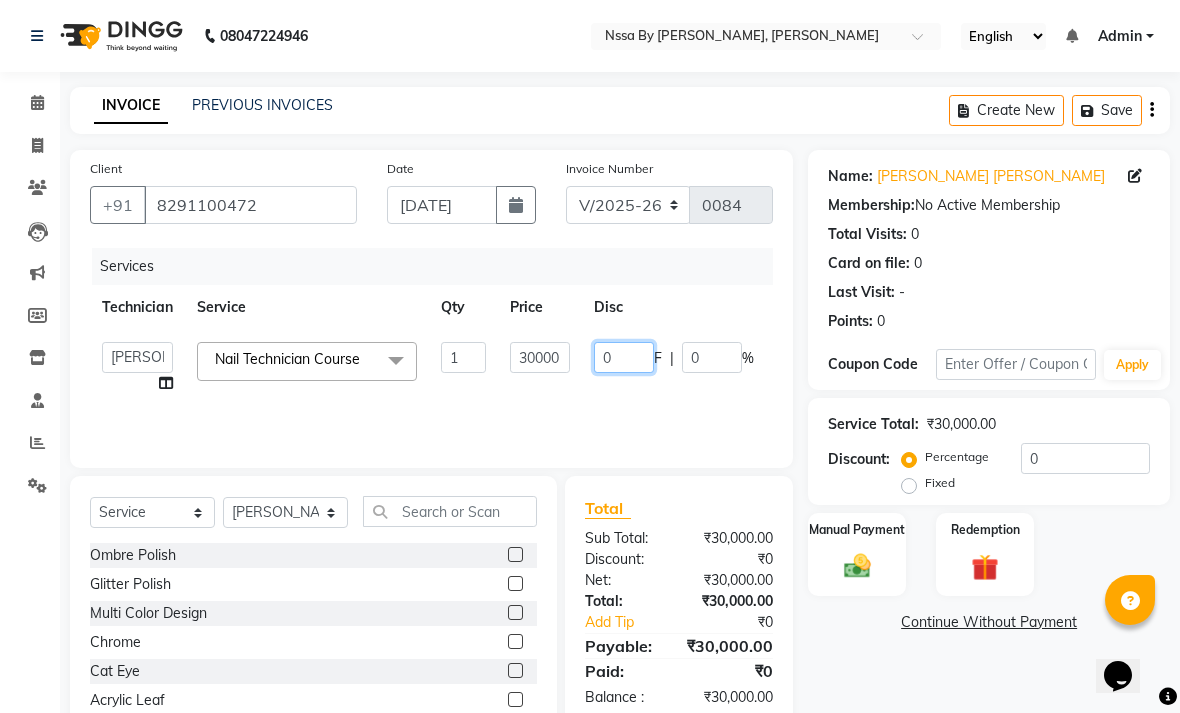 click on "0" 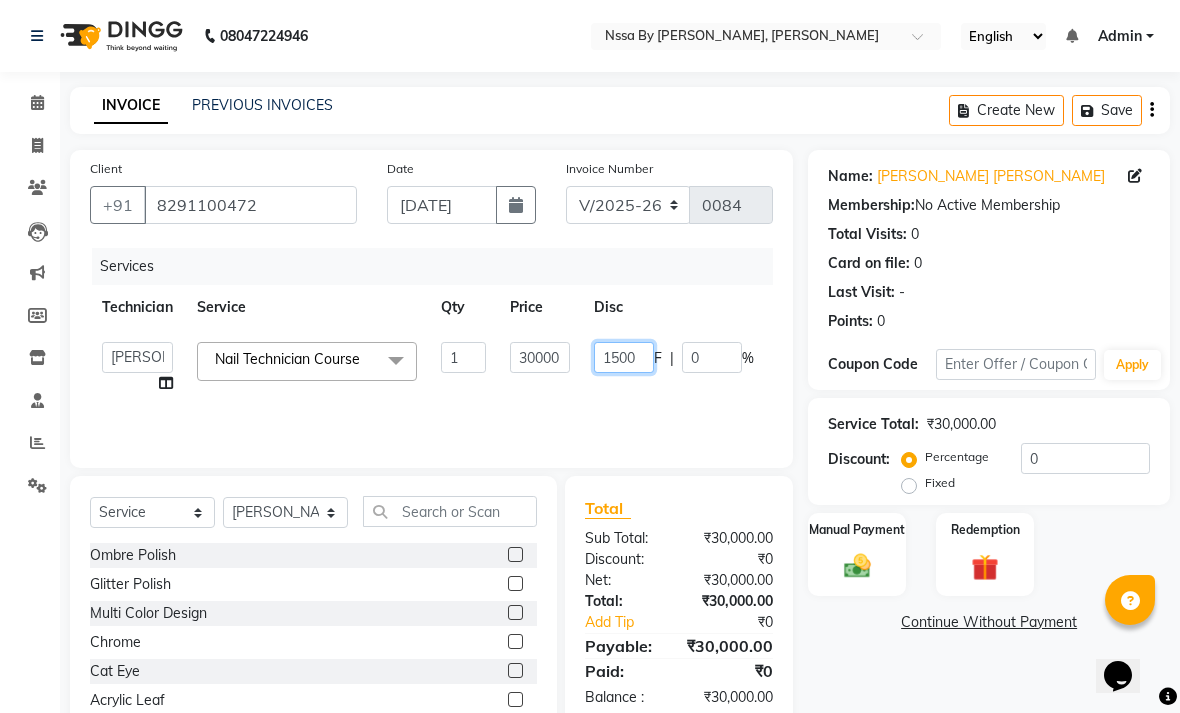 type on "15000" 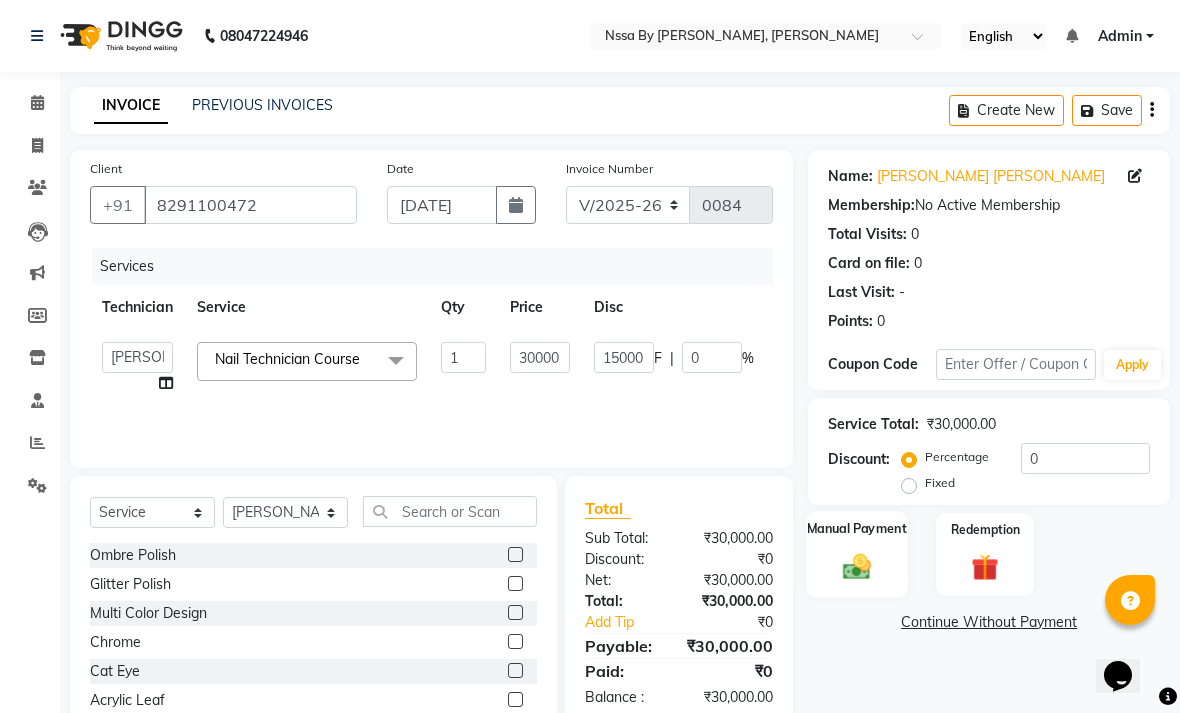 click 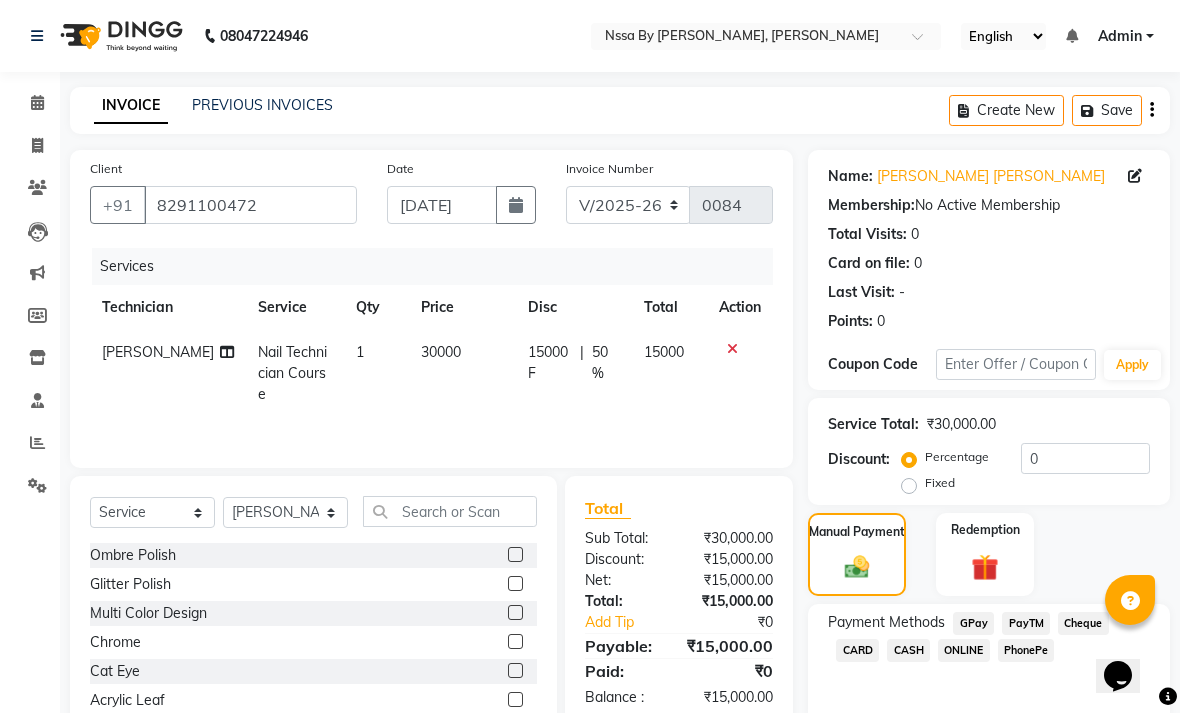 click on "GPay" 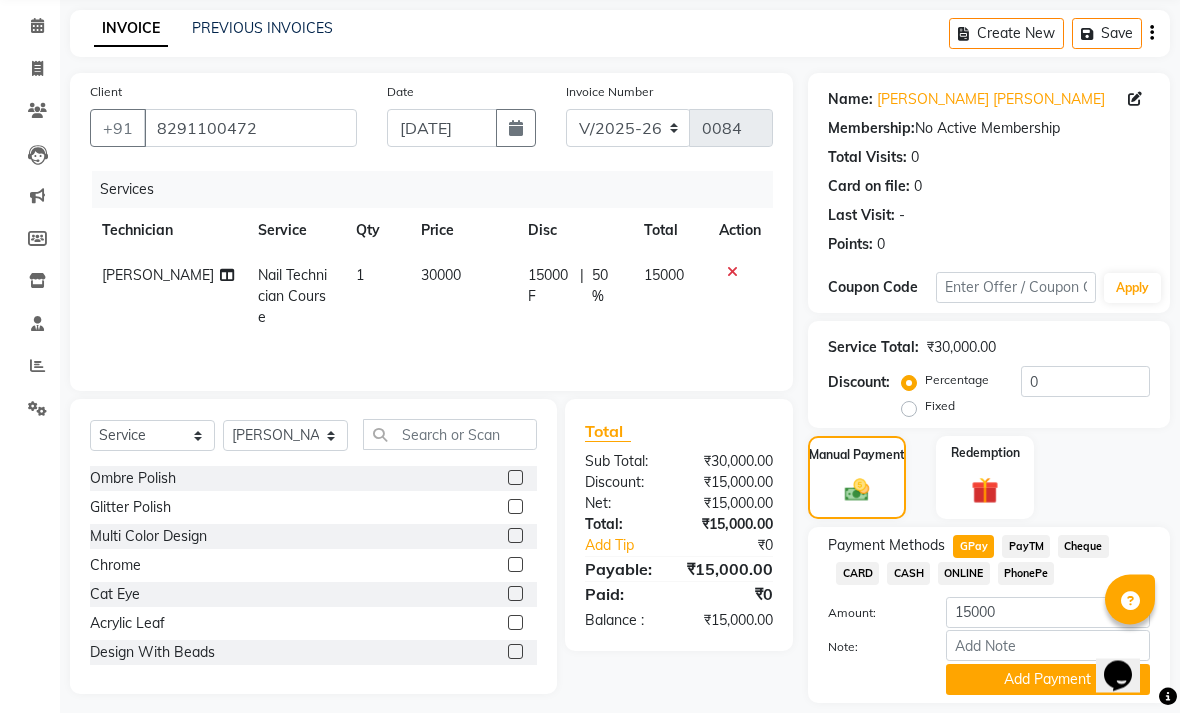 scroll, scrollTop: 77, scrollLeft: 0, axis: vertical 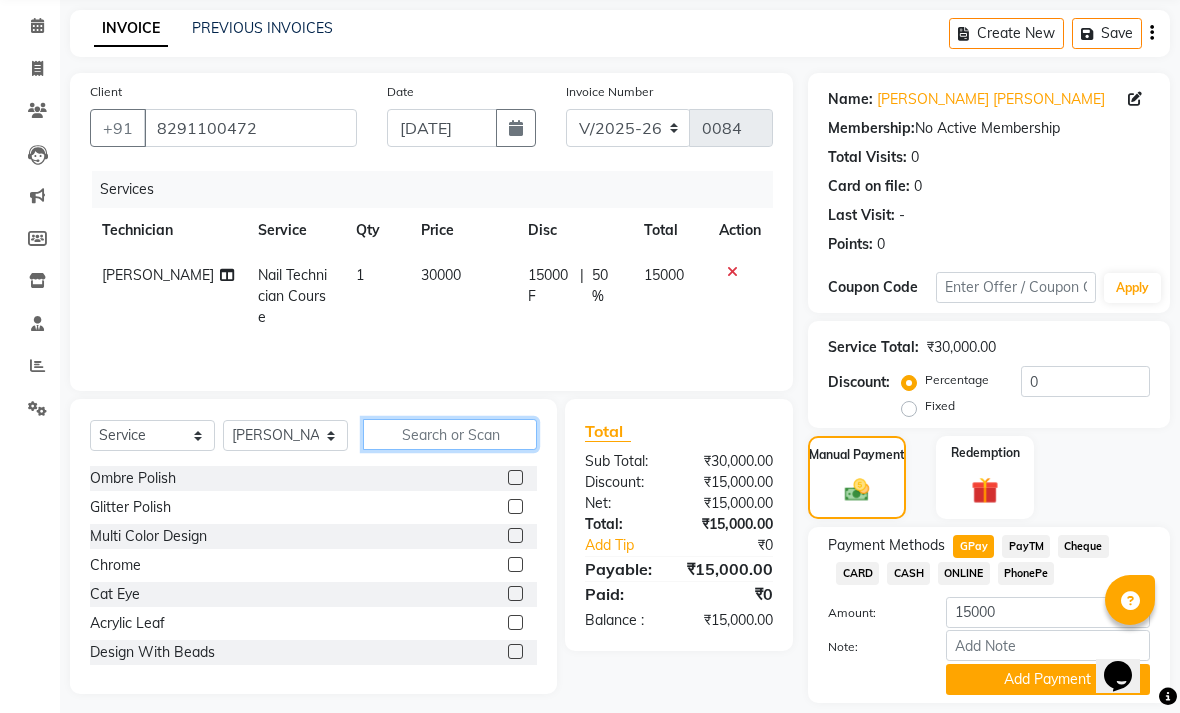 click 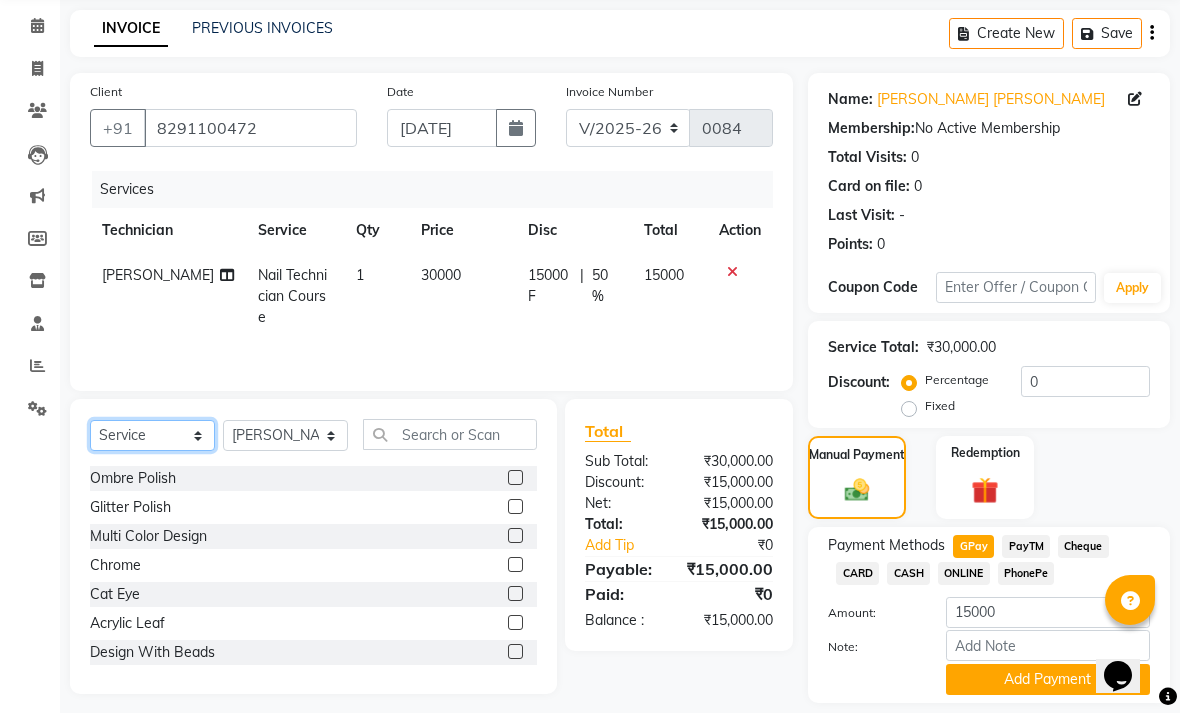 click on "Select  Service  Product  Membership  Package Voucher Prepaid Gift Card" 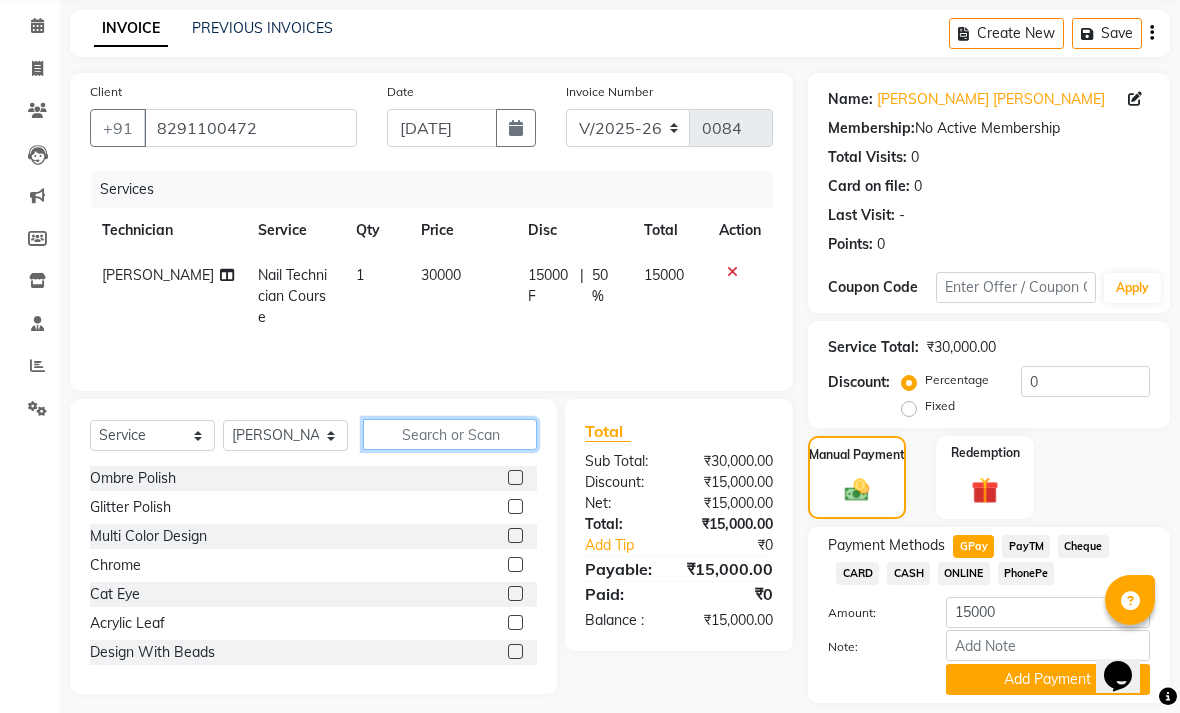 click 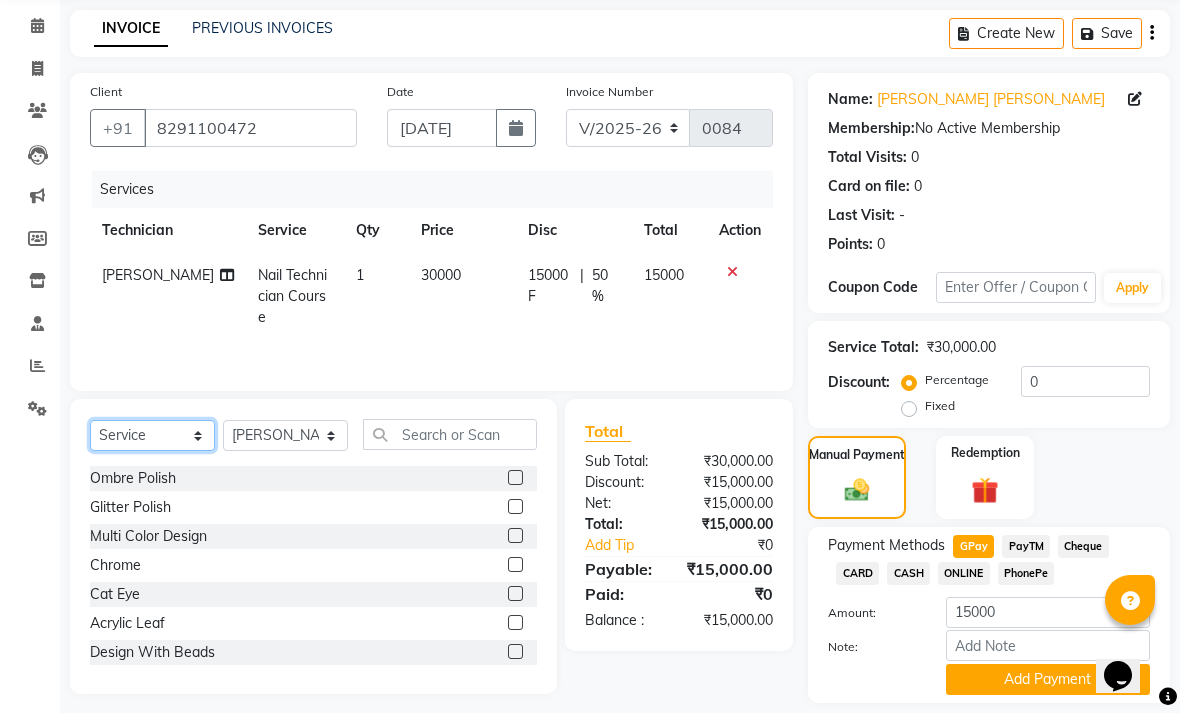 click on "Select  Service  Product  Membership  Package Voucher Prepaid Gift Card" 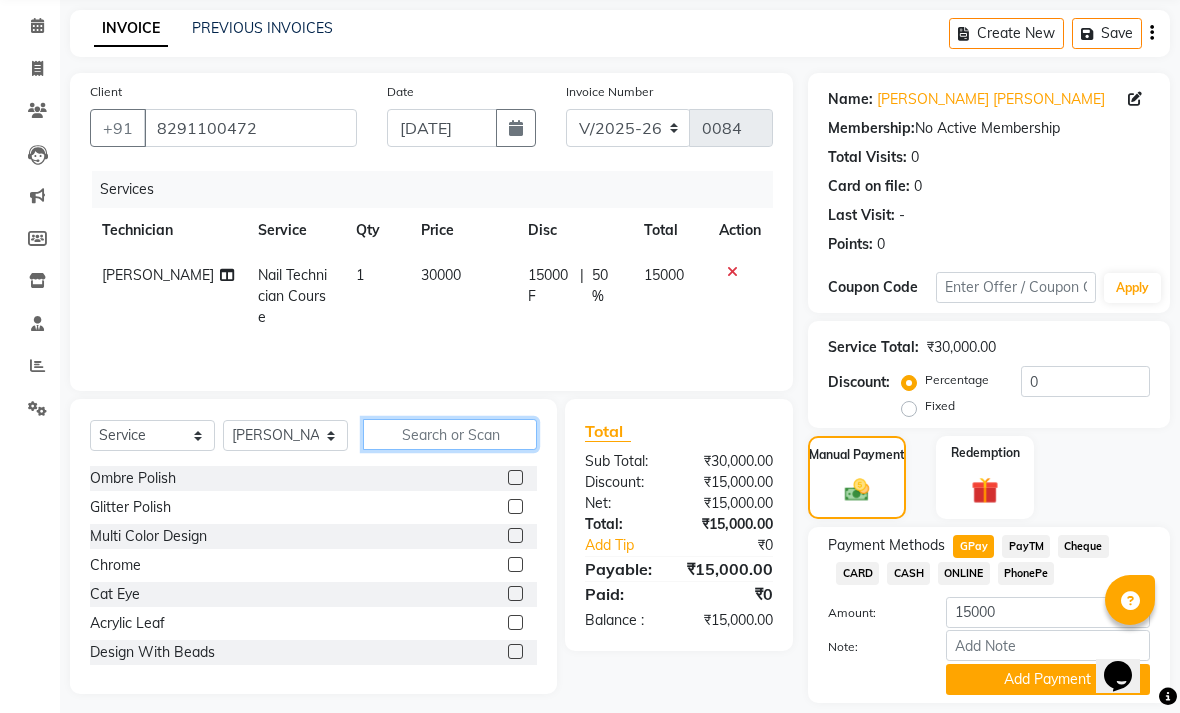 click 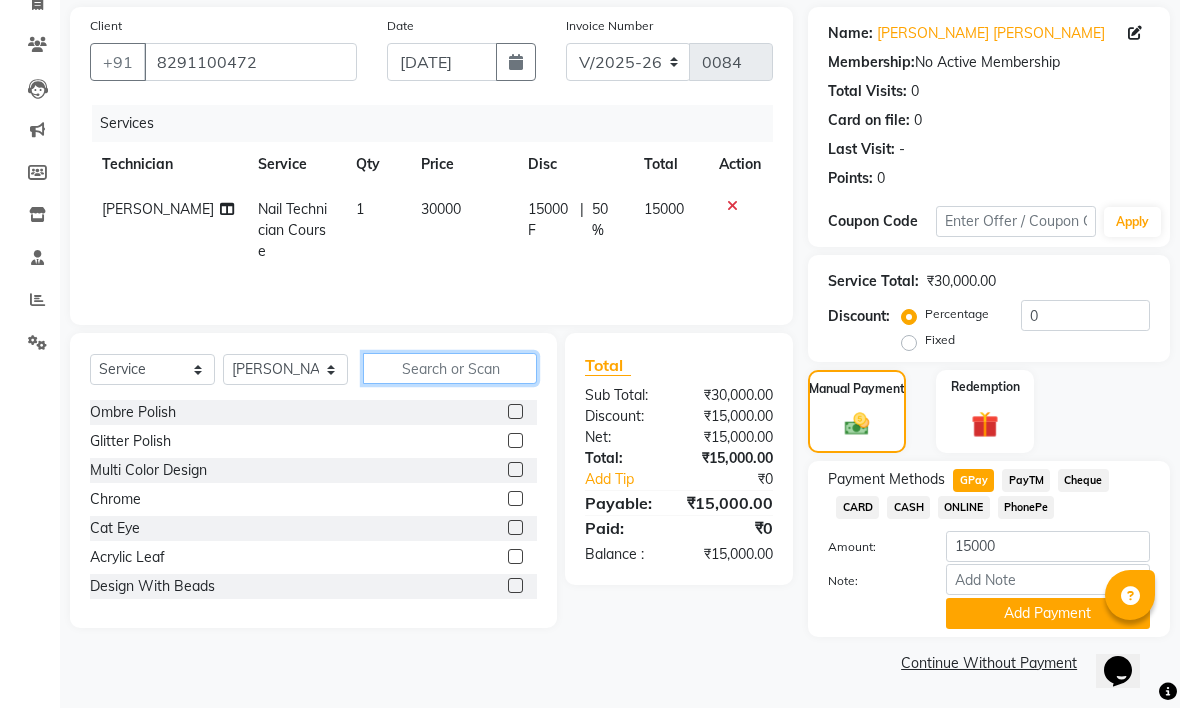 scroll, scrollTop: 141, scrollLeft: 0, axis: vertical 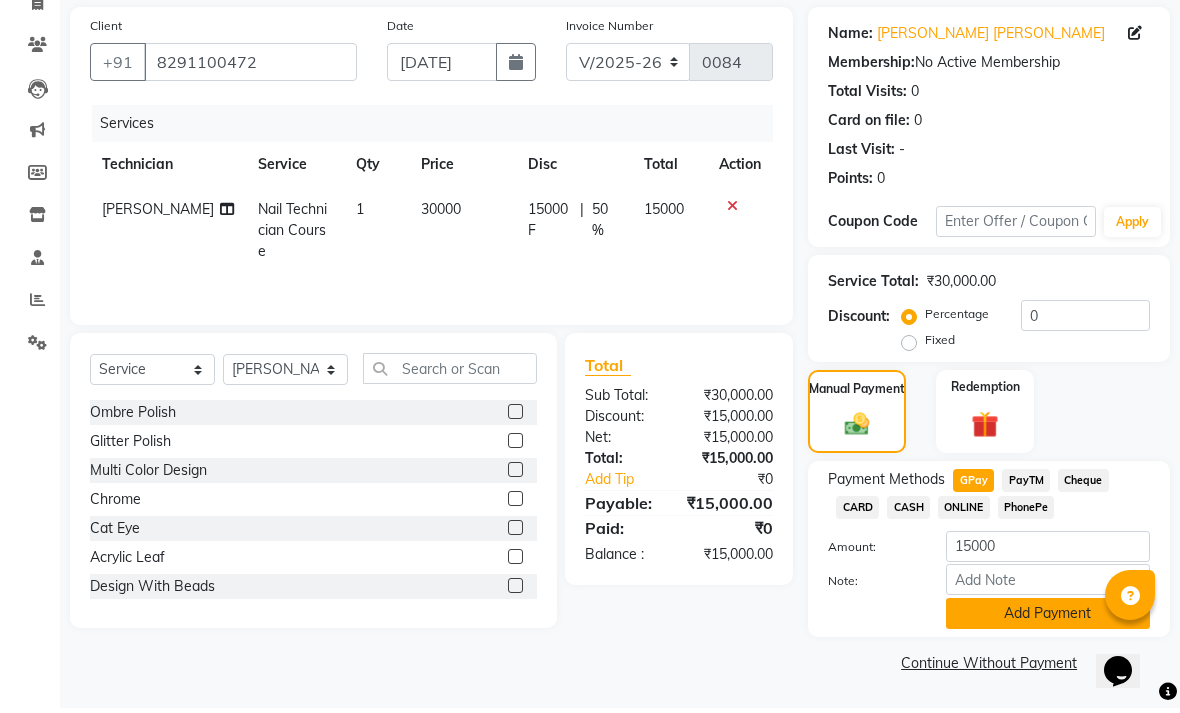 click on "Add Payment" 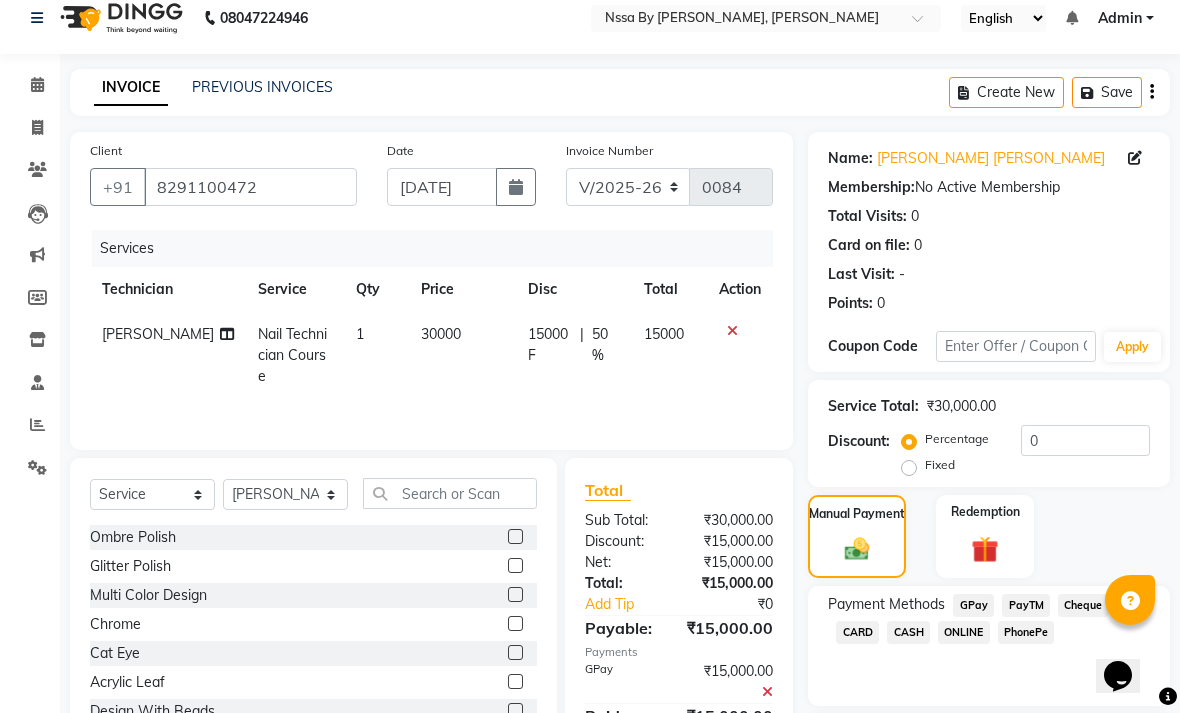 scroll, scrollTop: 0, scrollLeft: 0, axis: both 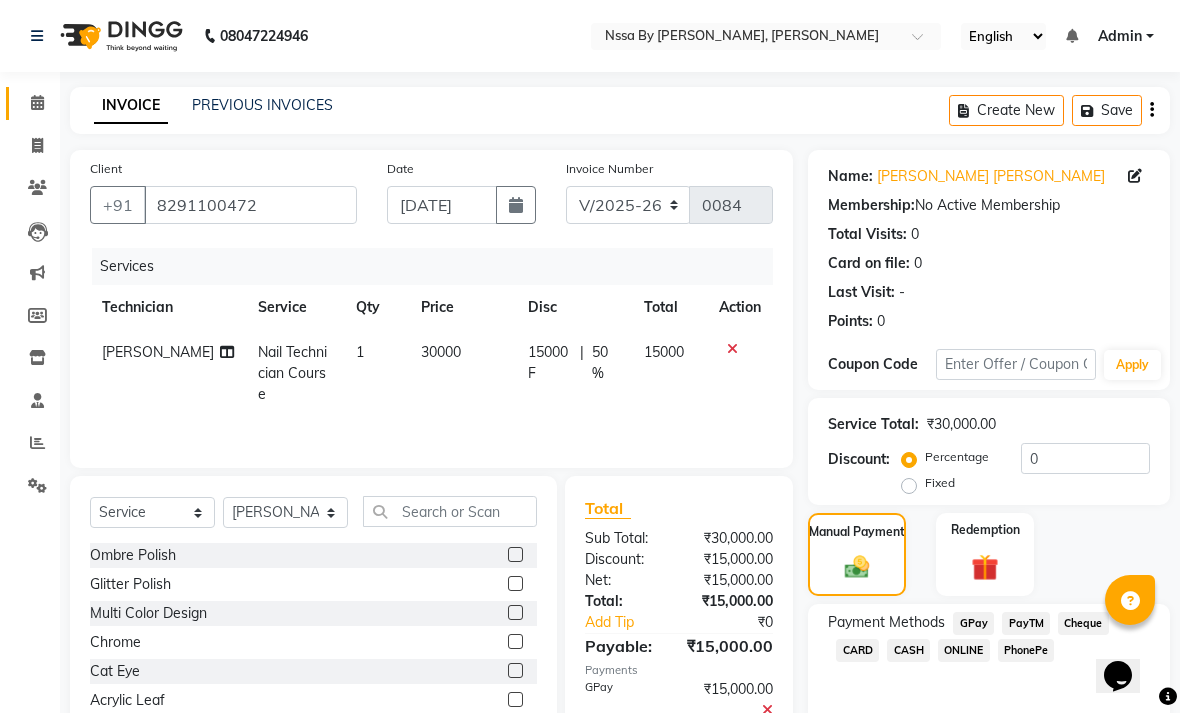 click 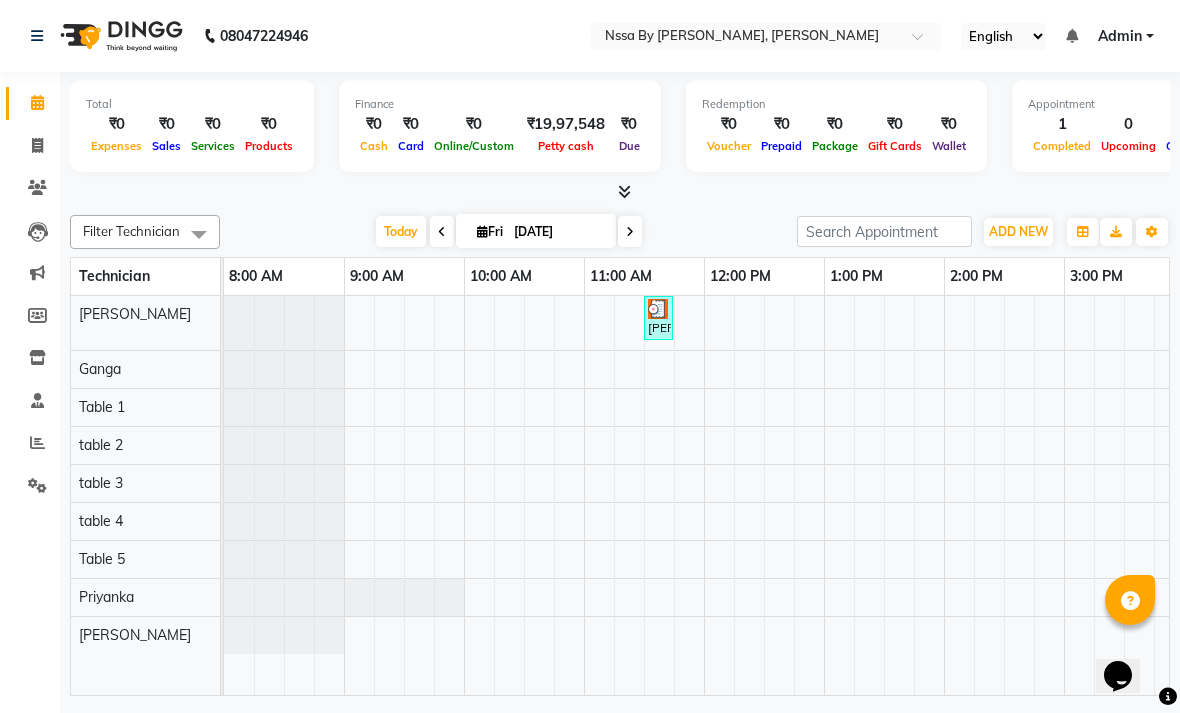 click on "[PERSON_NAME] [PERSON_NAME], TK01, 11:30 AM-11:40 AM, Nail Technician Course" at bounding box center (658, 318) 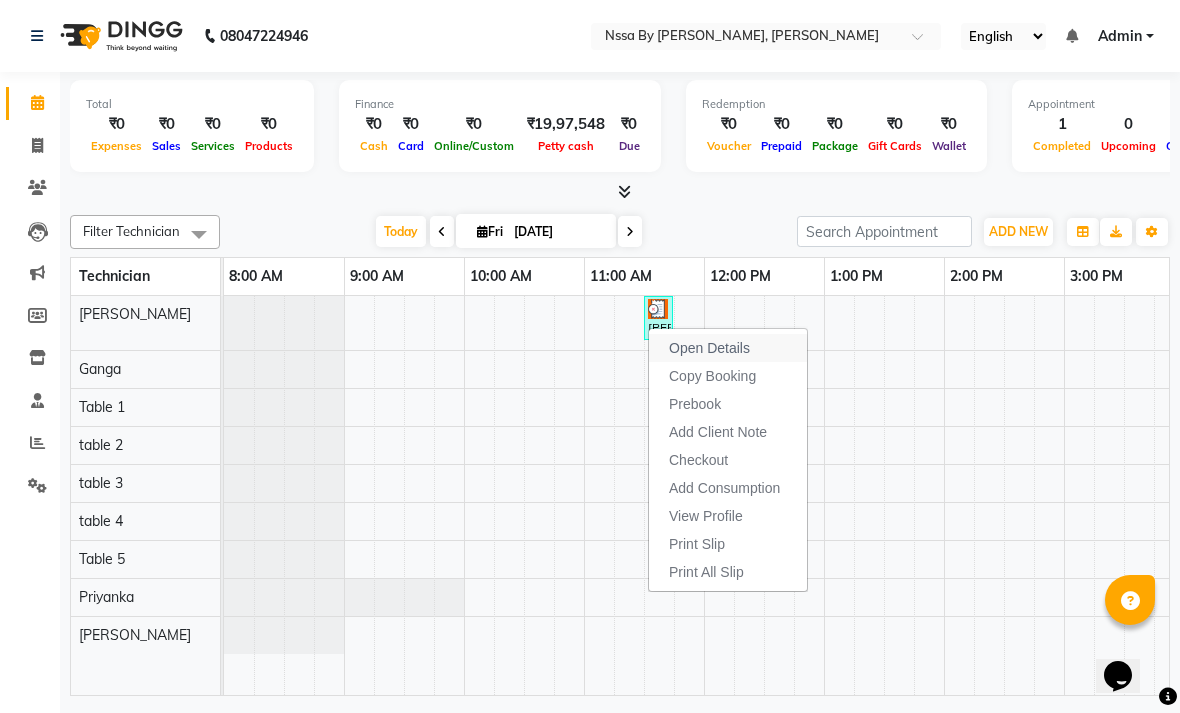 click on "Open Details" at bounding box center (709, 348) 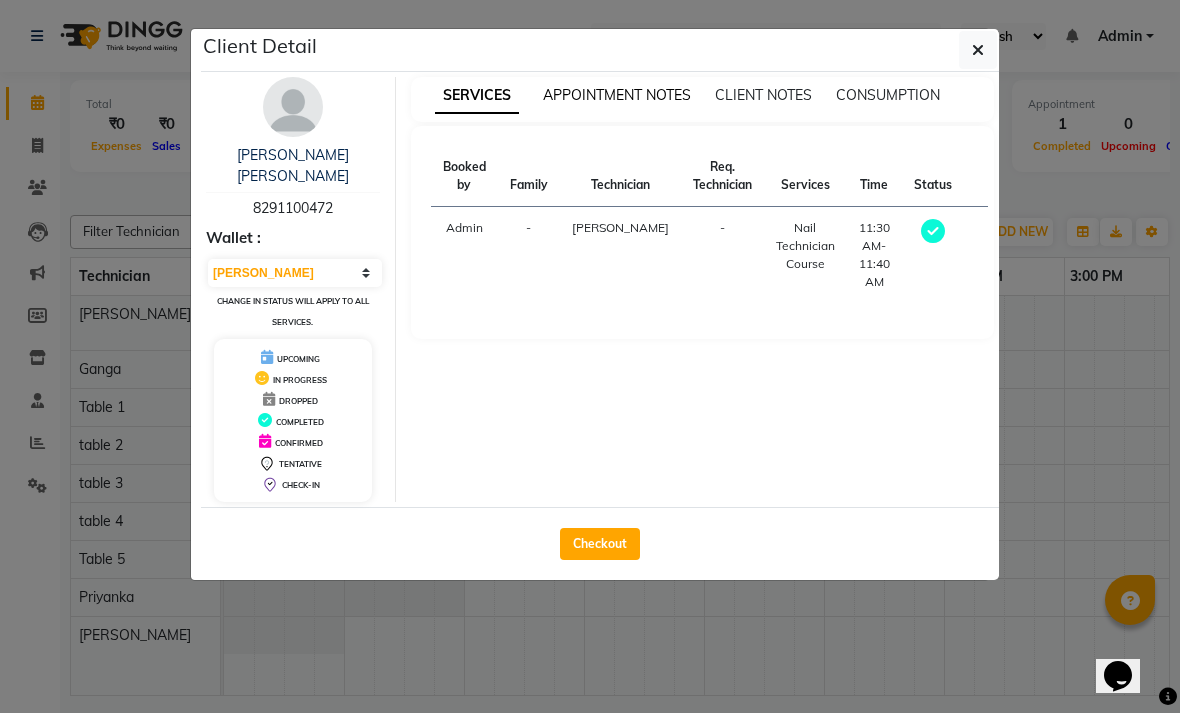click on "APPOINTMENT NOTES" at bounding box center [617, 95] 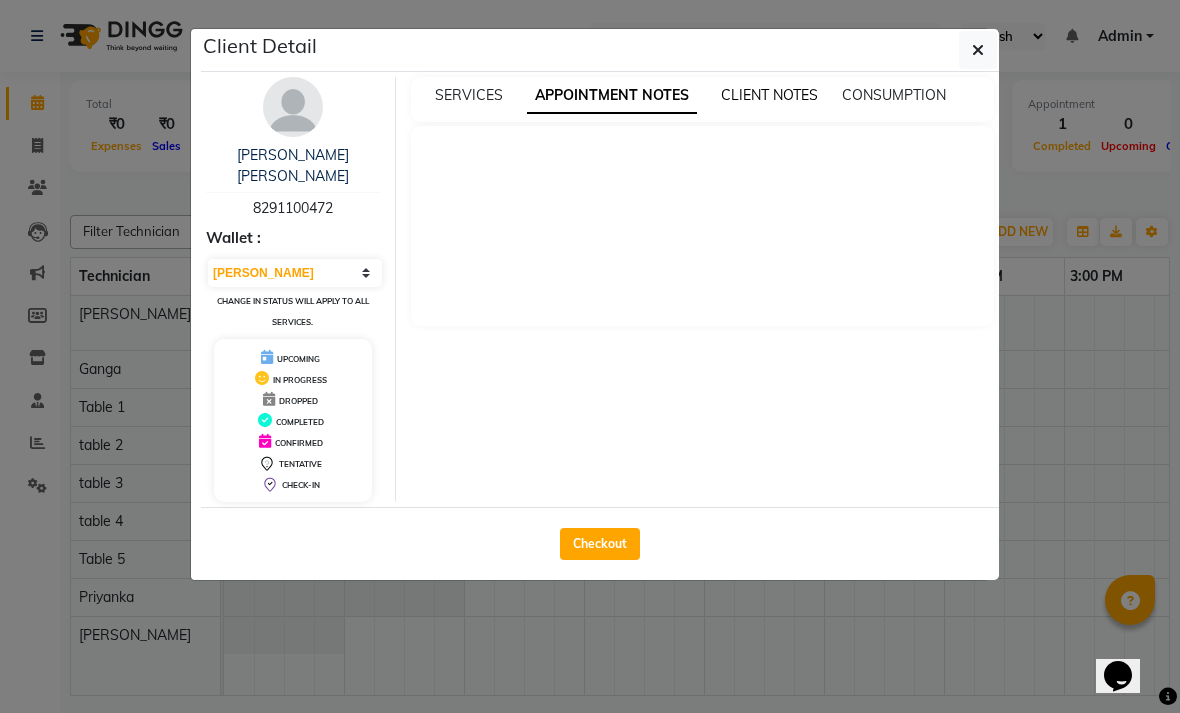 click on "CLIENT NOTES" at bounding box center (769, 95) 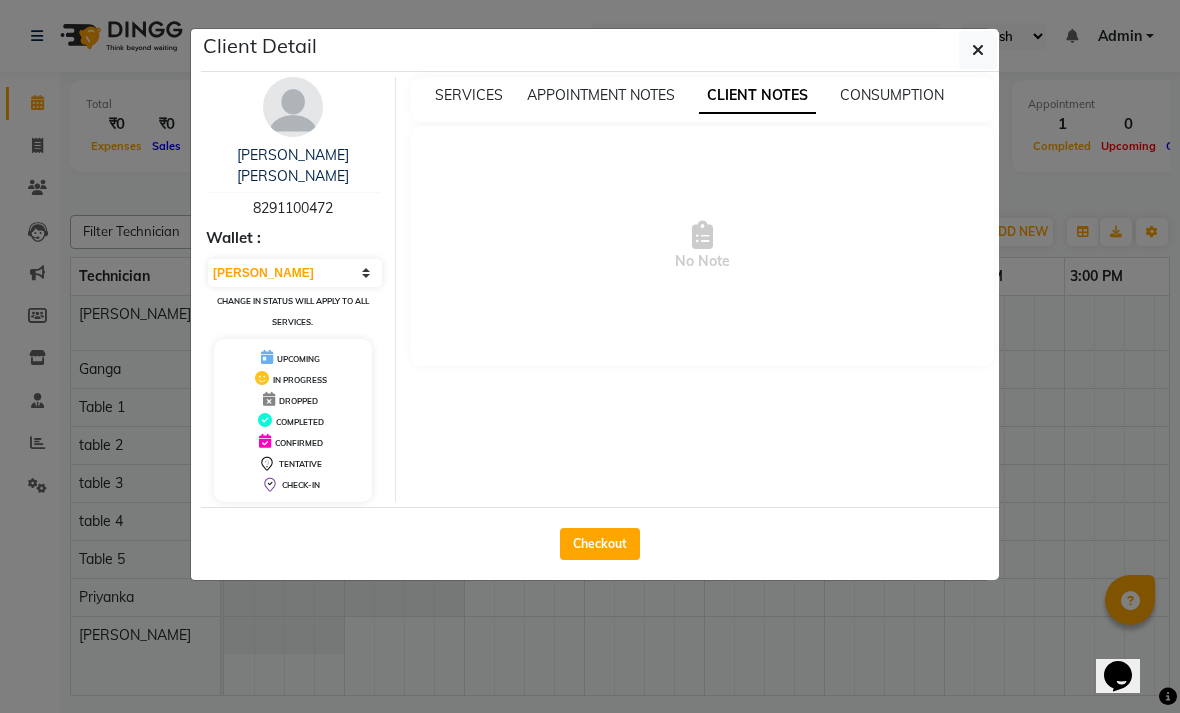 click on "SERVICES APPOINTMENT NOTES CLIENT NOTES CONSUMPTION" at bounding box center (703, 99) 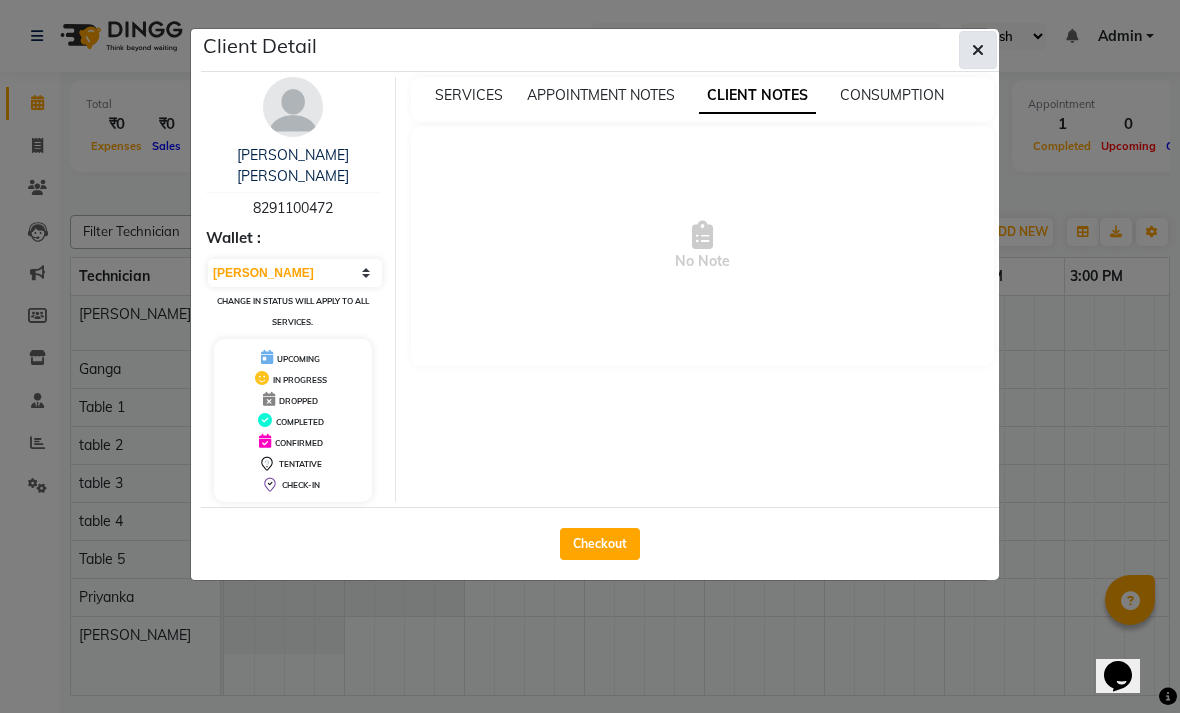 click 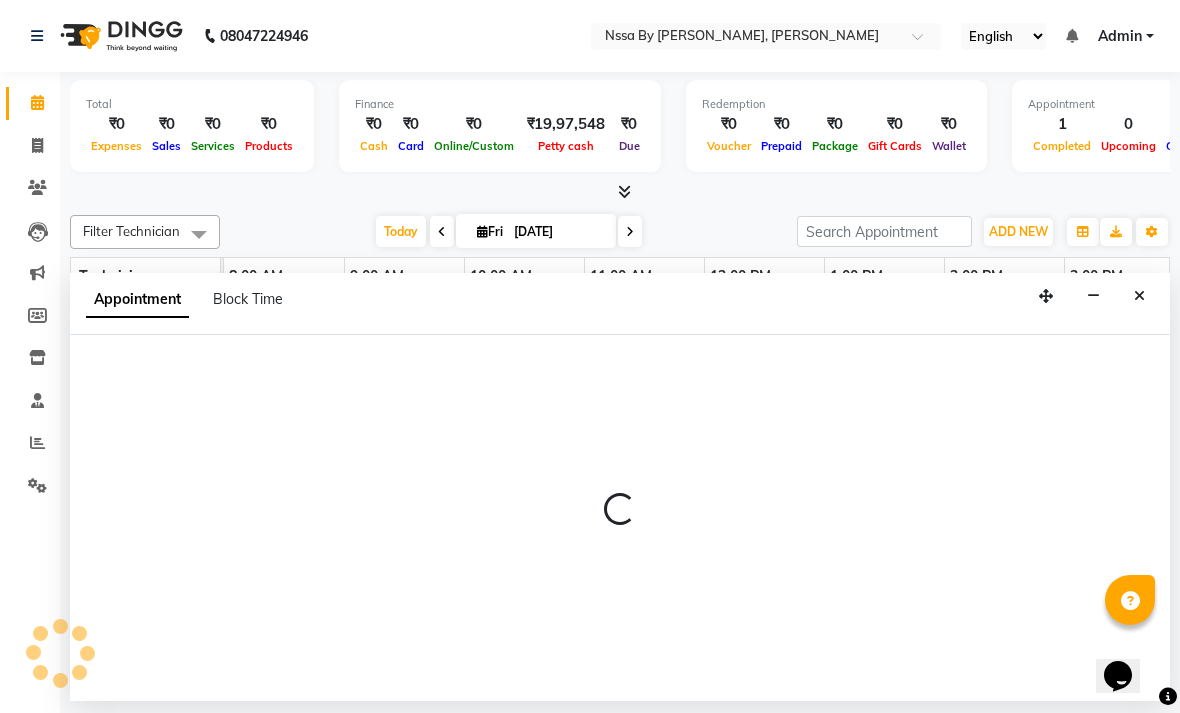 select on "12664" 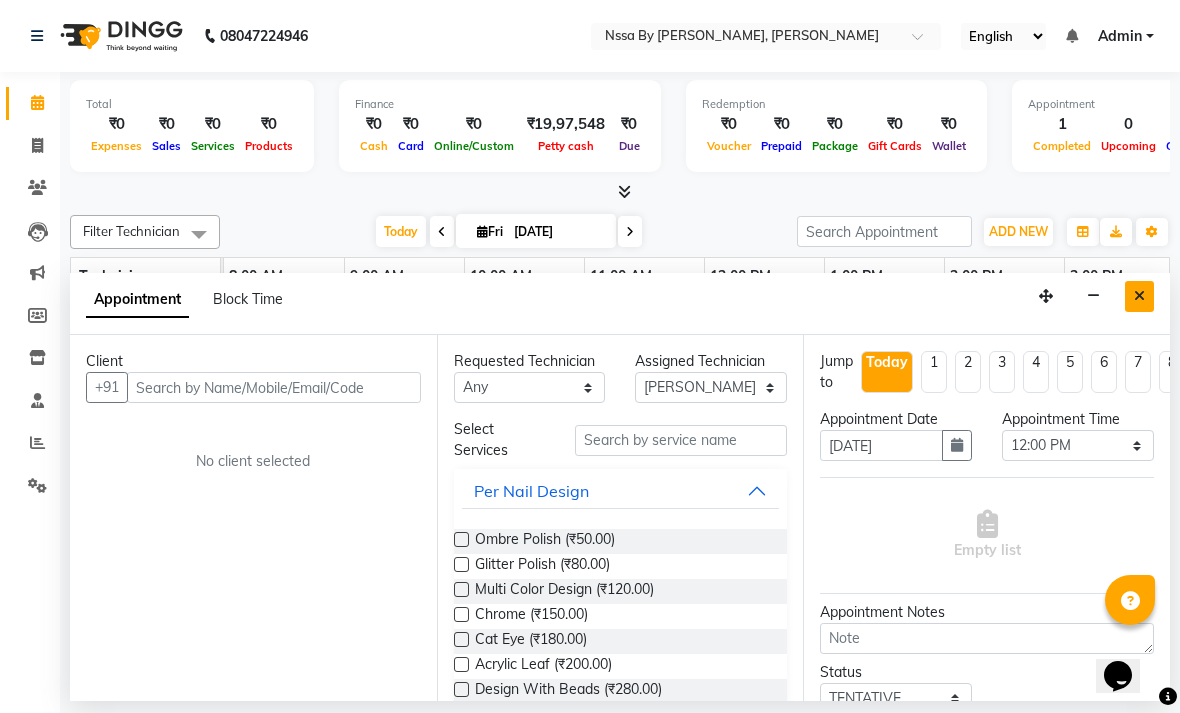 click at bounding box center [1139, 296] 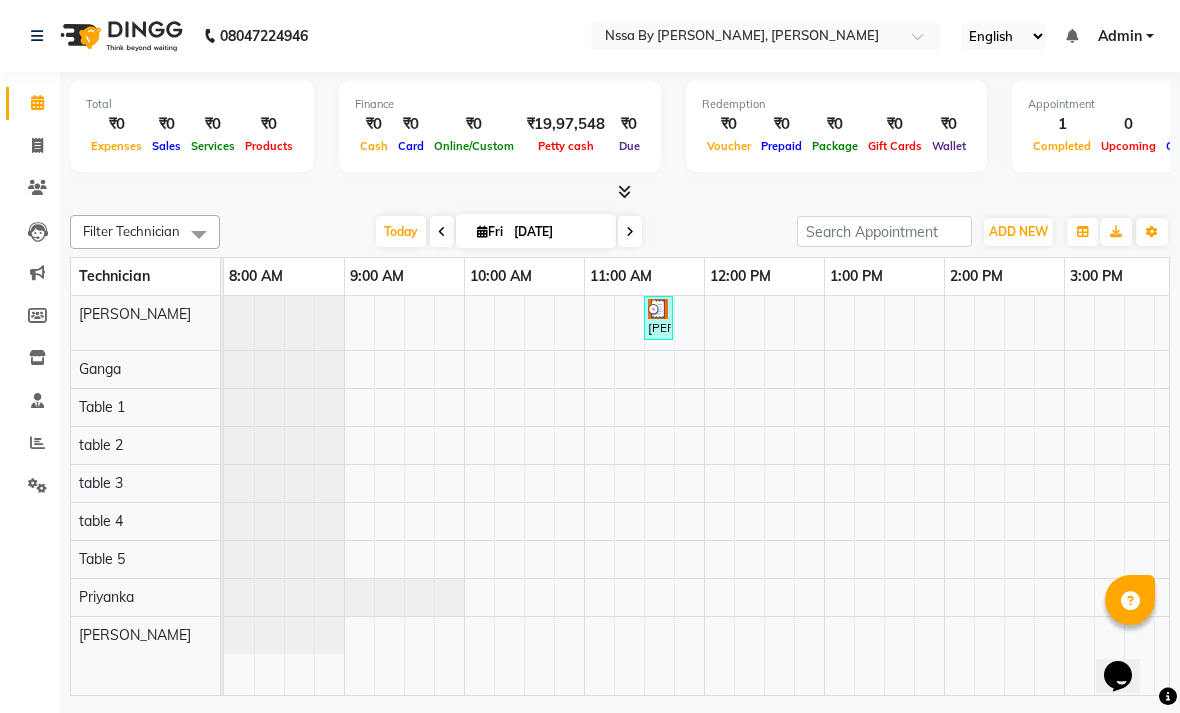 click at bounding box center (658, 309) 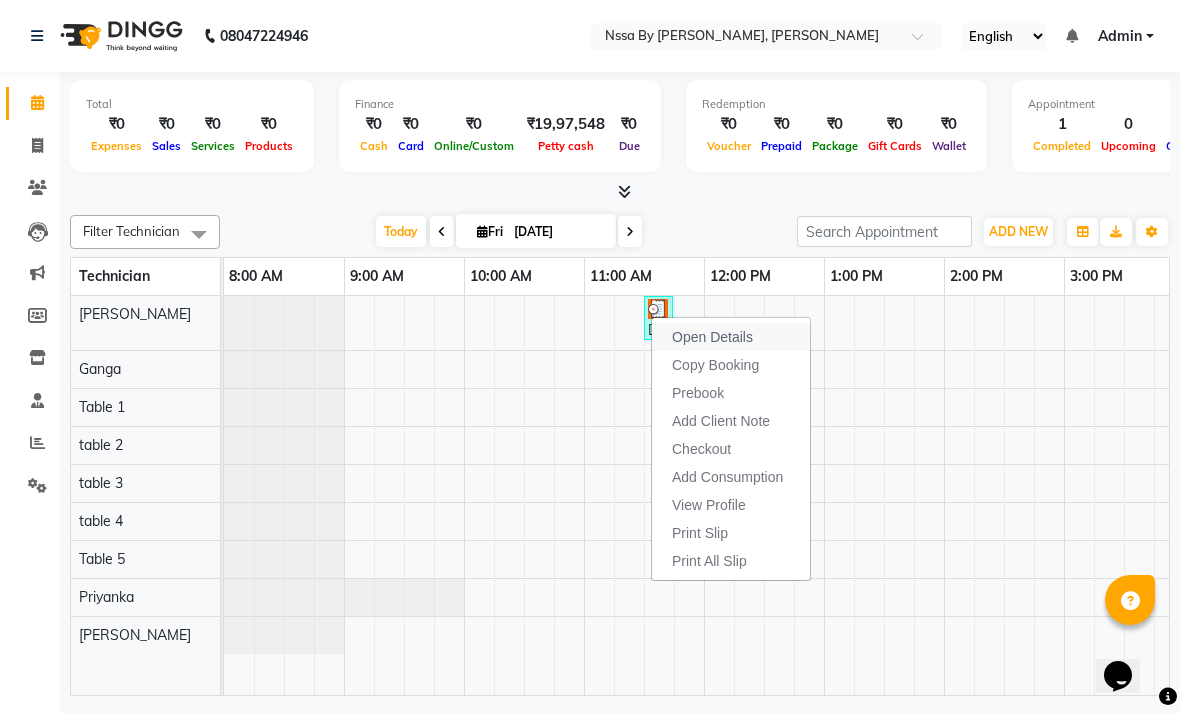 click on "Open Details" at bounding box center [731, 337] 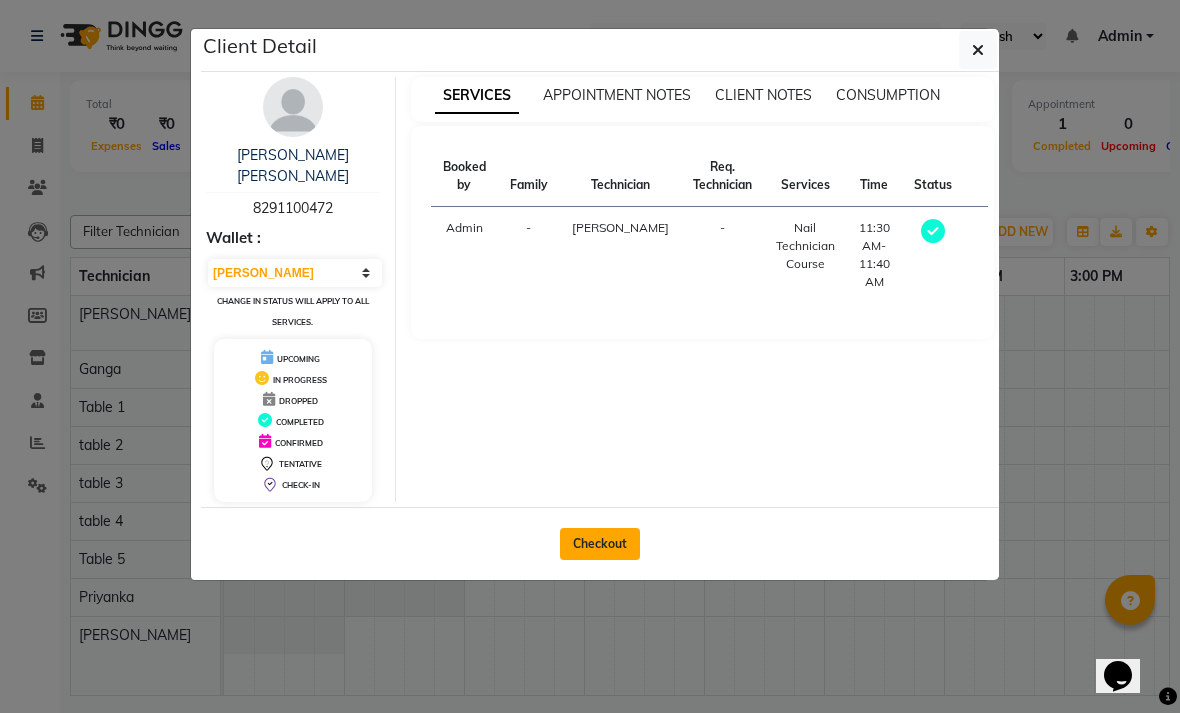 click on "Checkout" 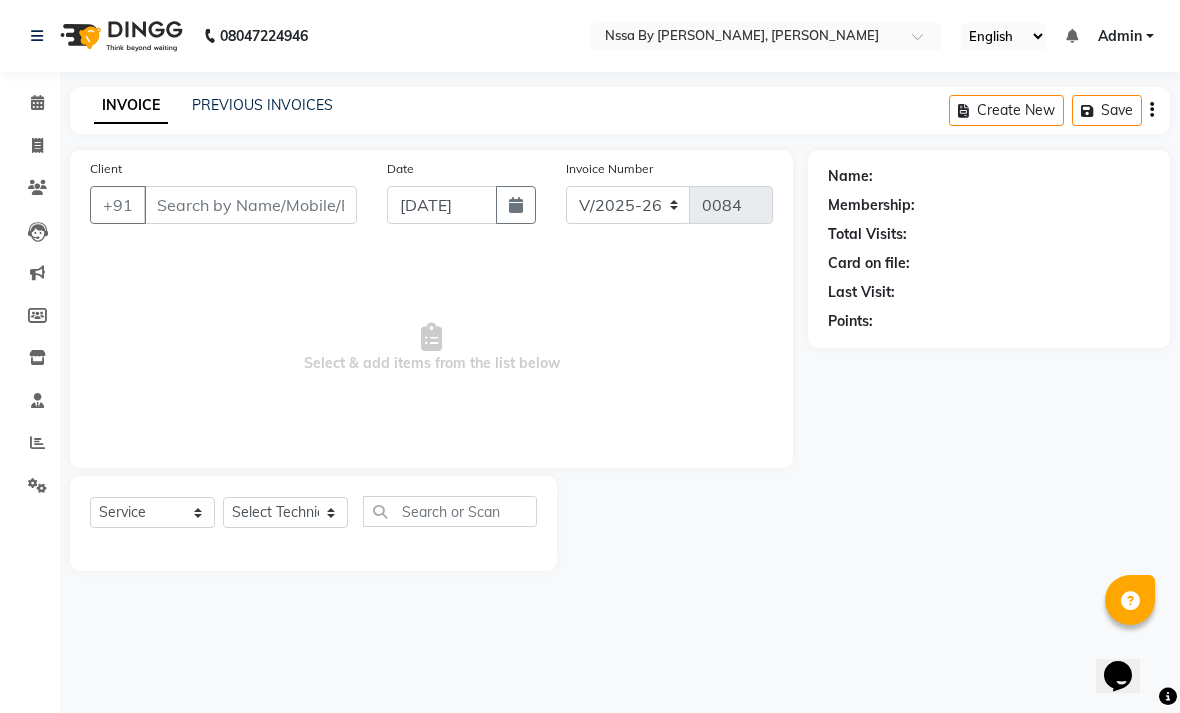 type on "8291100472" 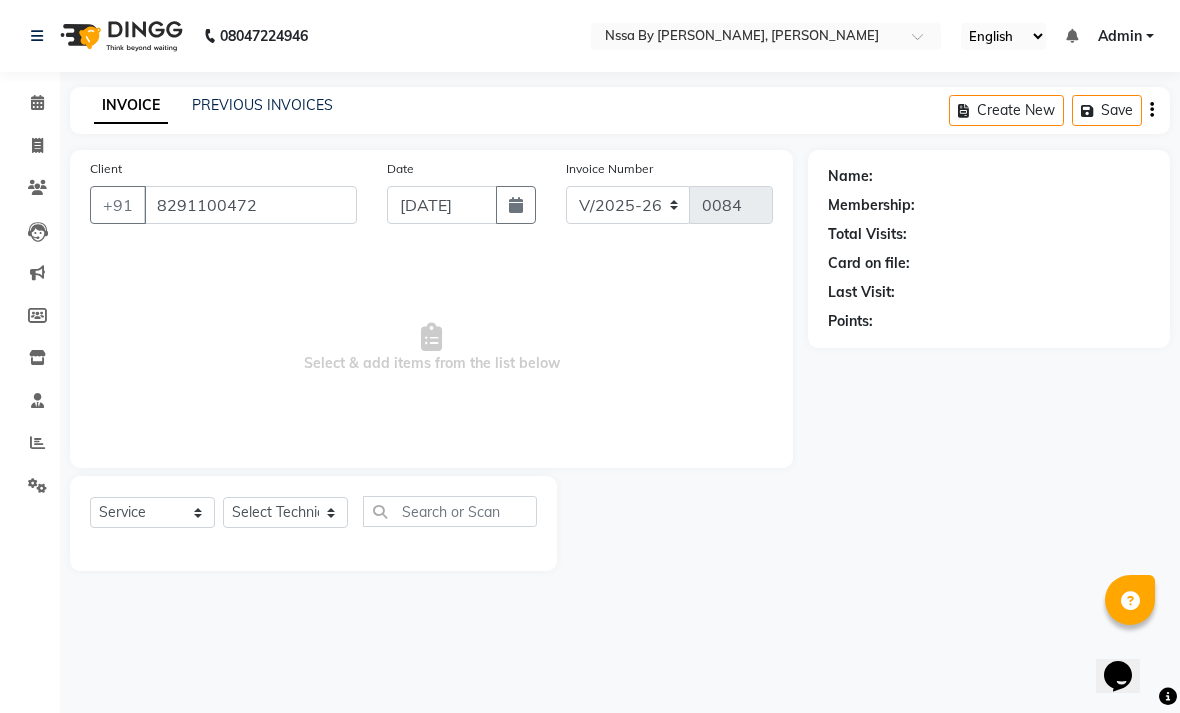 select on "12664" 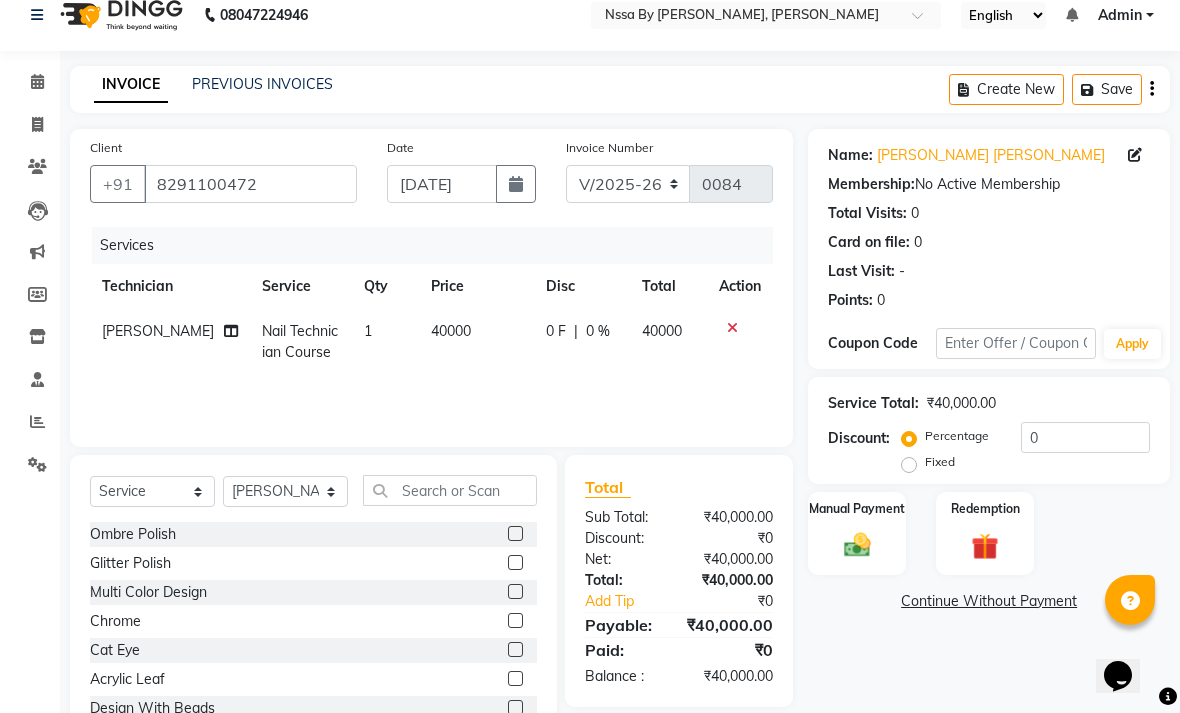 scroll, scrollTop: 24, scrollLeft: 0, axis: vertical 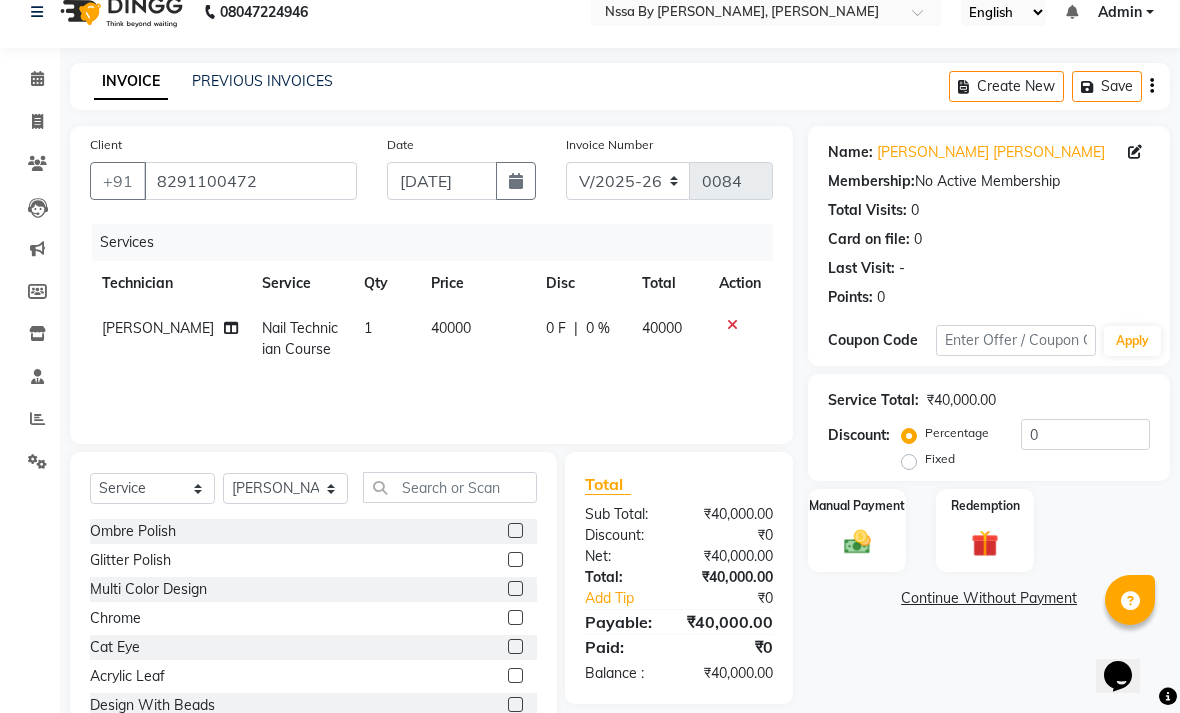 click on "40000" 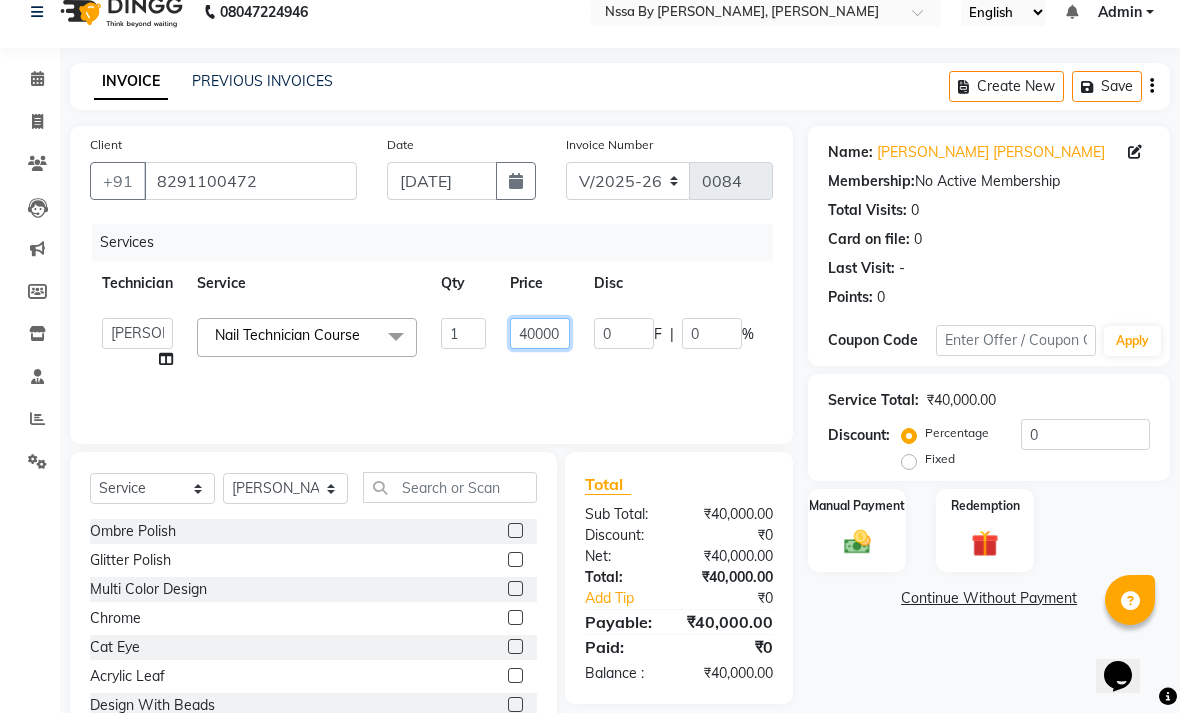 click on "40000" 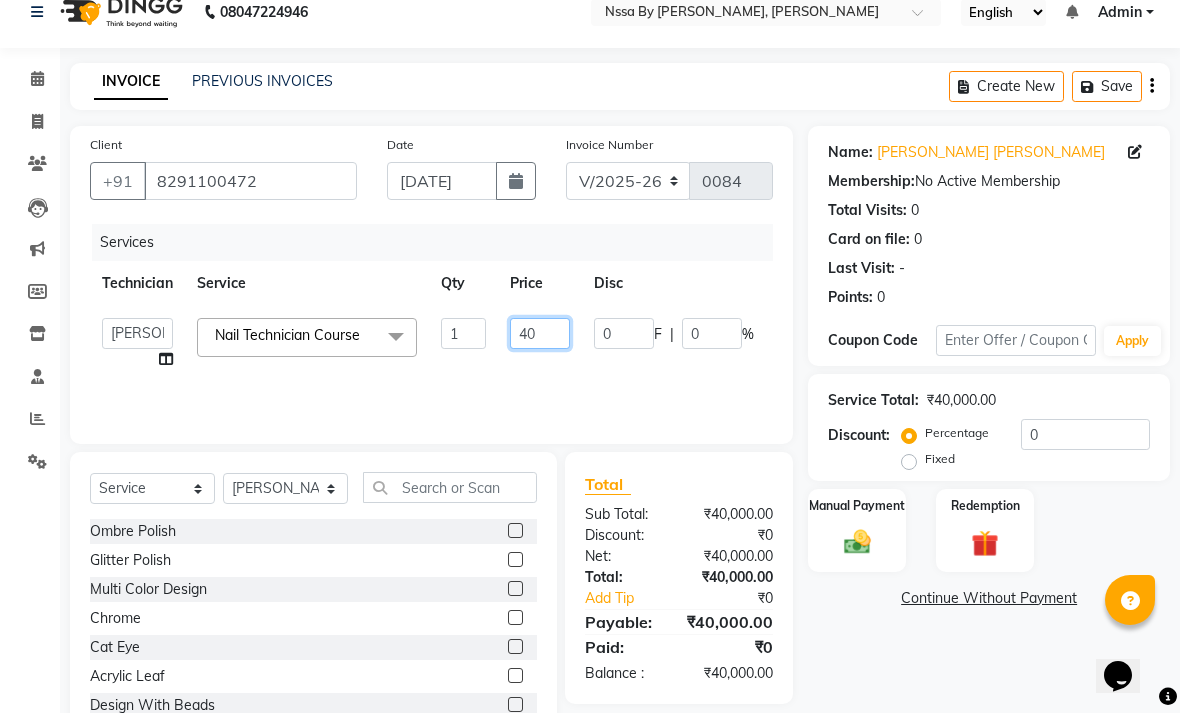type on "4" 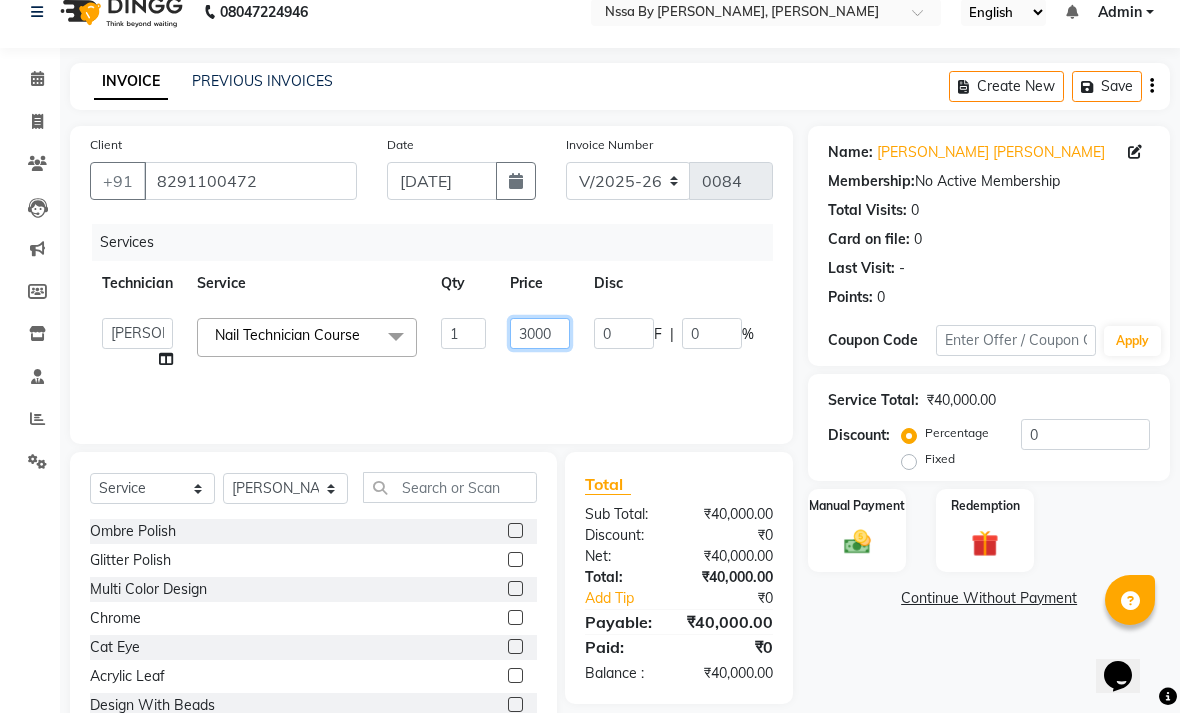 type on "30000" 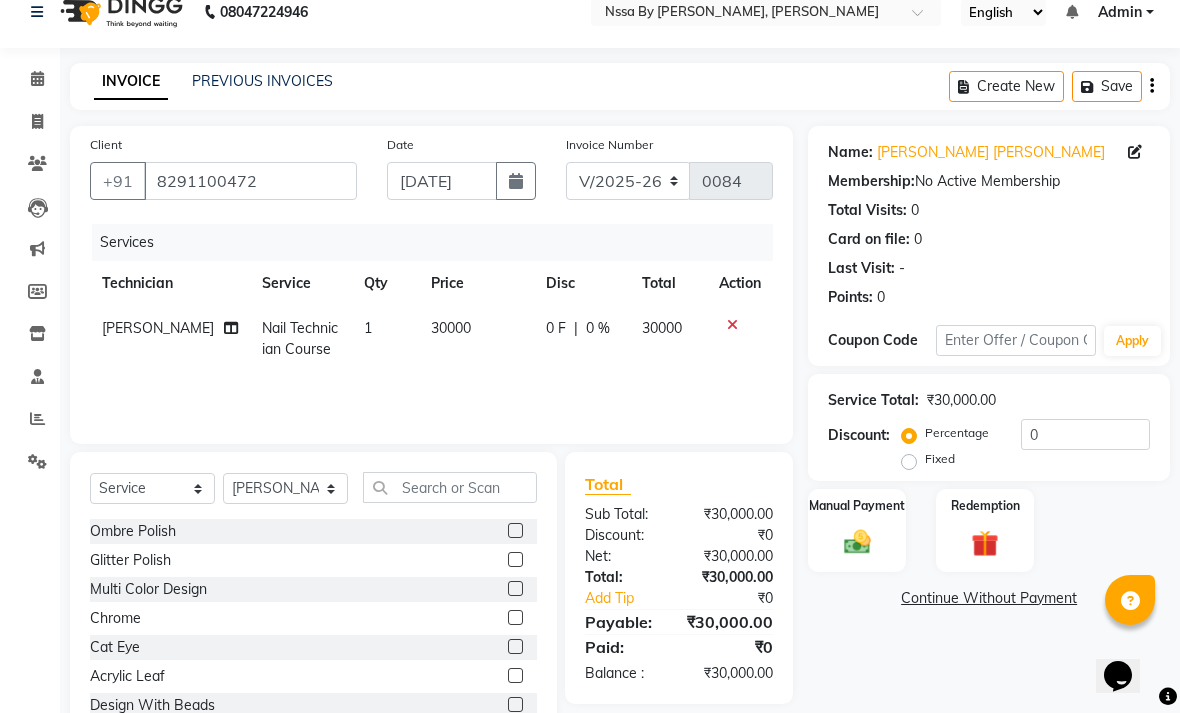 click on "0 F | 0 %" 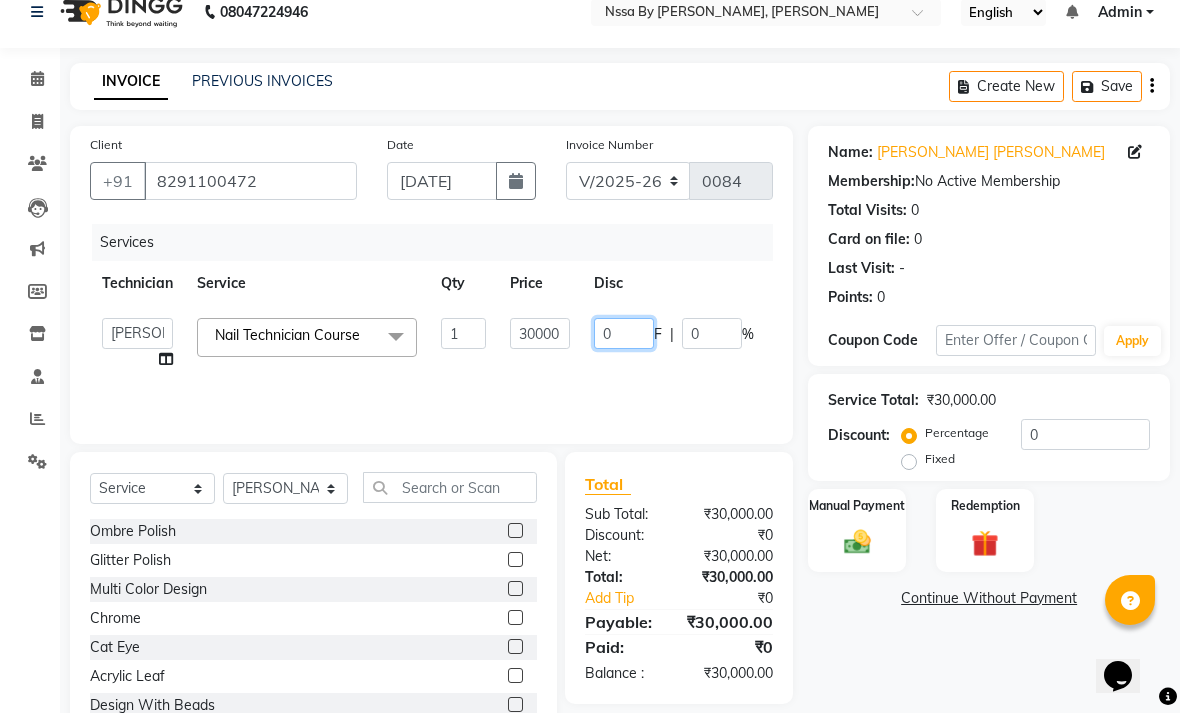 click on "0" 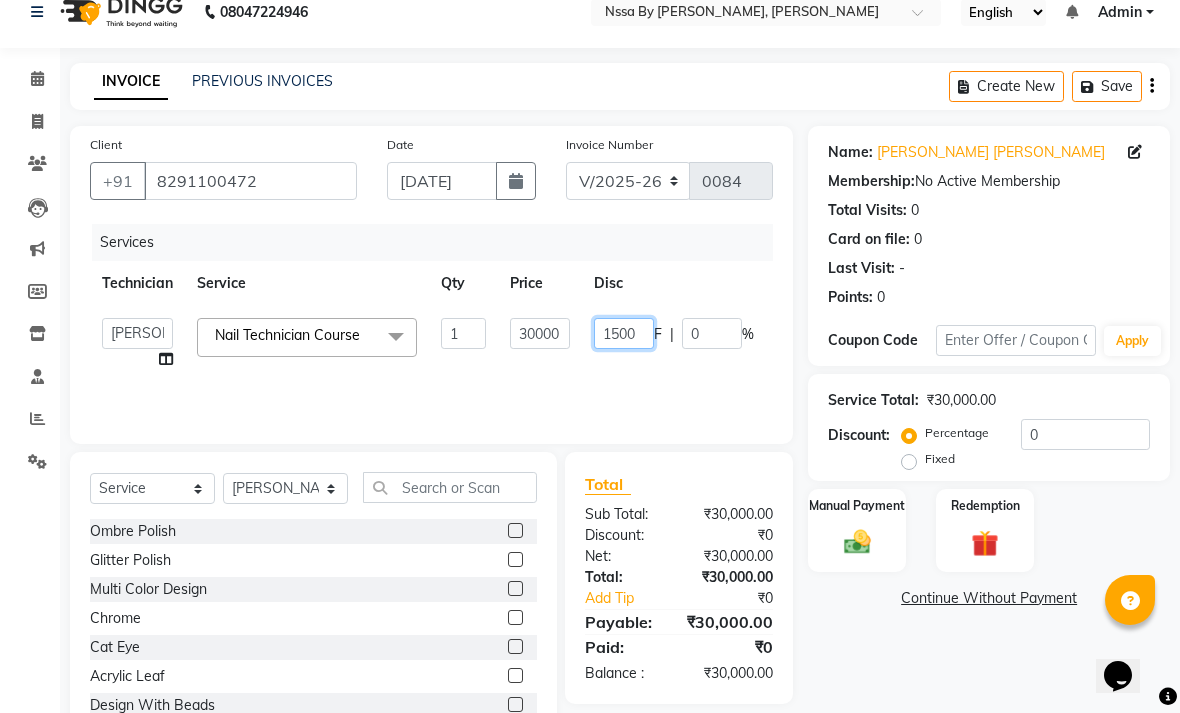 type on "15000" 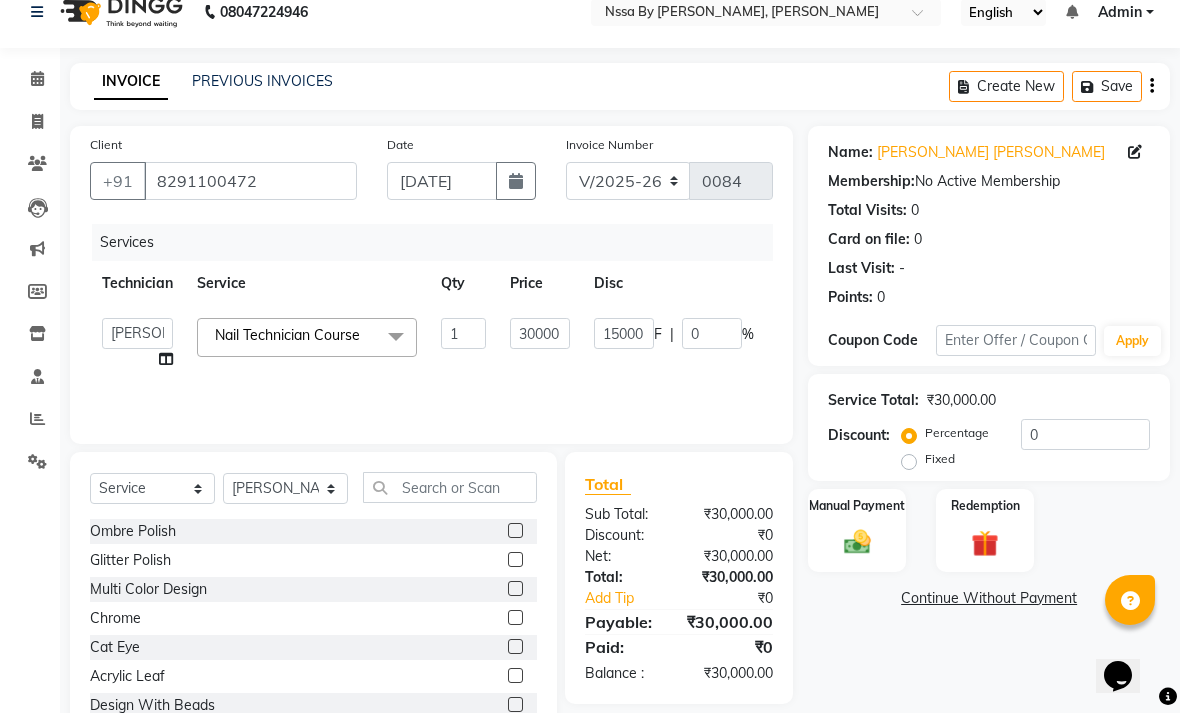 click on "Name: [PERSON_NAME] [PERSON_NAME] Membership:  No Active Membership  Total Visits:  0 Card on file:  0 Last Visit:   - Points:   0  Coupon Code Apply Service Total:  ₹30,000.00  Discount:  Percentage   Fixed  0 Manual Payment Redemption  Continue Without Payment" 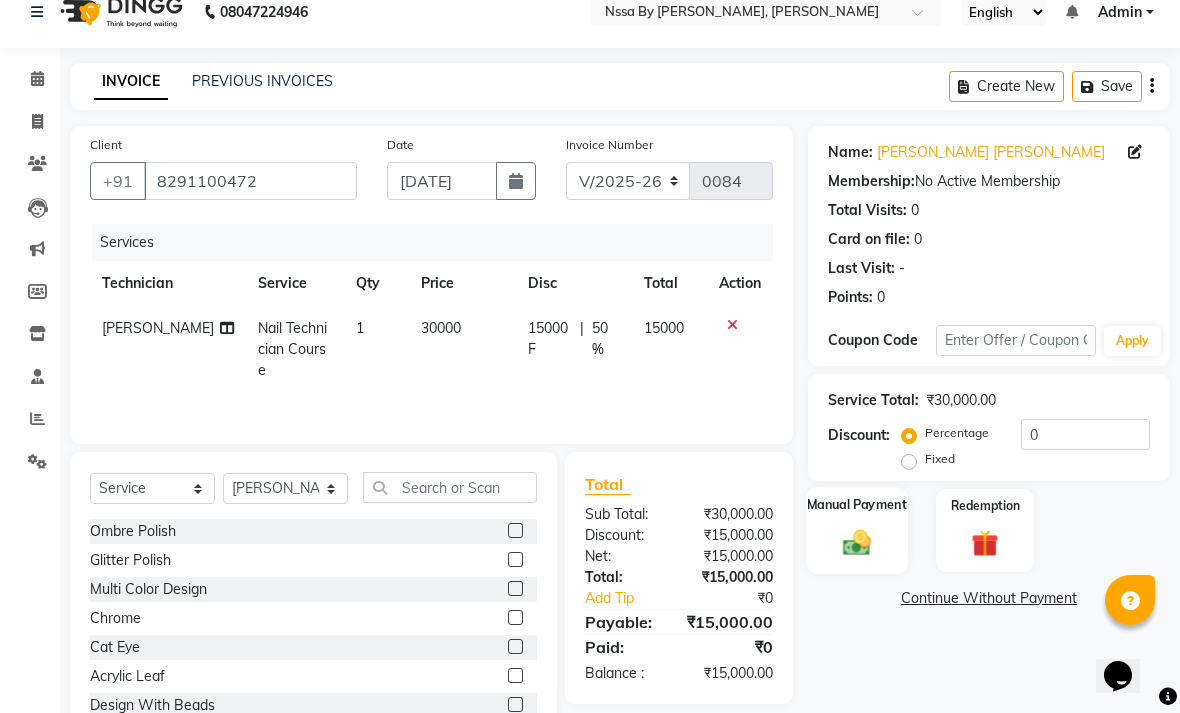 click on "Manual Payment" 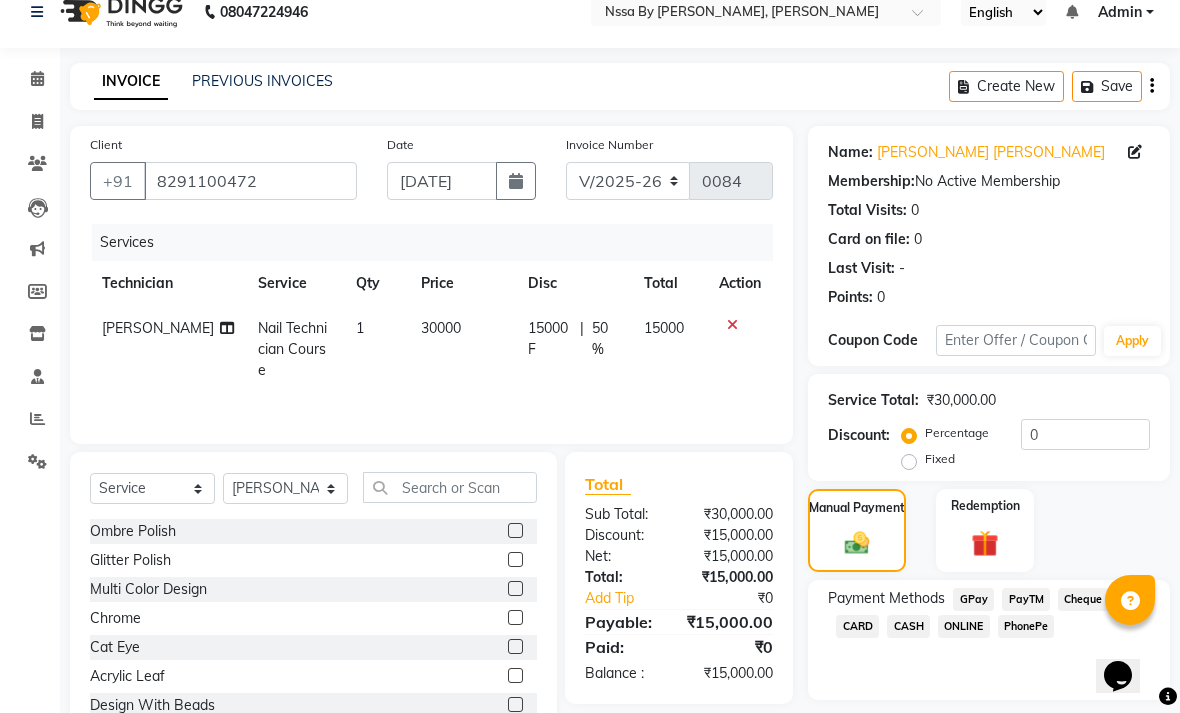 click on "GPay" 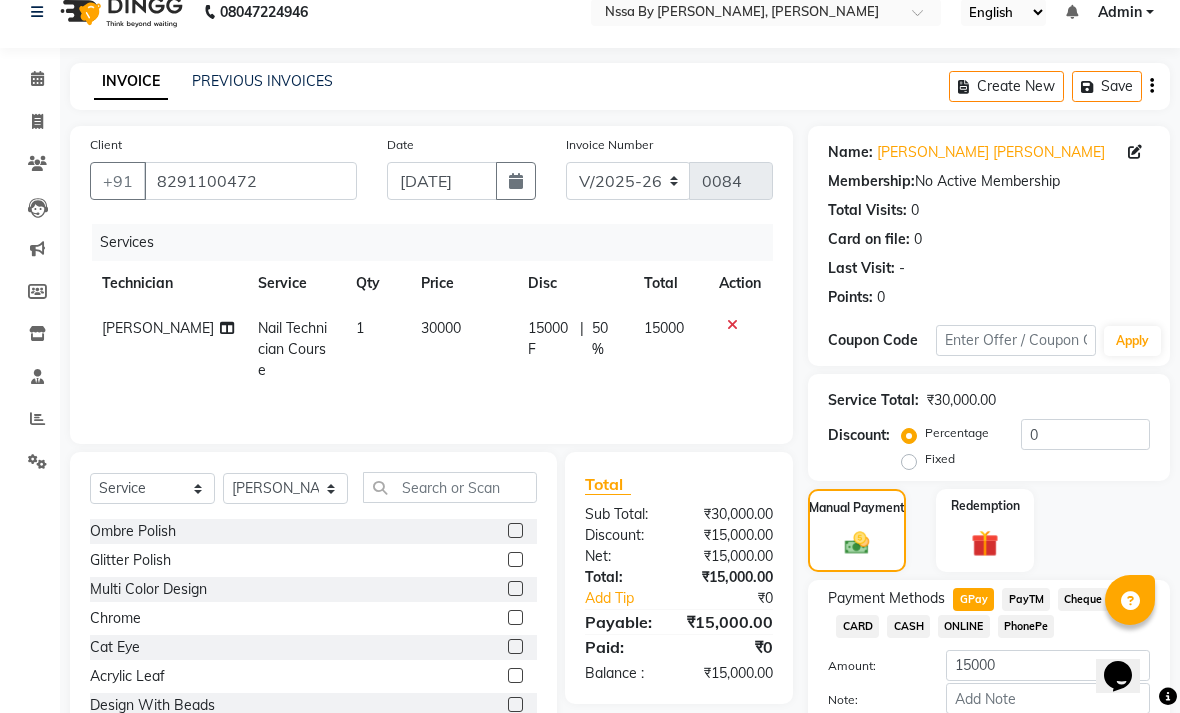 click on "Add Payment" 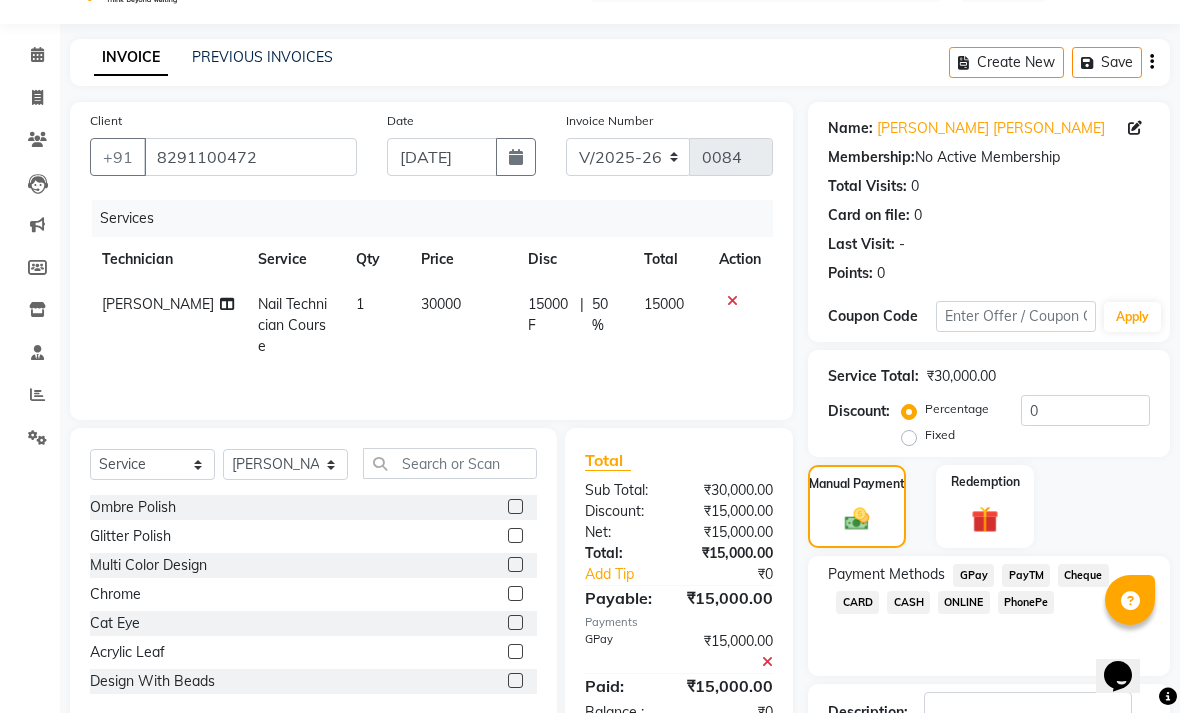 scroll, scrollTop: 133, scrollLeft: 0, axis: vertical 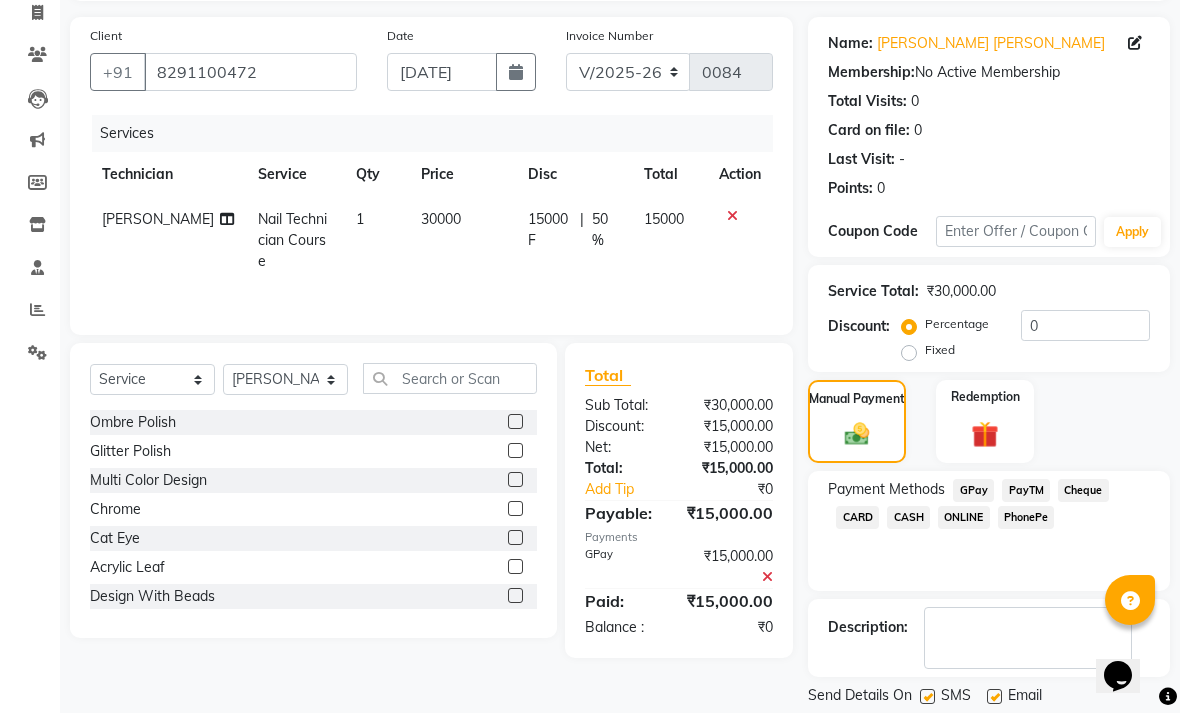 click on "Checkout" 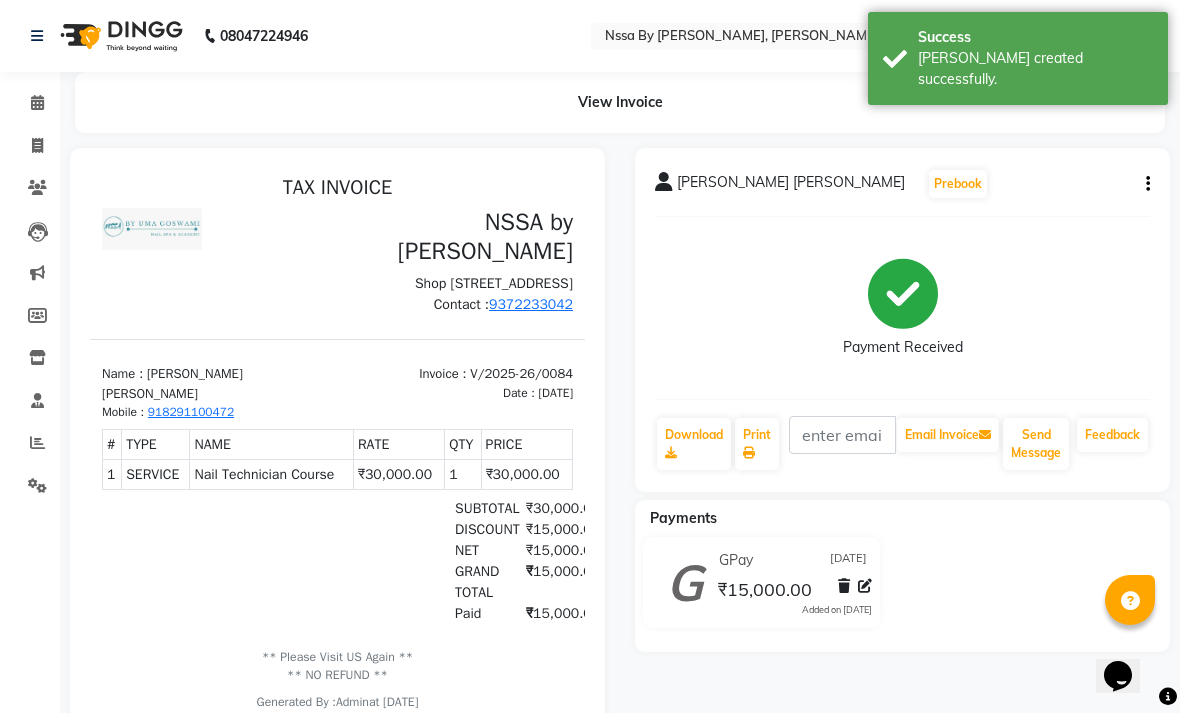 scroll, scrollTop: 0, scrollLeft: 0, axis: both 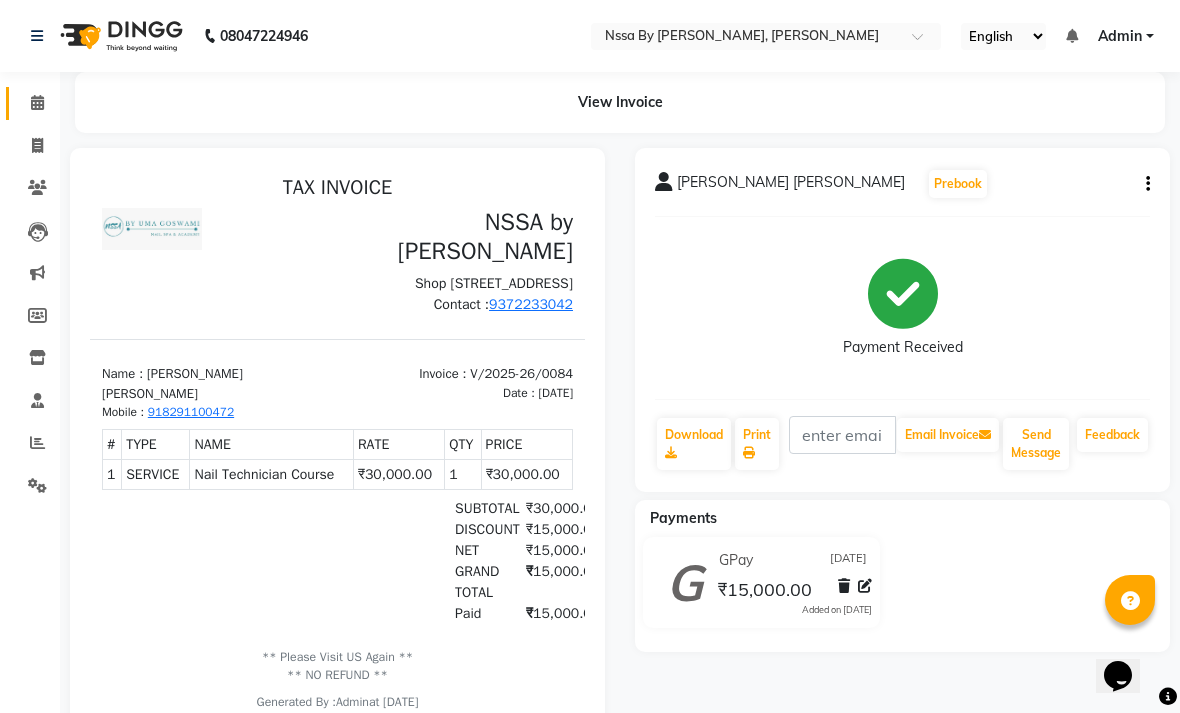 click on "Calendar" 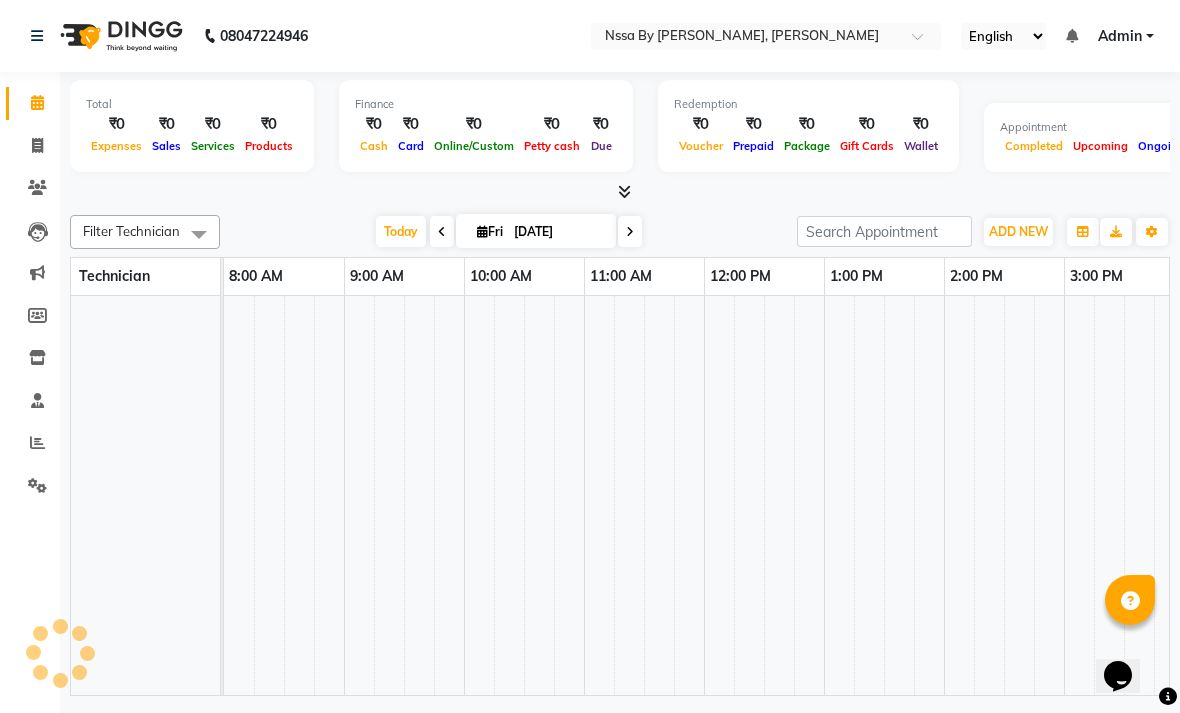 scroll, scrollTop: 0, scrollLeft: 0, axis: both 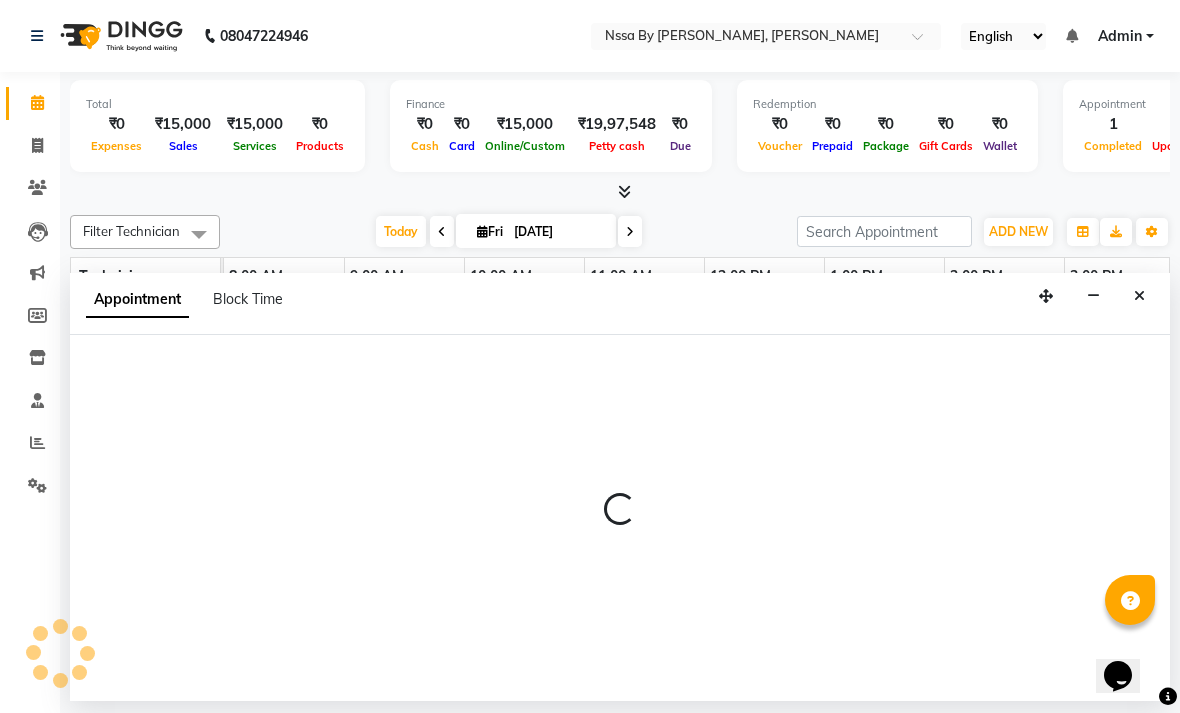 select on "12664" 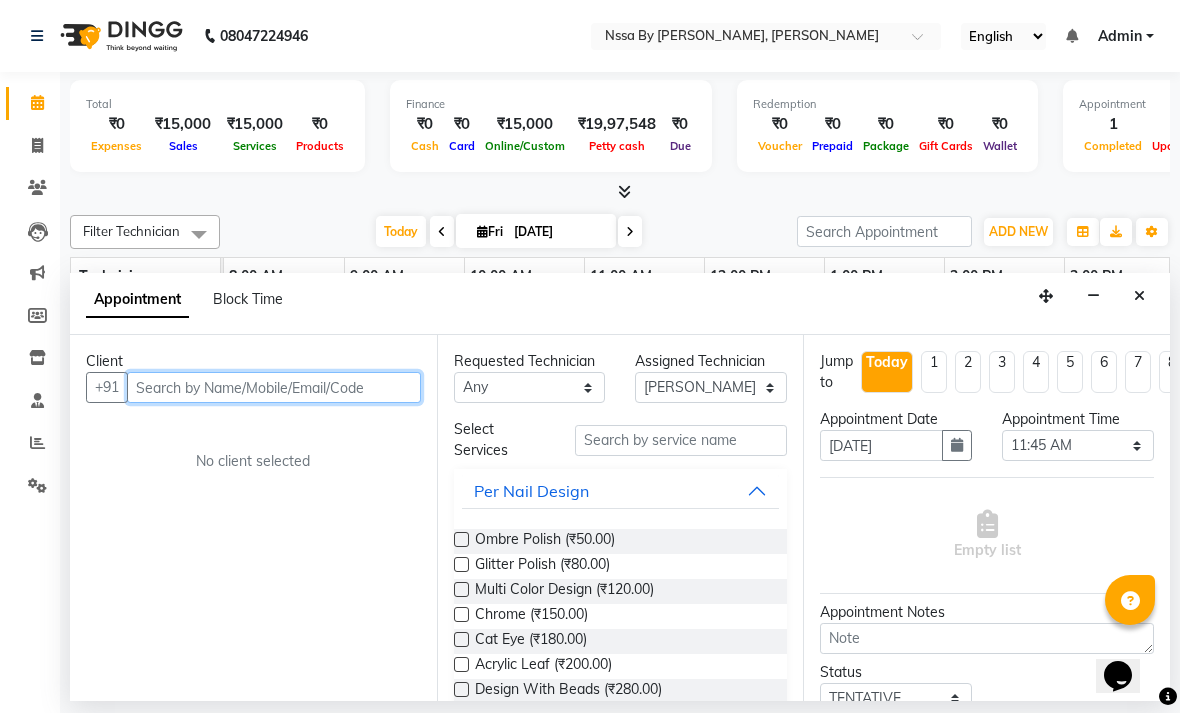 click at bounding box center [274, 387] 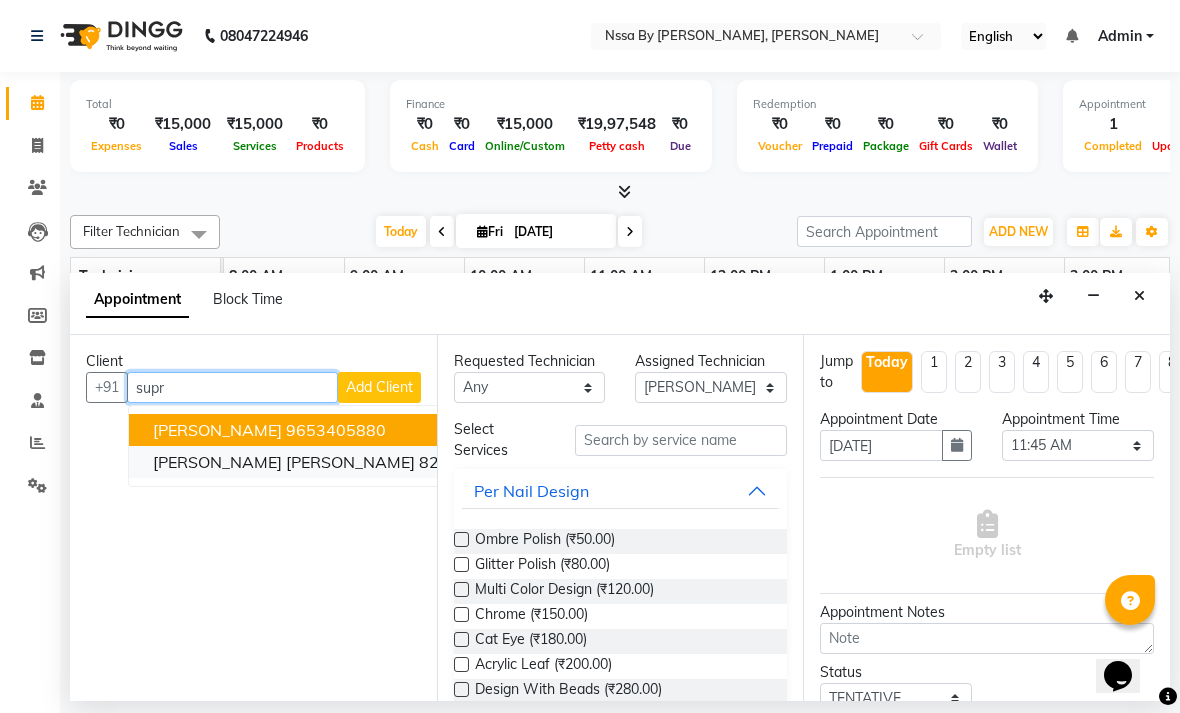 click on "8291100472" at bounding box center (469, 462) 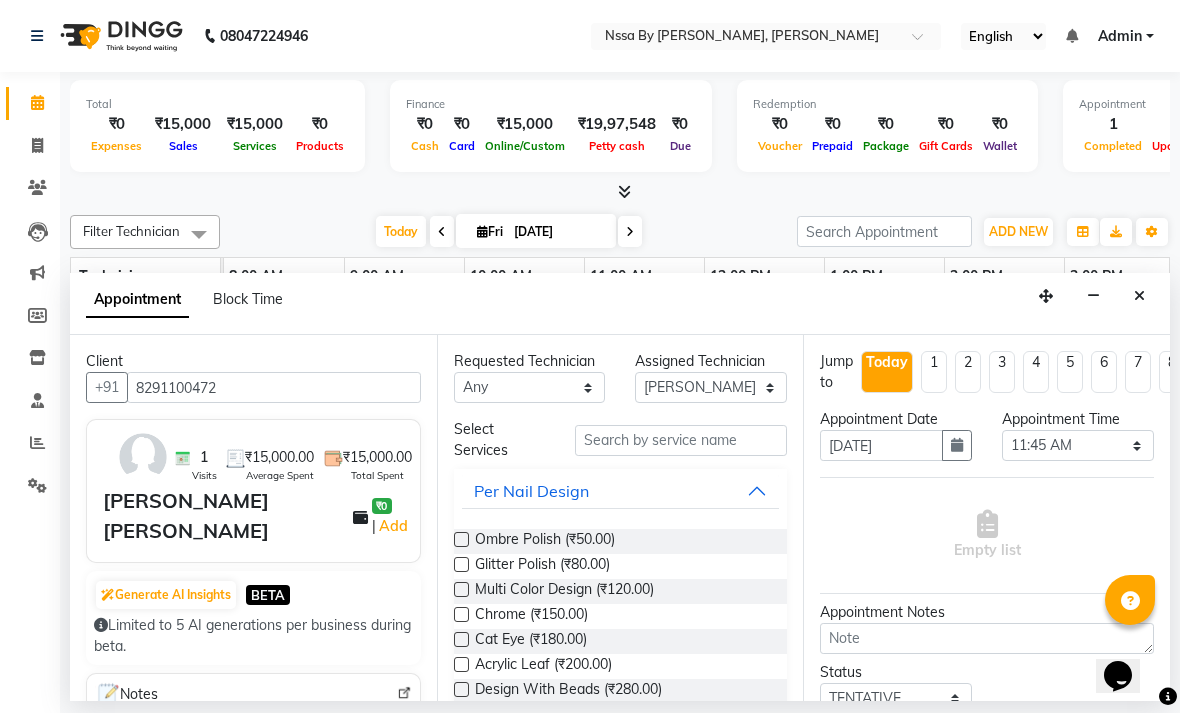 click on "Per Nail Design" at bounding box center [621, 491] 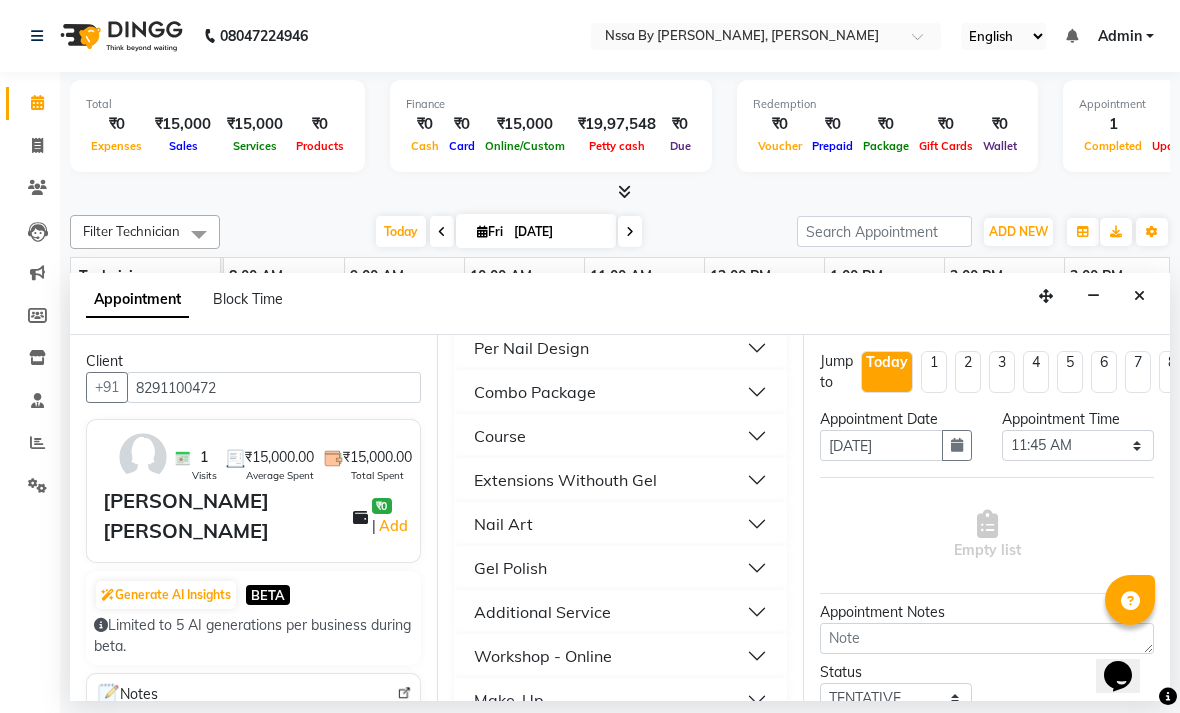 scroll, scrollTop: 147, scrollLeft: 0, axis: vertical 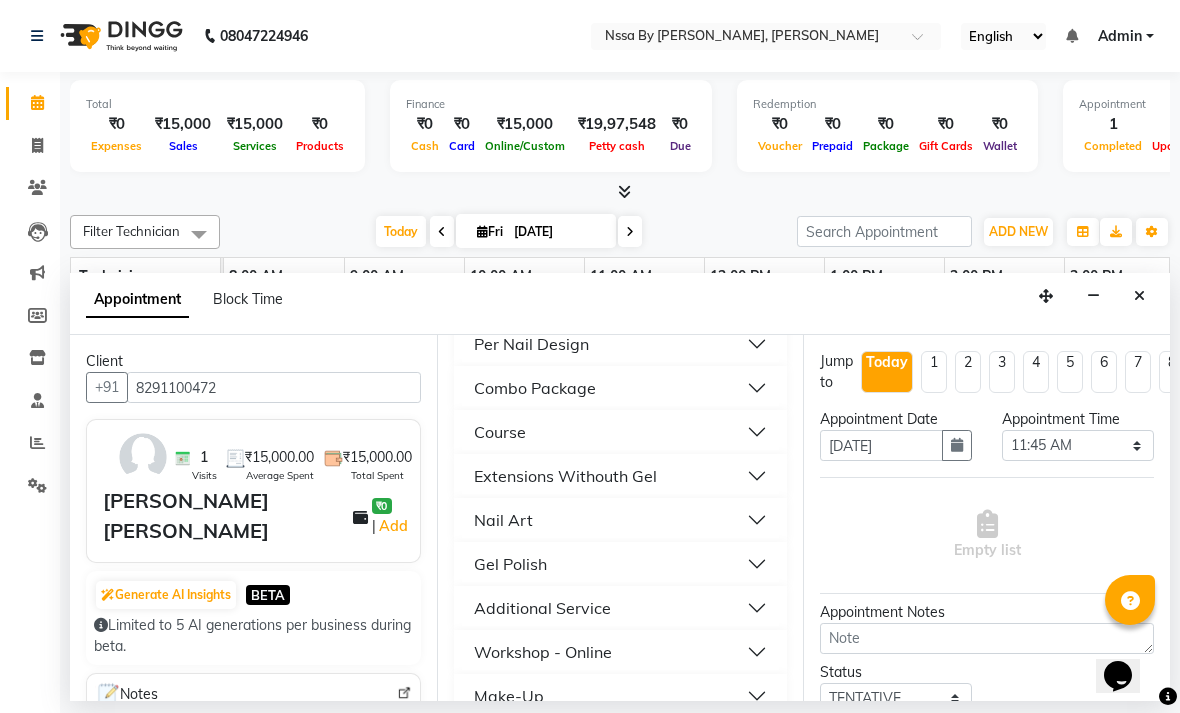click on "Course" at bounding box center [621, 432] 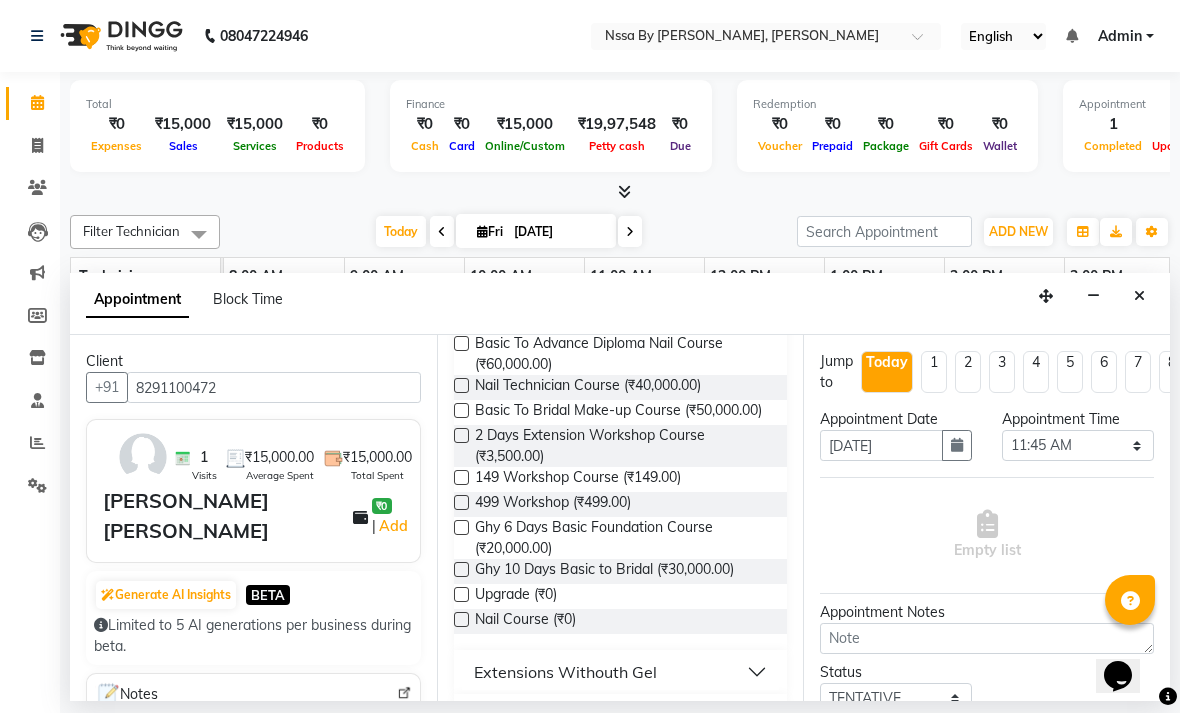 scroll, scrollTop: 379, scrollLeft: 0, axis: vertical 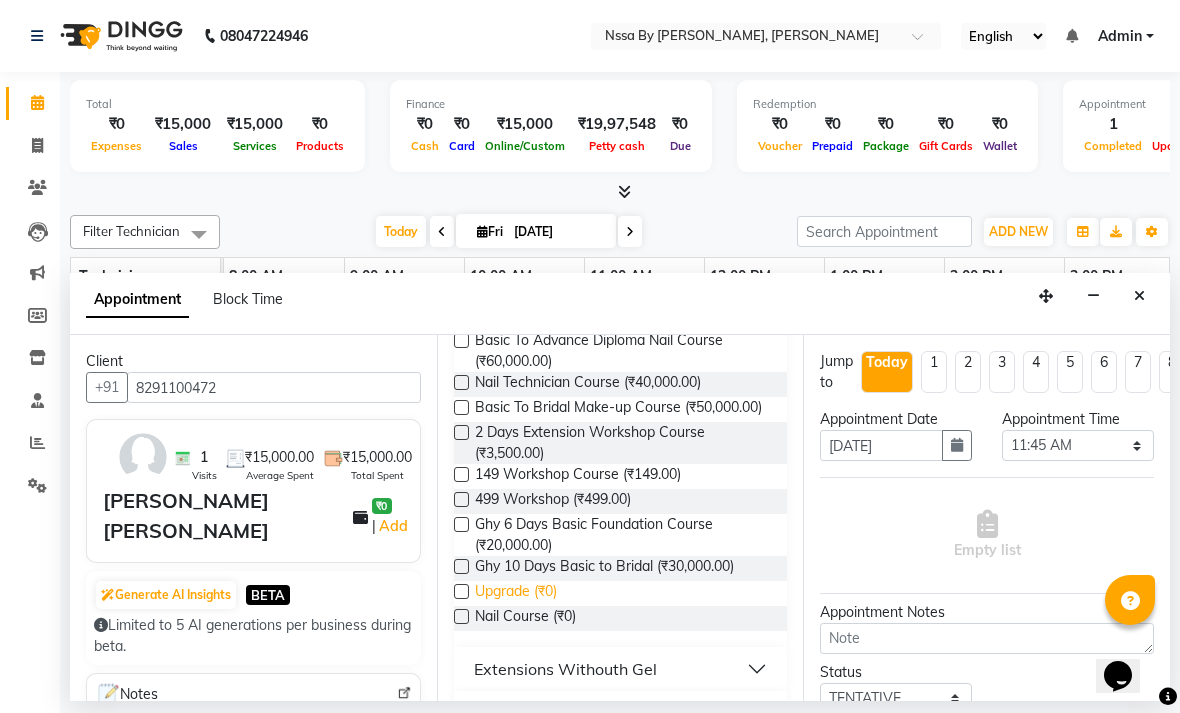 click on "Upgrade (₹0)" at bounding box center (516, 593) 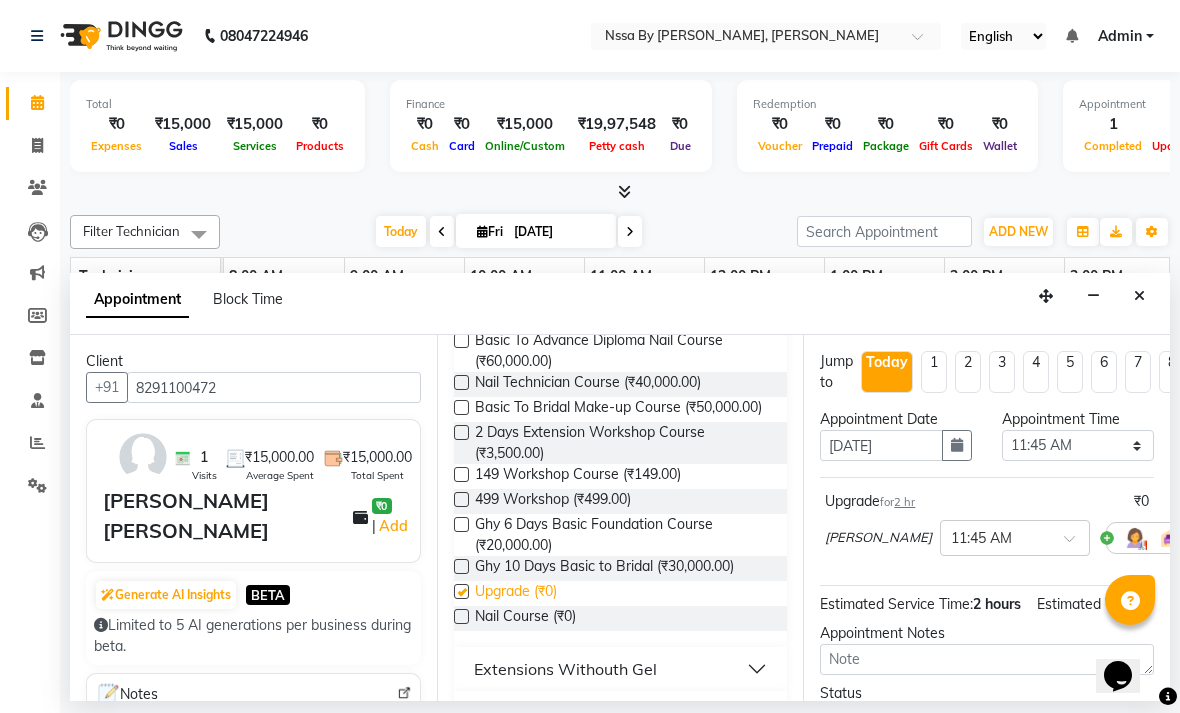 checkbox on "false" 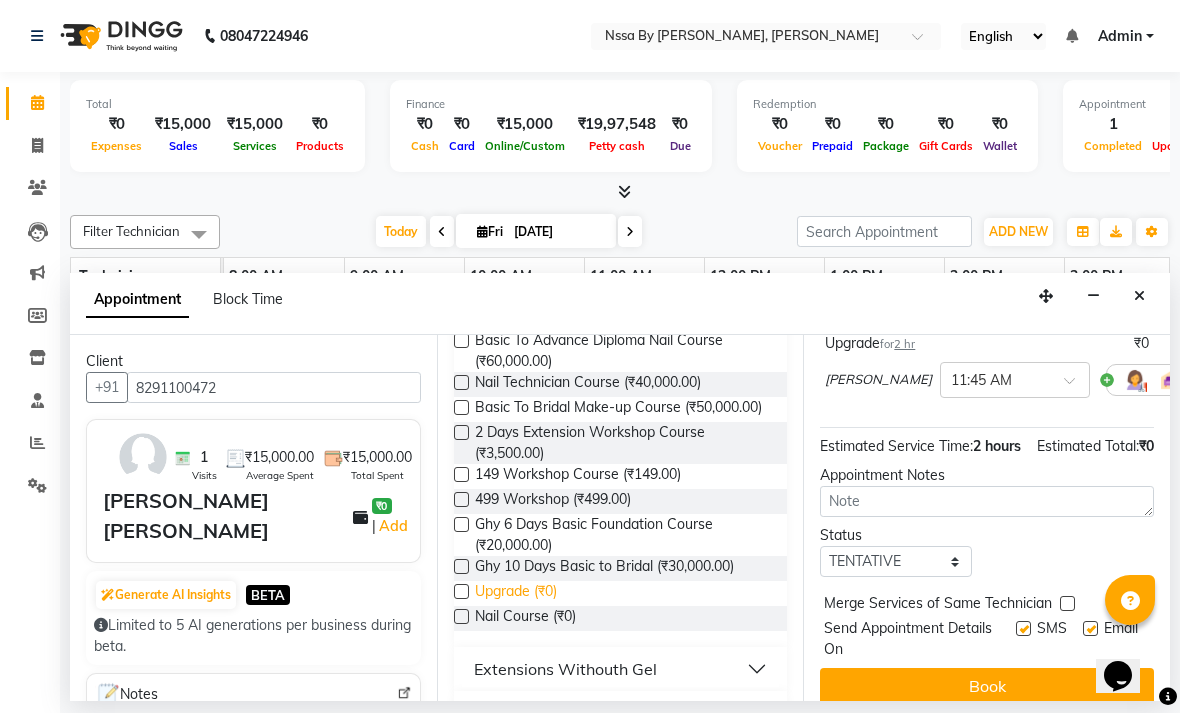 scroll, scrollTop: 157, scrollLeft: 0, axis: vertical 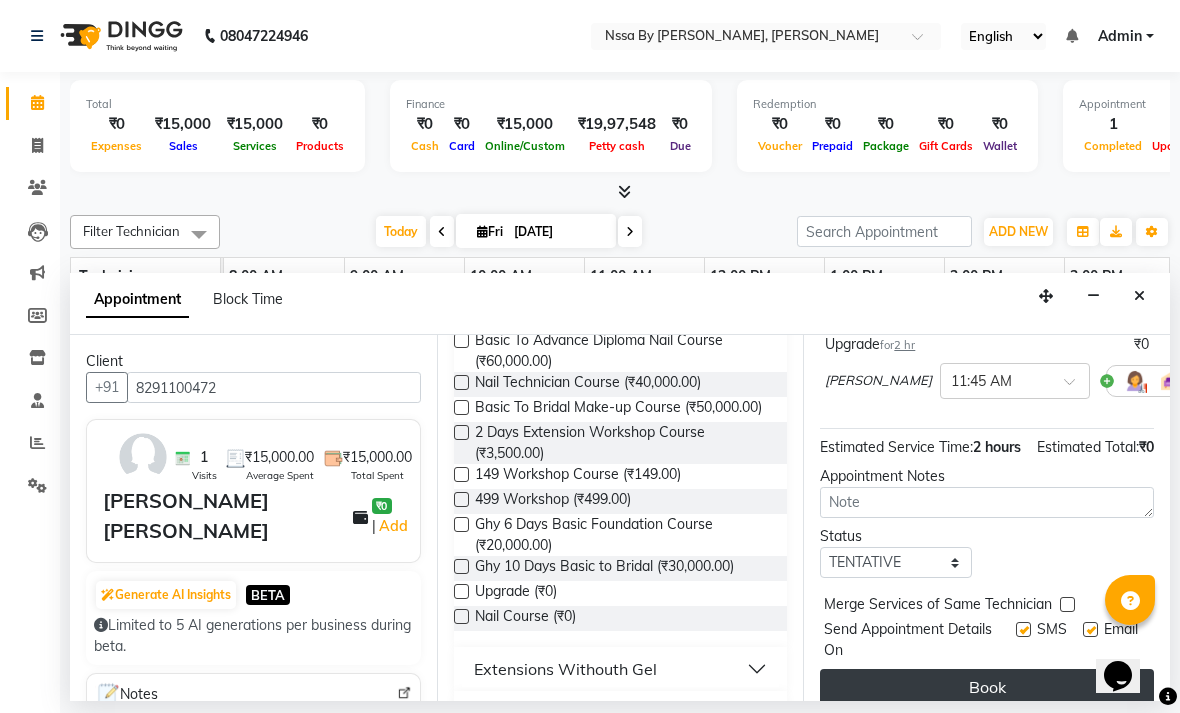 click on "Book" at bounding box center (987, 687) 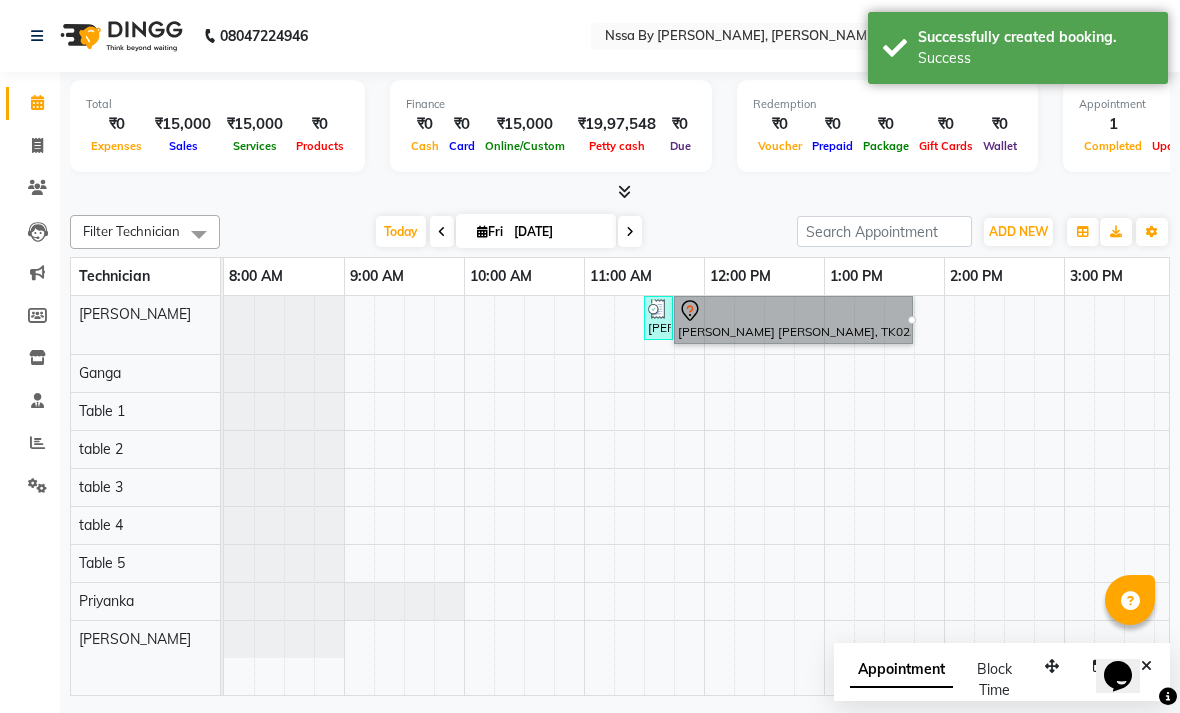 click at bounding box center (912, 320) 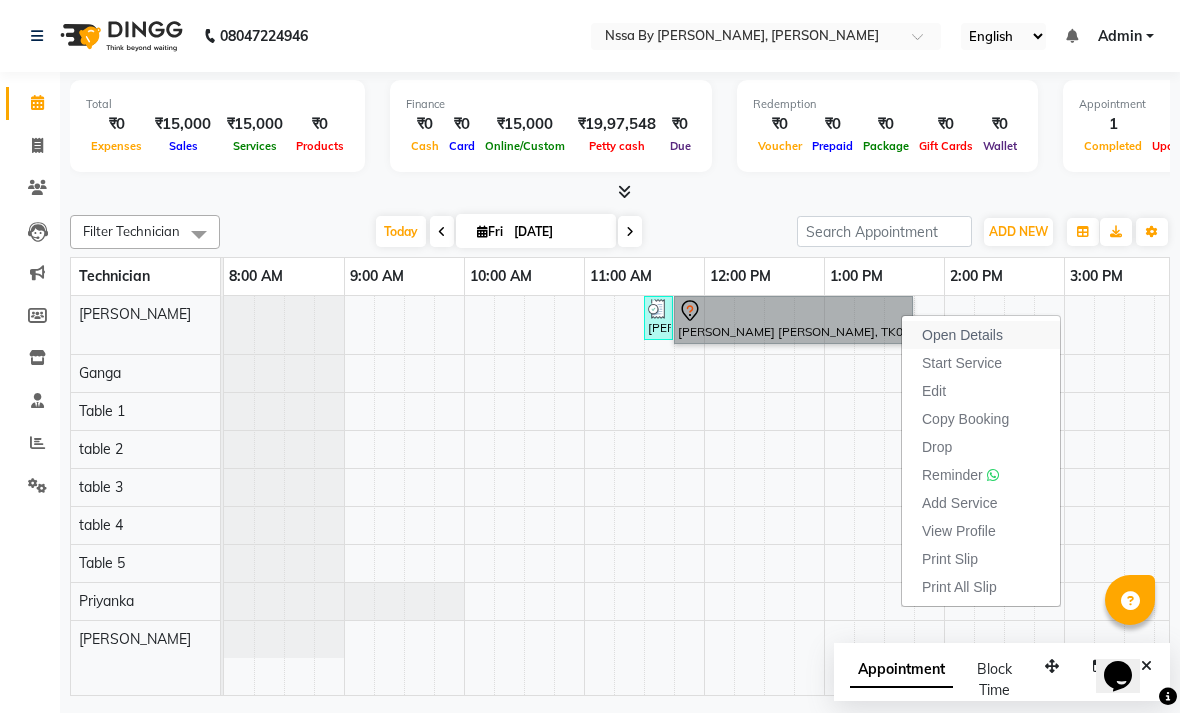 click on "Open Details" at bounding box center (962, 335) 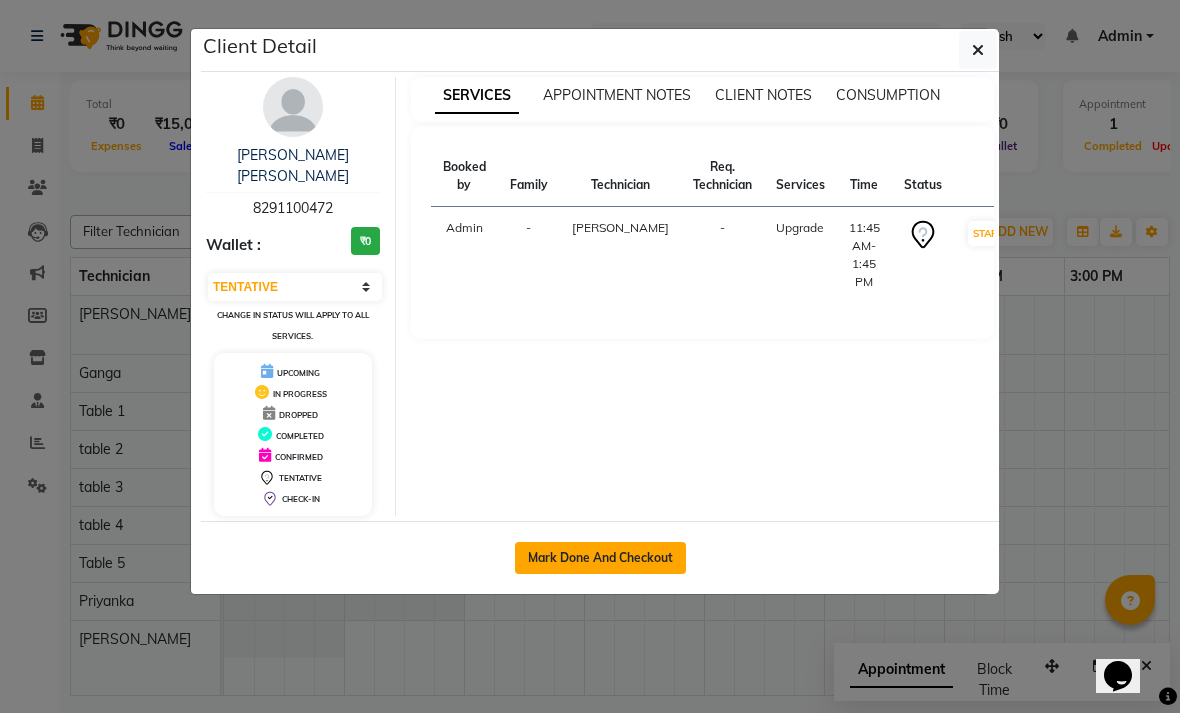 click on "Mark Done And Checkout" 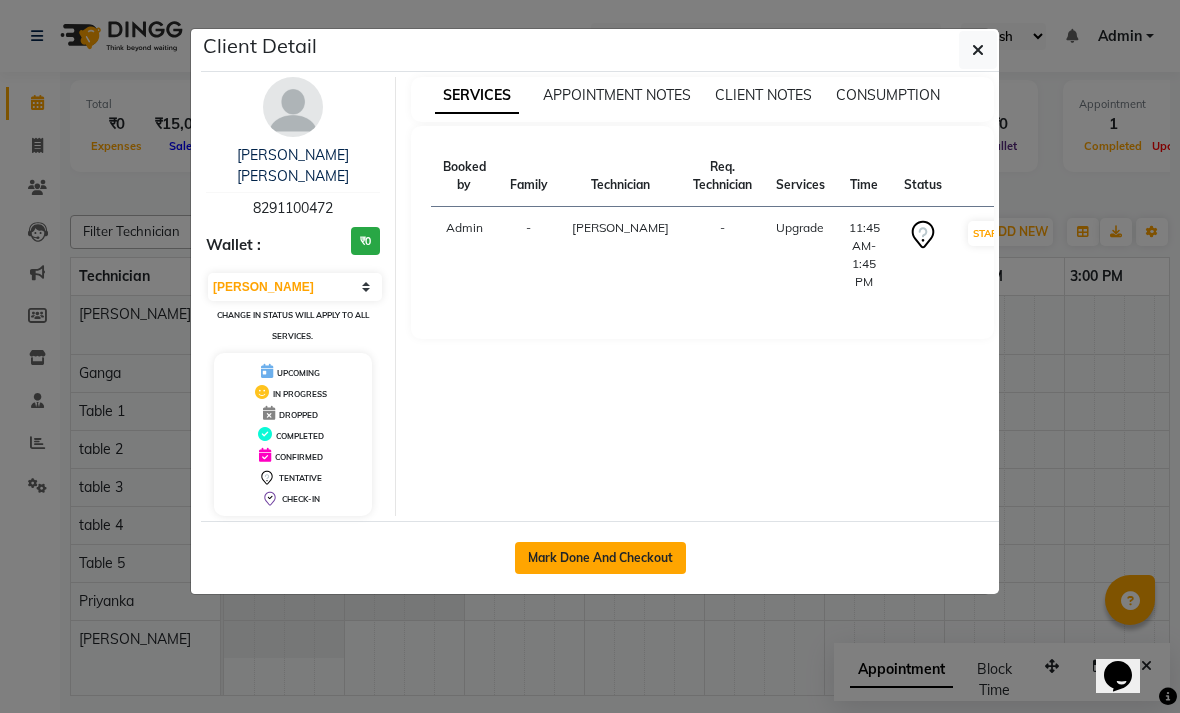 select on "775" 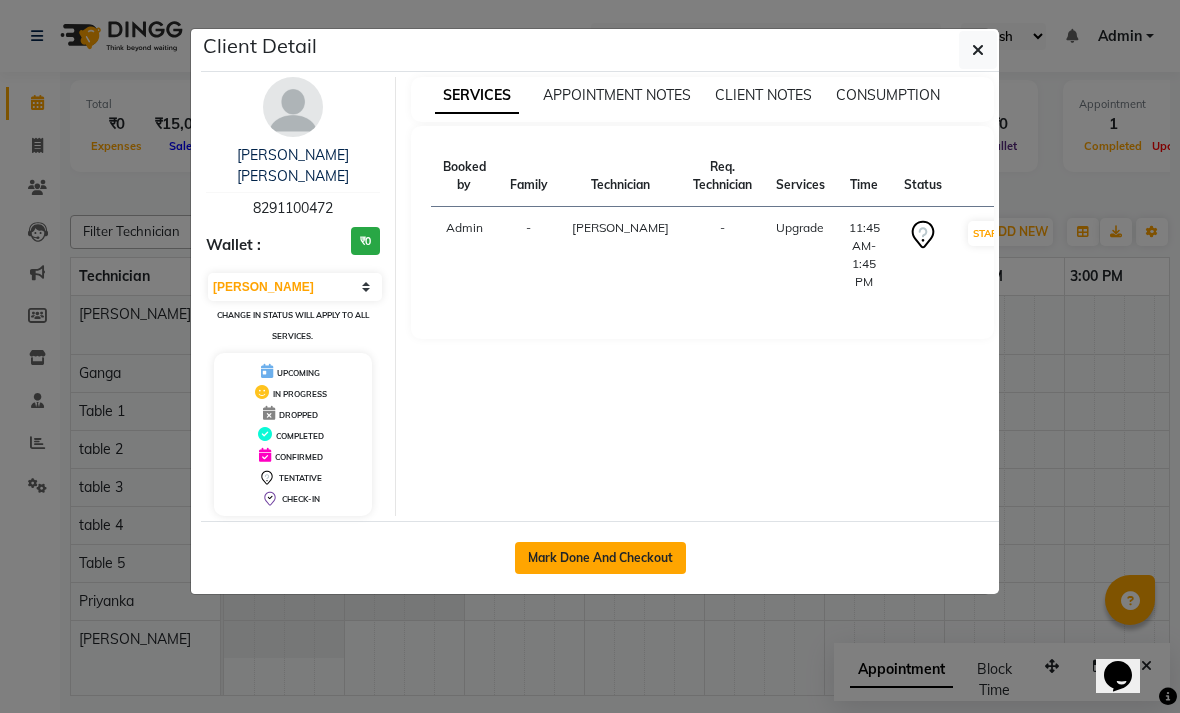 select on "service" 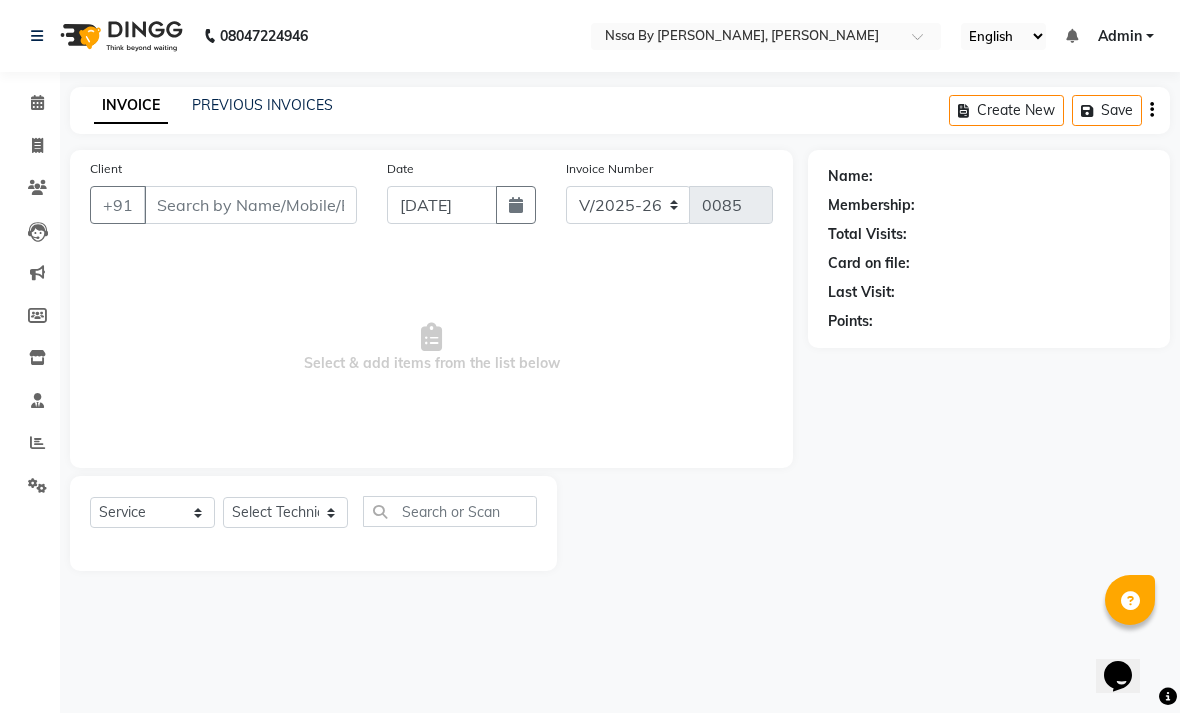 type on "8291100472" 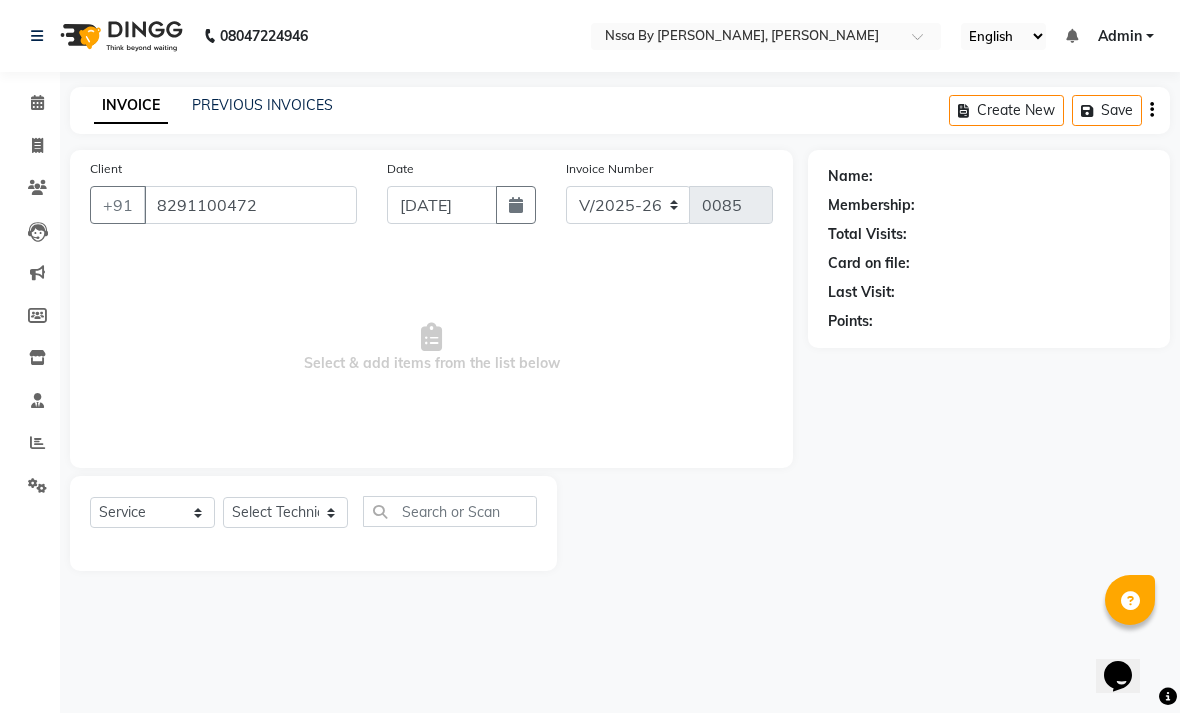 select on "12664" 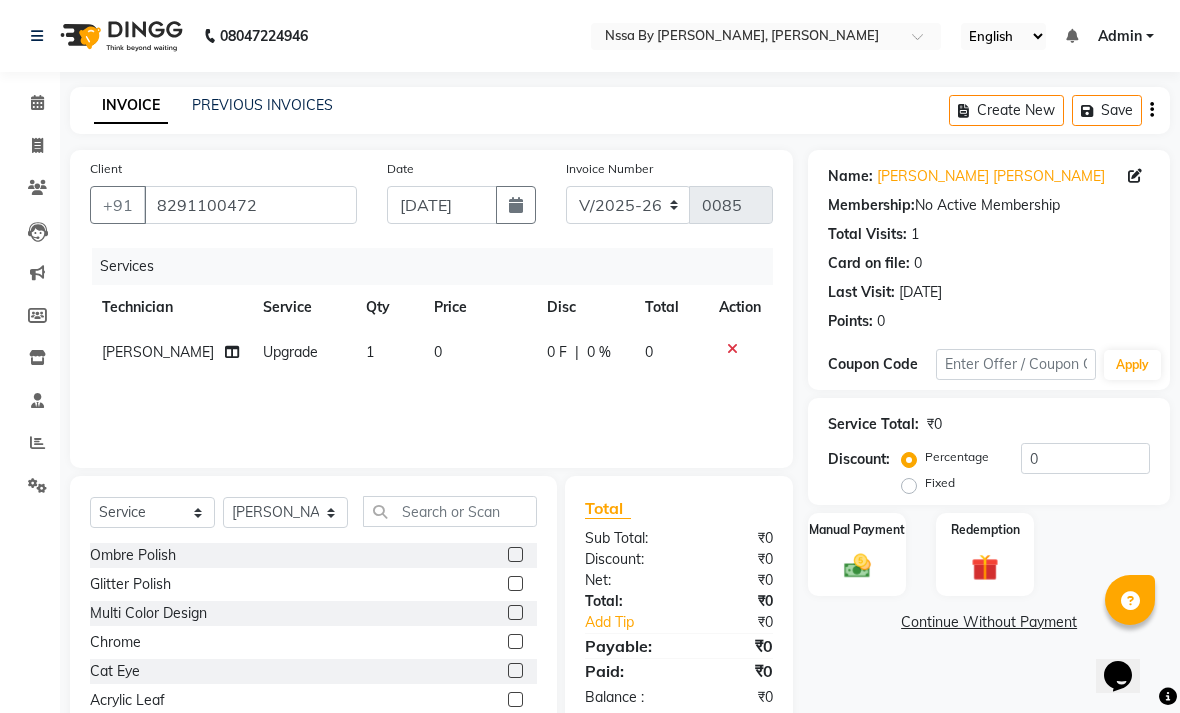 click on "Upgrade" 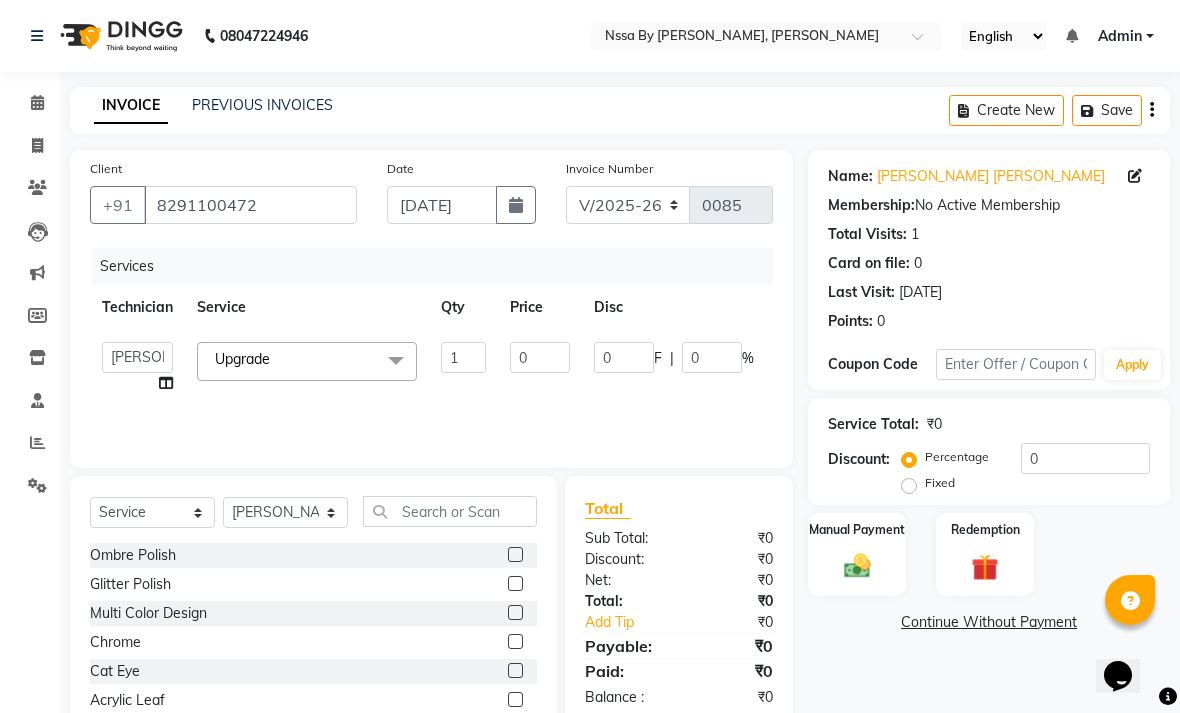click 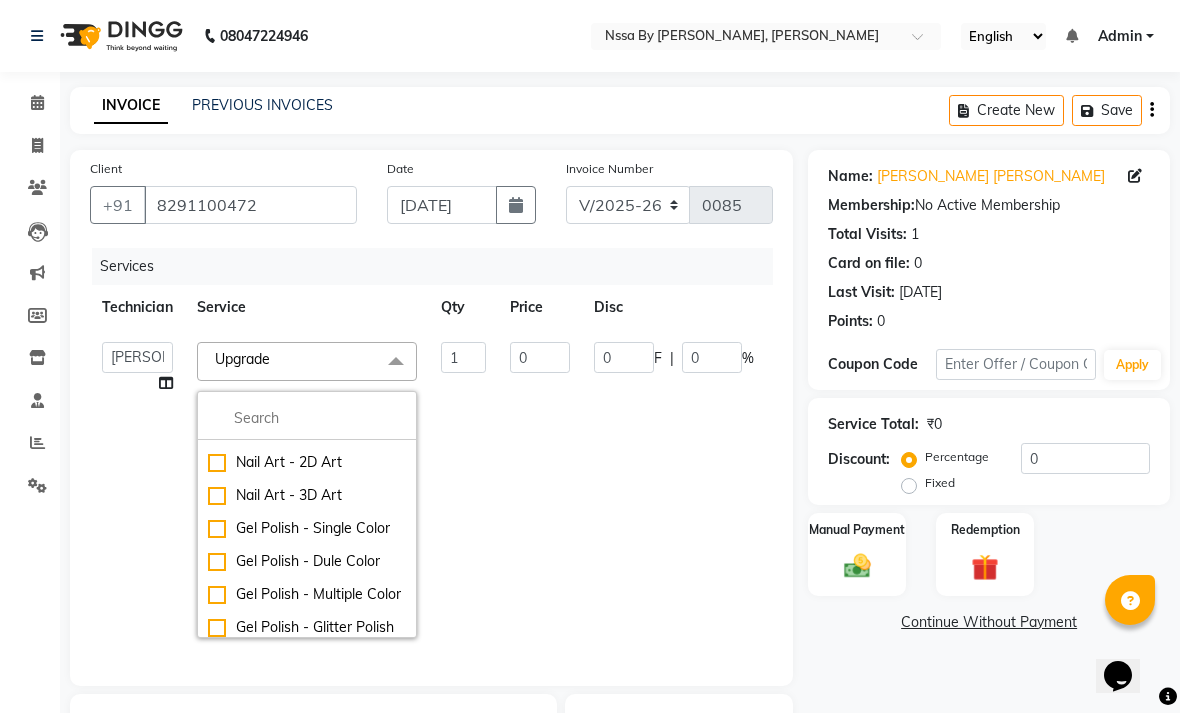 scroll, scrollTop: 2211, scrollLeft: 0, axis: vertical 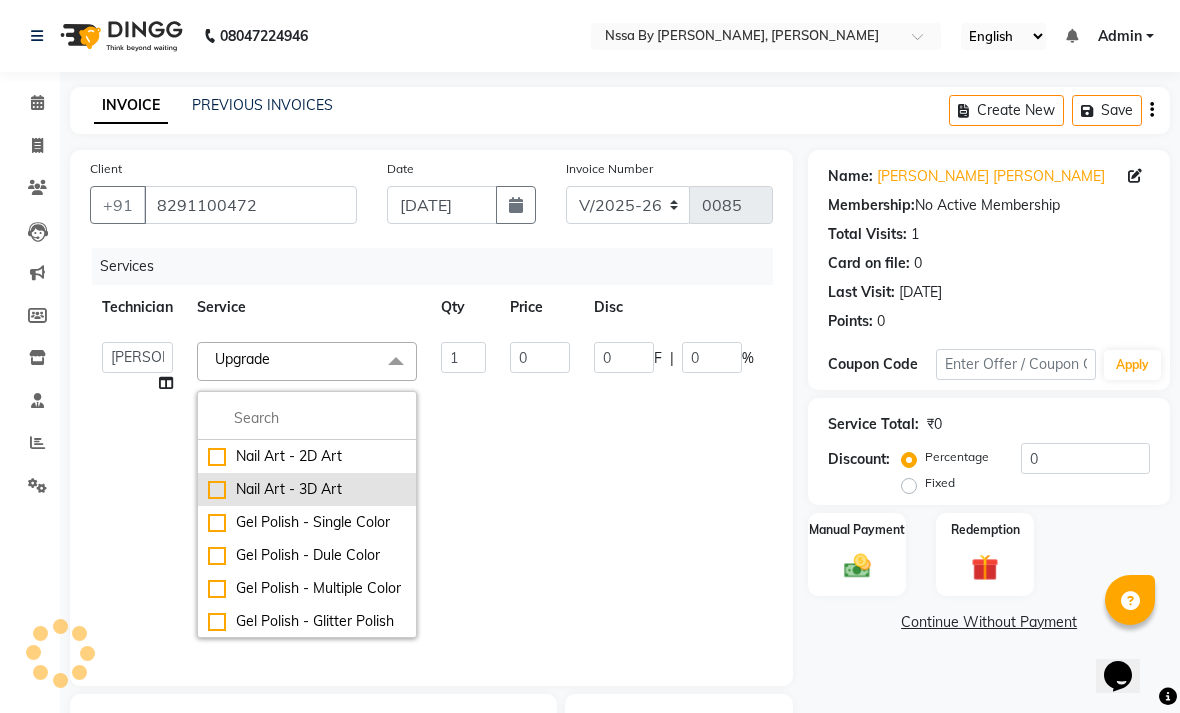 click on "Nail Art - 3D Art" 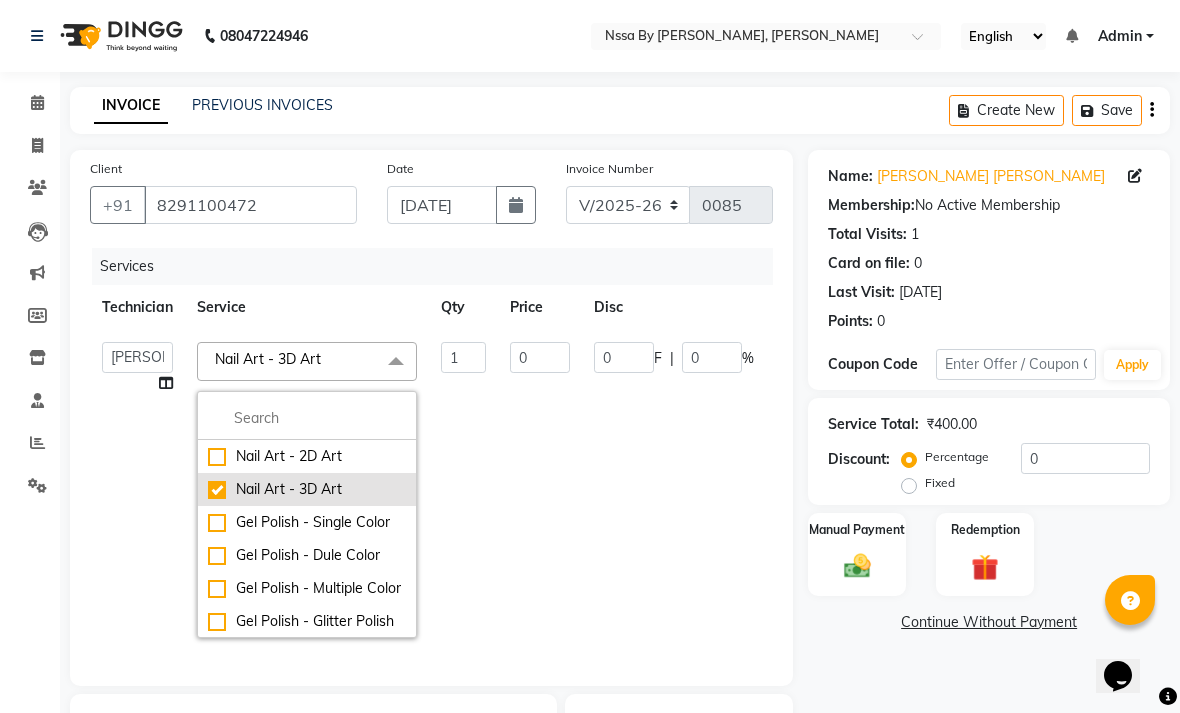 checkbox on "false" 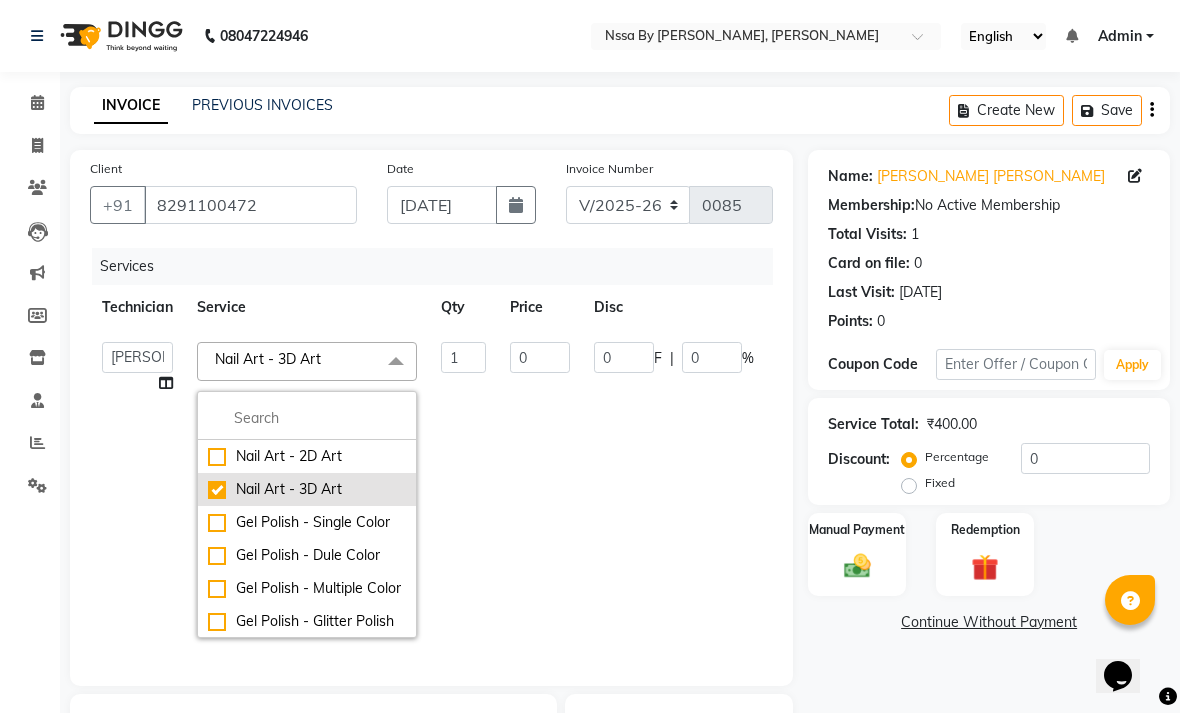 checkbox on "true" 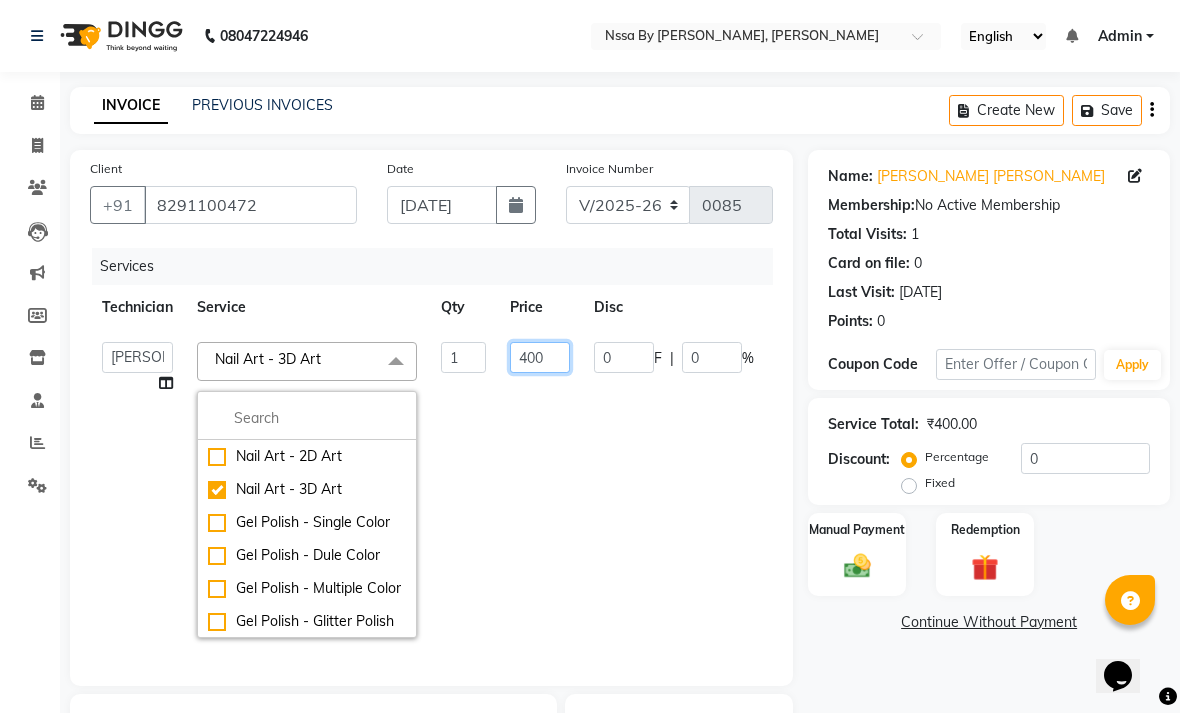 click on "400" 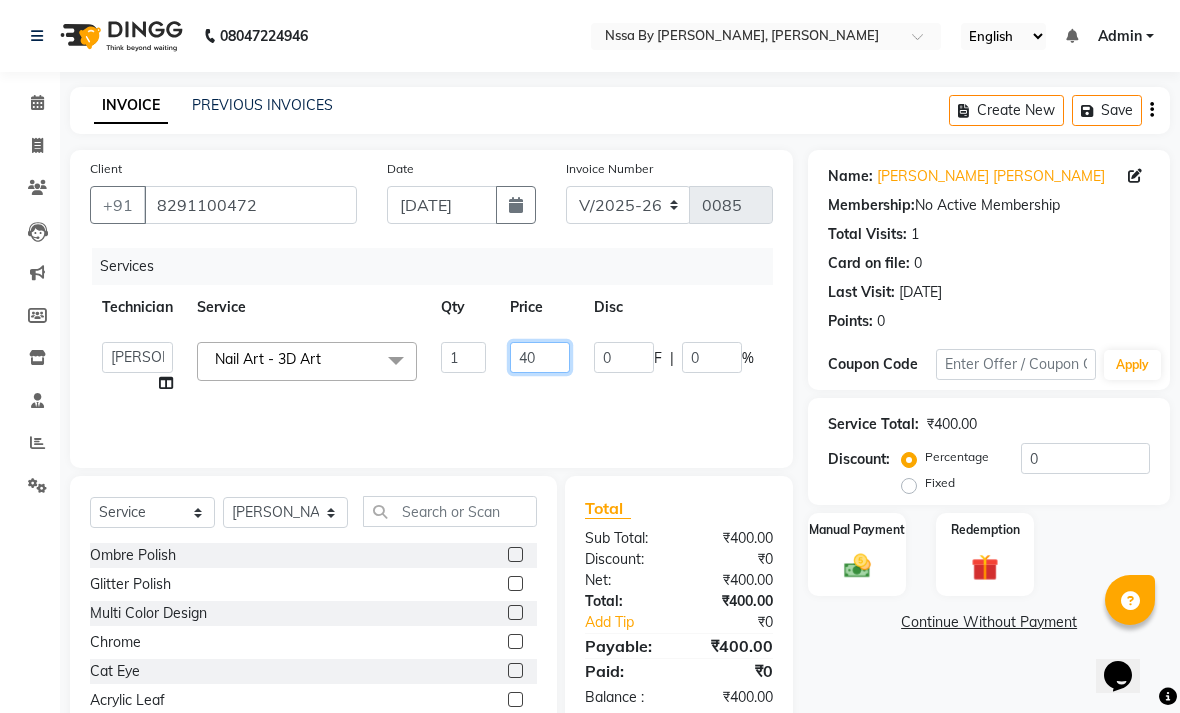 type on "4" 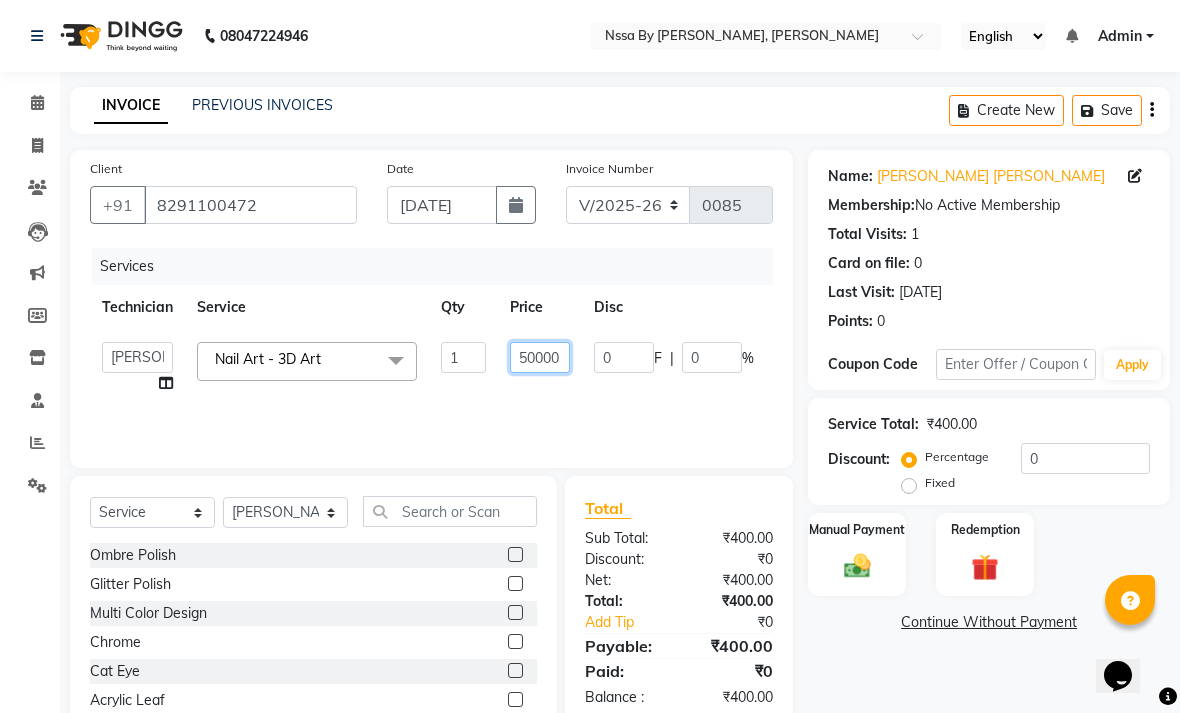 type on "5000" 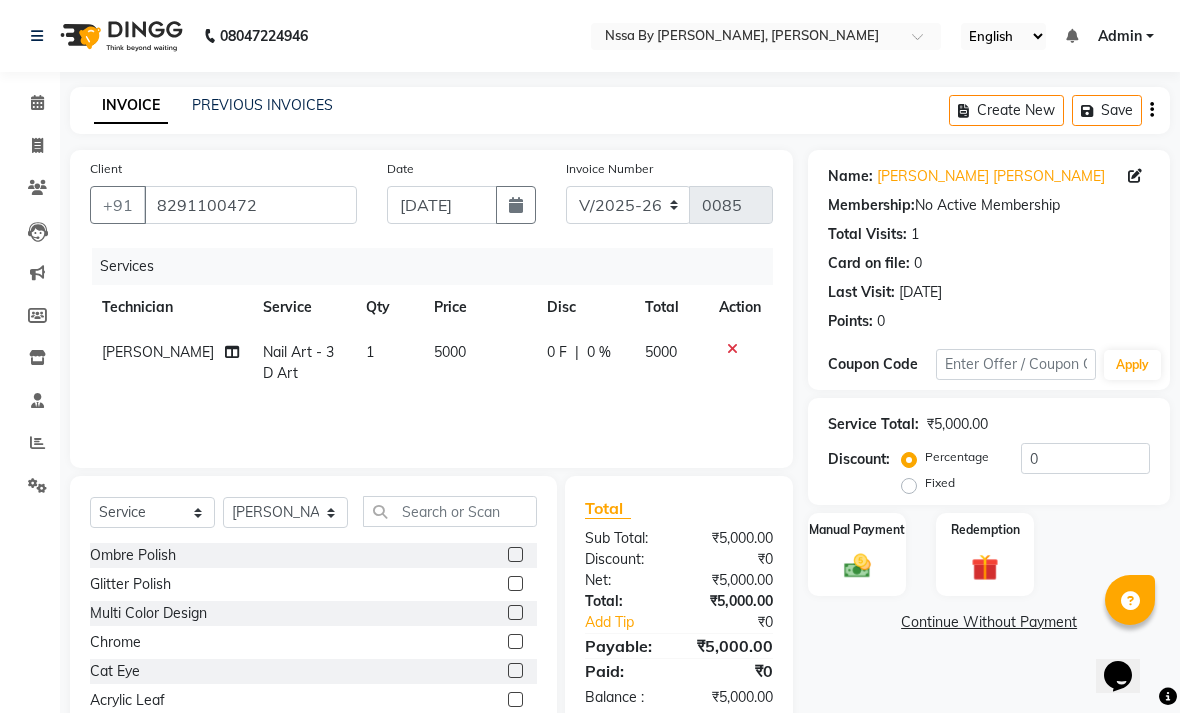 click on "0 %" 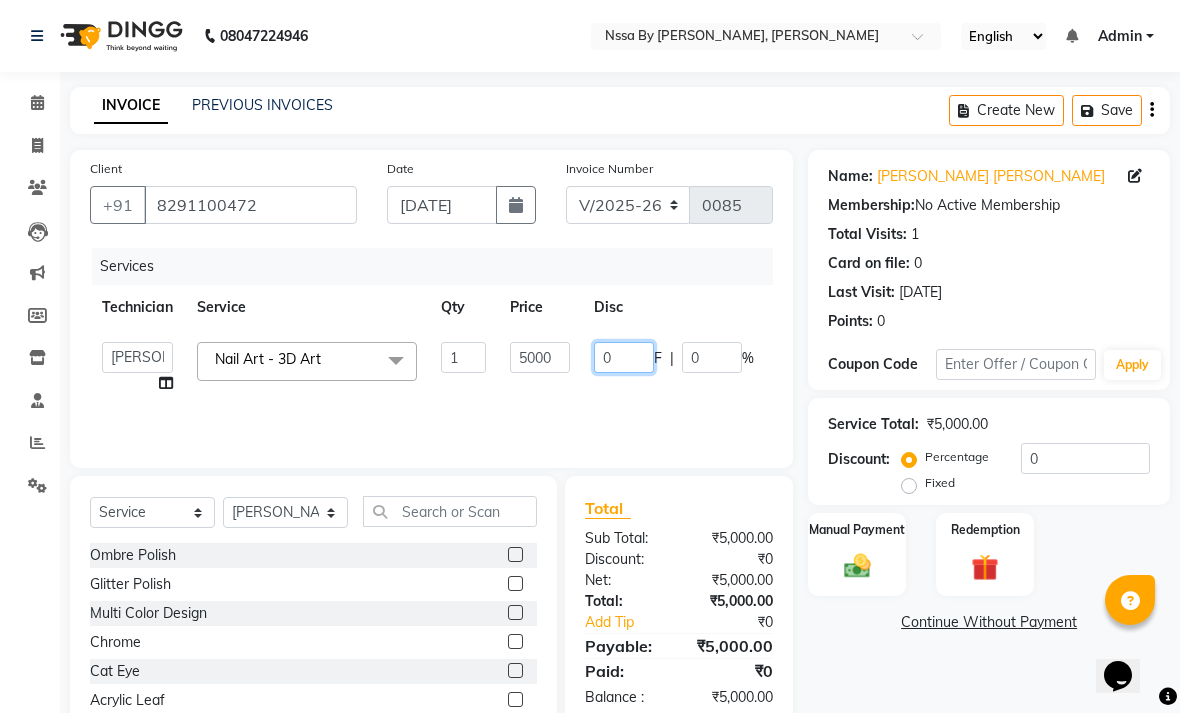 click on "0" 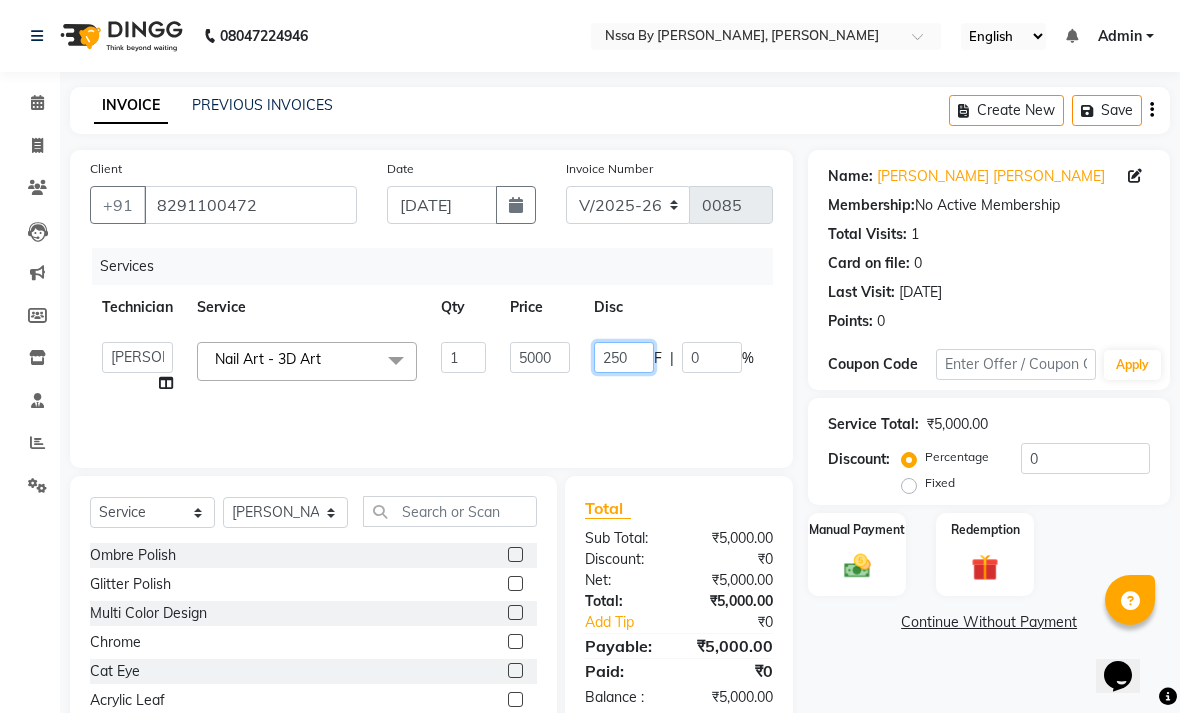 type on "2500" 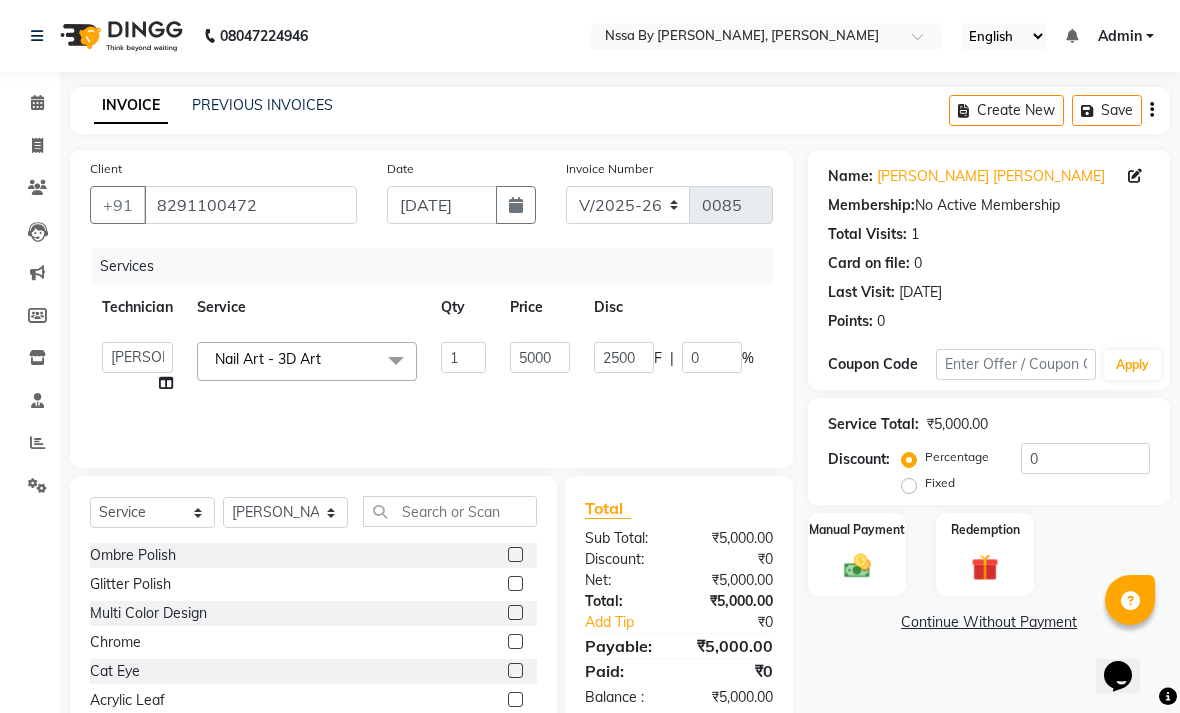 click on "Services Technician Service Qty Price Disc Total Action  Ganga   NSSA Manager   [PERSON_NAME]   Table 1   table 2   table 3   table 4   Table 5   [PERSON_NAME]  Nail Art - 3D Art  x Ombre Polish Glitter Polish Multi Color Design Chrome Cat Eye Acrylic Leaf Design With Beads Rhinestone Basic Rhinestone Bridal Acrylic With Stone Design Bridal 3D Design Gel Polish (3D Design) Gel Polish (Dual Shade) French Polish Chrome Polish (Metallic Finish) Glitter Polish 1 Overlay Gel Extensions Acrylic Extension Inbuilt French Extensions Inbuilt Glitter Extensions ACRYLIC EXTENSION Overlay With Gel Polish Gel Extensions With Gel Polish Acrylic Extension With Gel Polish Beginners Course - Level 1 Beginners Course - Level 2 Basic To Intermediate Course - Level 3 Basic To Advance Diploma Nail Course Nail Technician Course Basic To Bridal Make-up Course 2 Days Extension Workshop Course 149 Workshop Course 499 Workshop Ghy 6 Days Basic Foundation Course Ghy 10 Days Basic to Bridal Upgrade Nail Course Nail Art - Glitter Art" 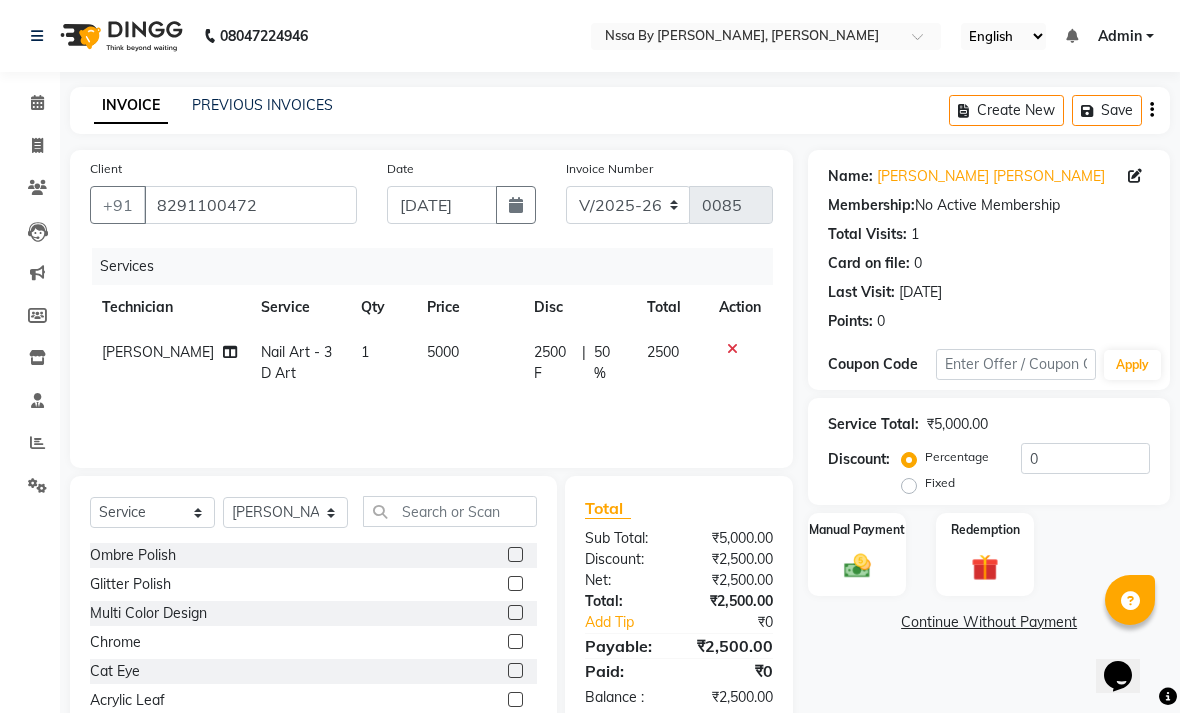 scroll, scrollTop: 56, scrollLeft: 0, axis: vertical 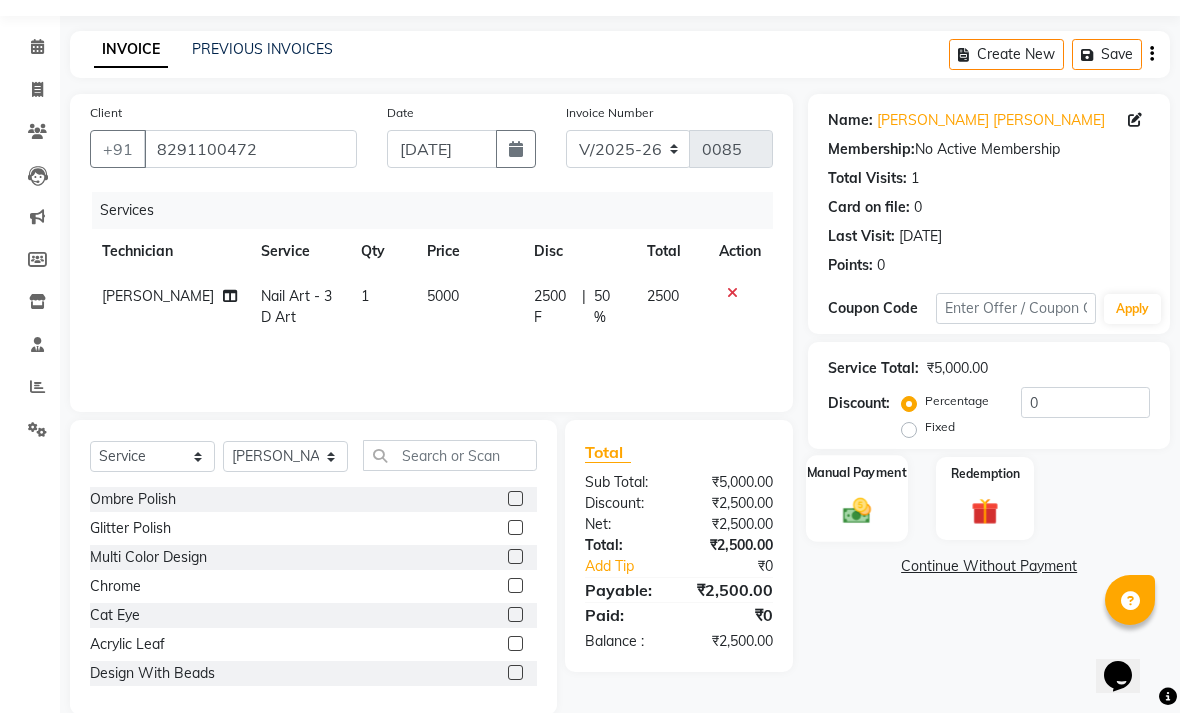 click 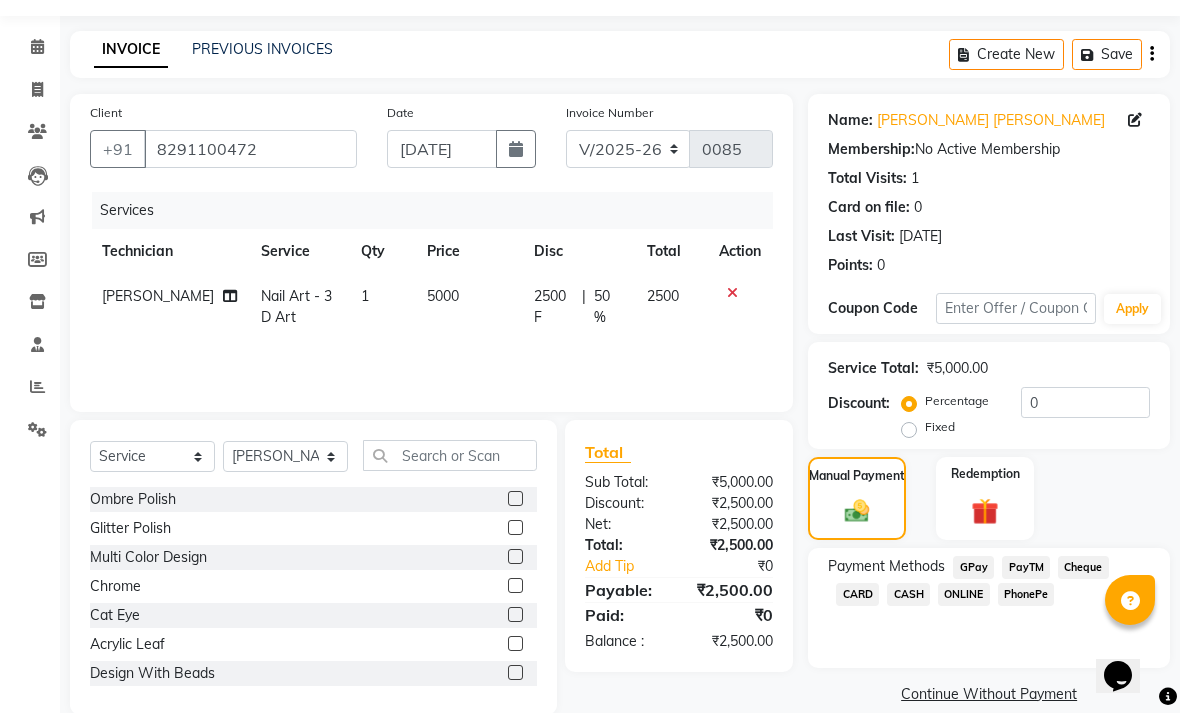 click on "GPay" 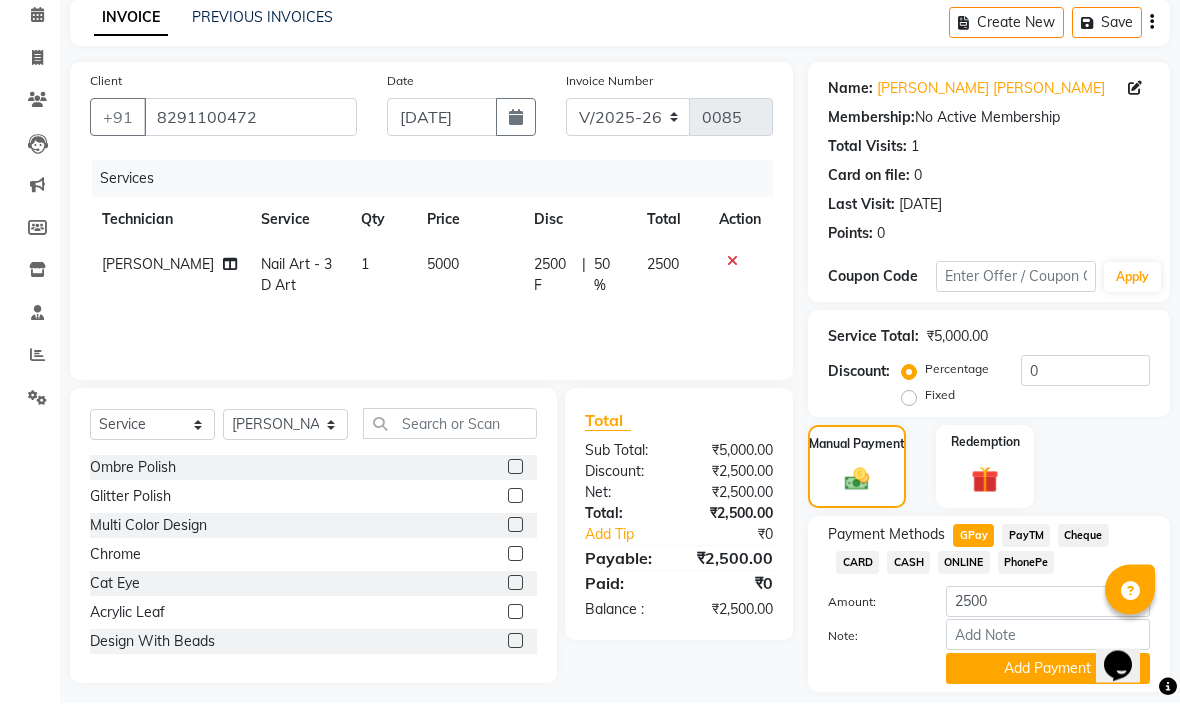 scroll, scrollTop: 77, scrollLeft: 0, axis: vertical 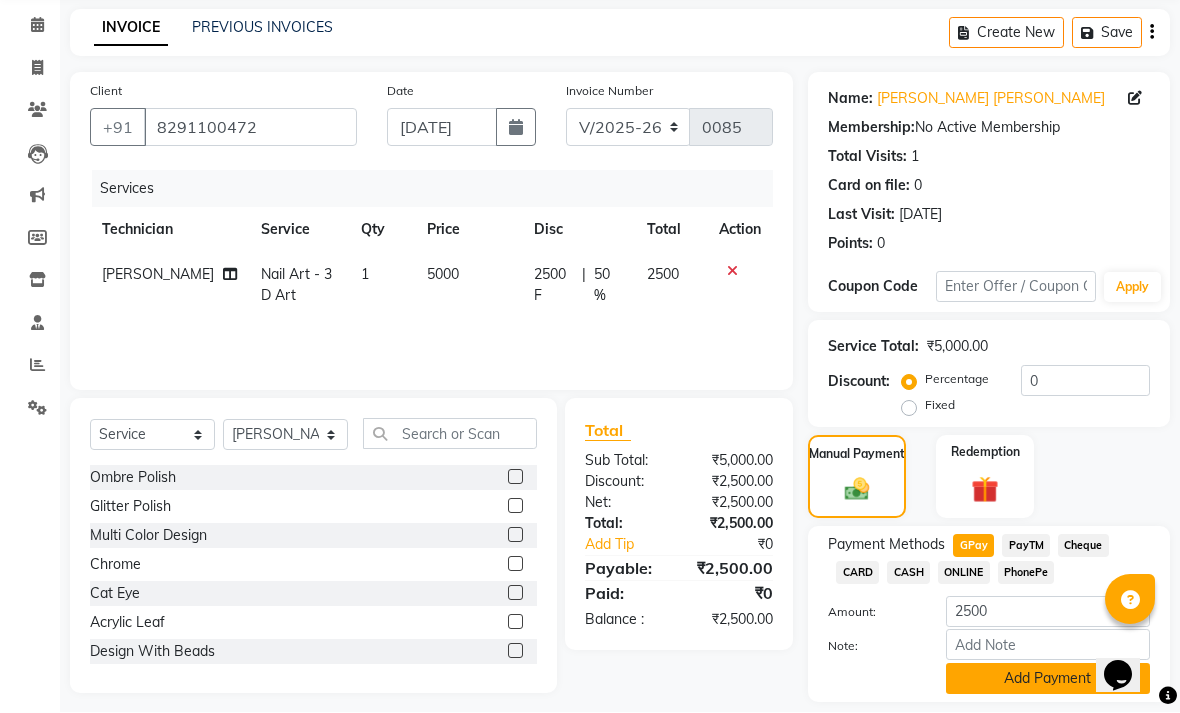 click on "Add Payment" 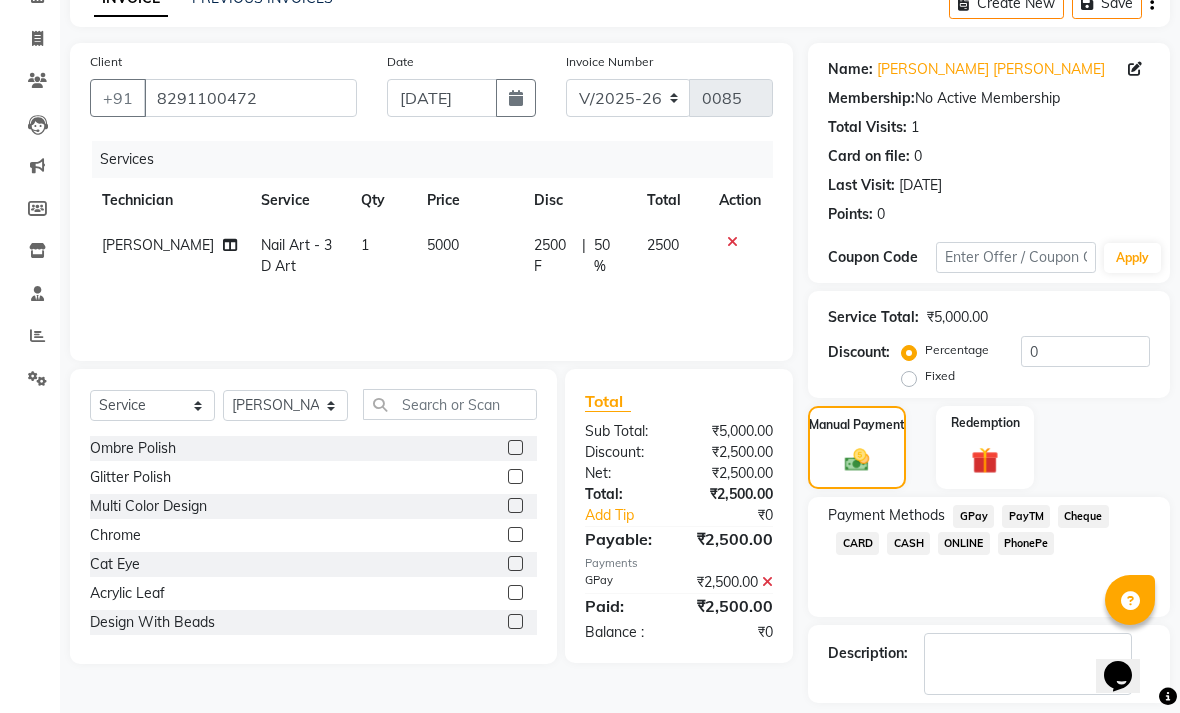scroll, scrollTop: 133, scrollLeft: 0, axis: vertical 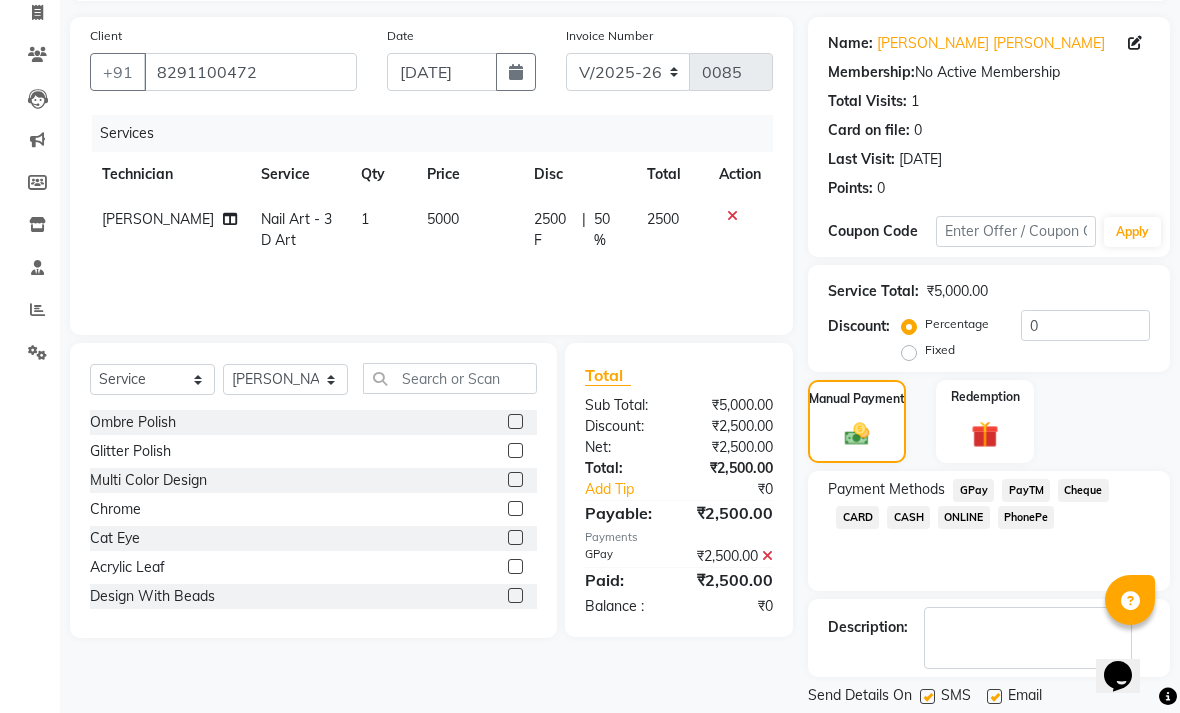 click on "Checkout" 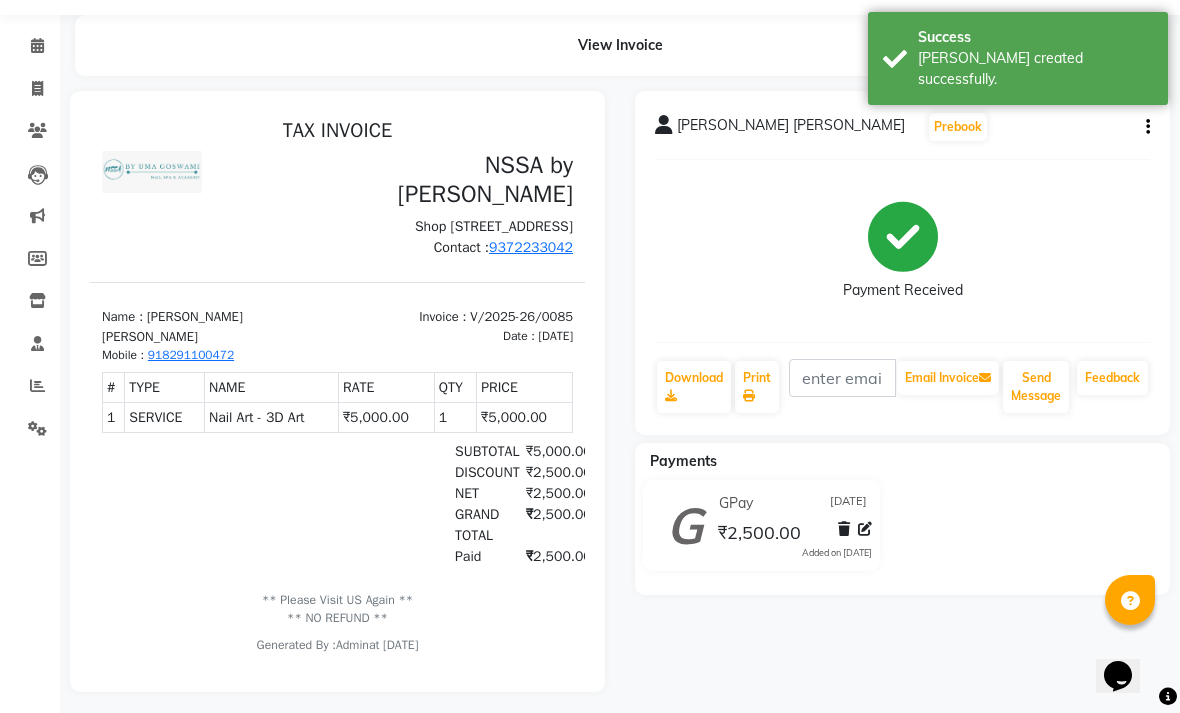 scroll, scrollTop: 65, scrollLeft: 0, axis: vertical 